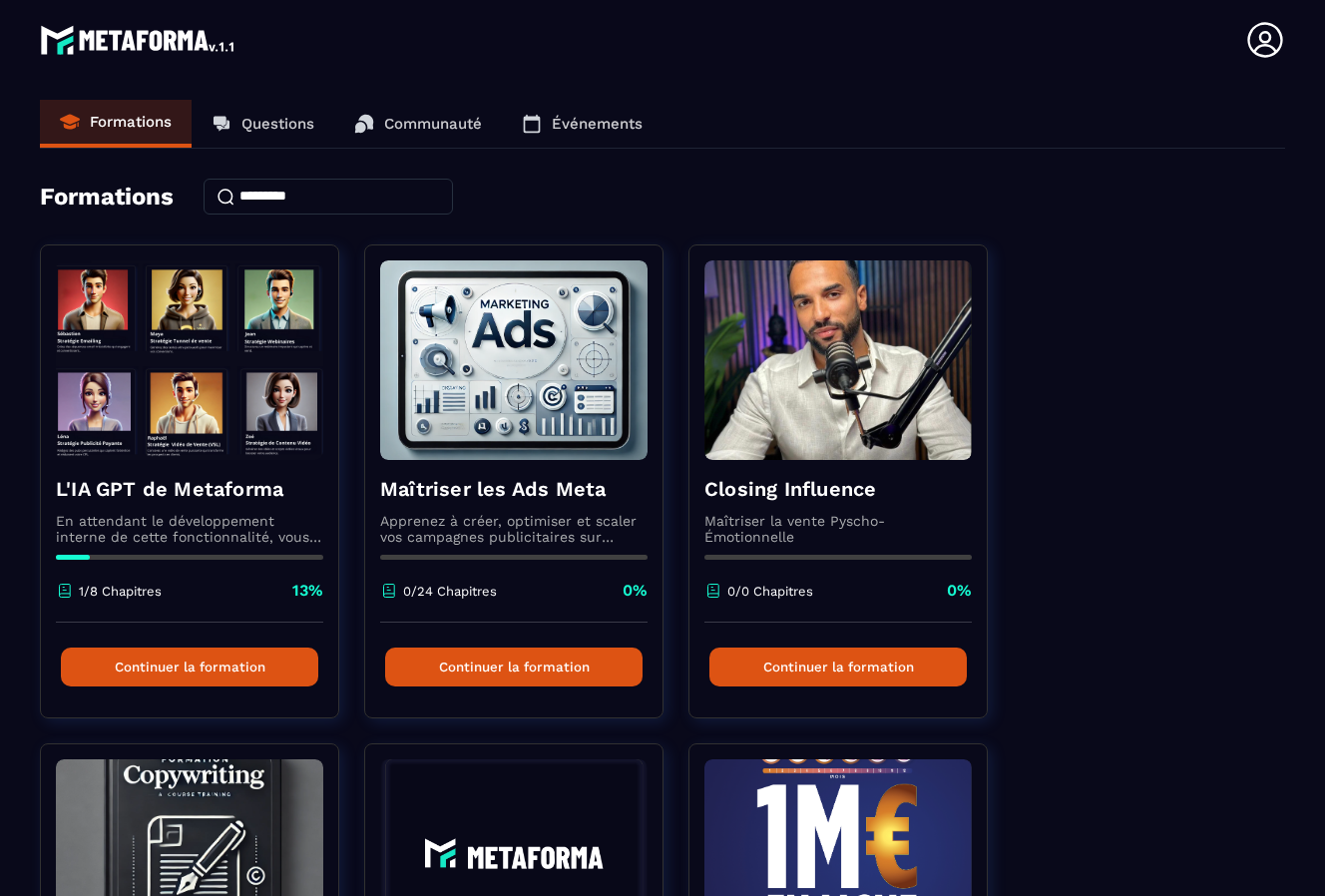 scroll, scrollTop: 0, scrollLeft: 0, axis: both 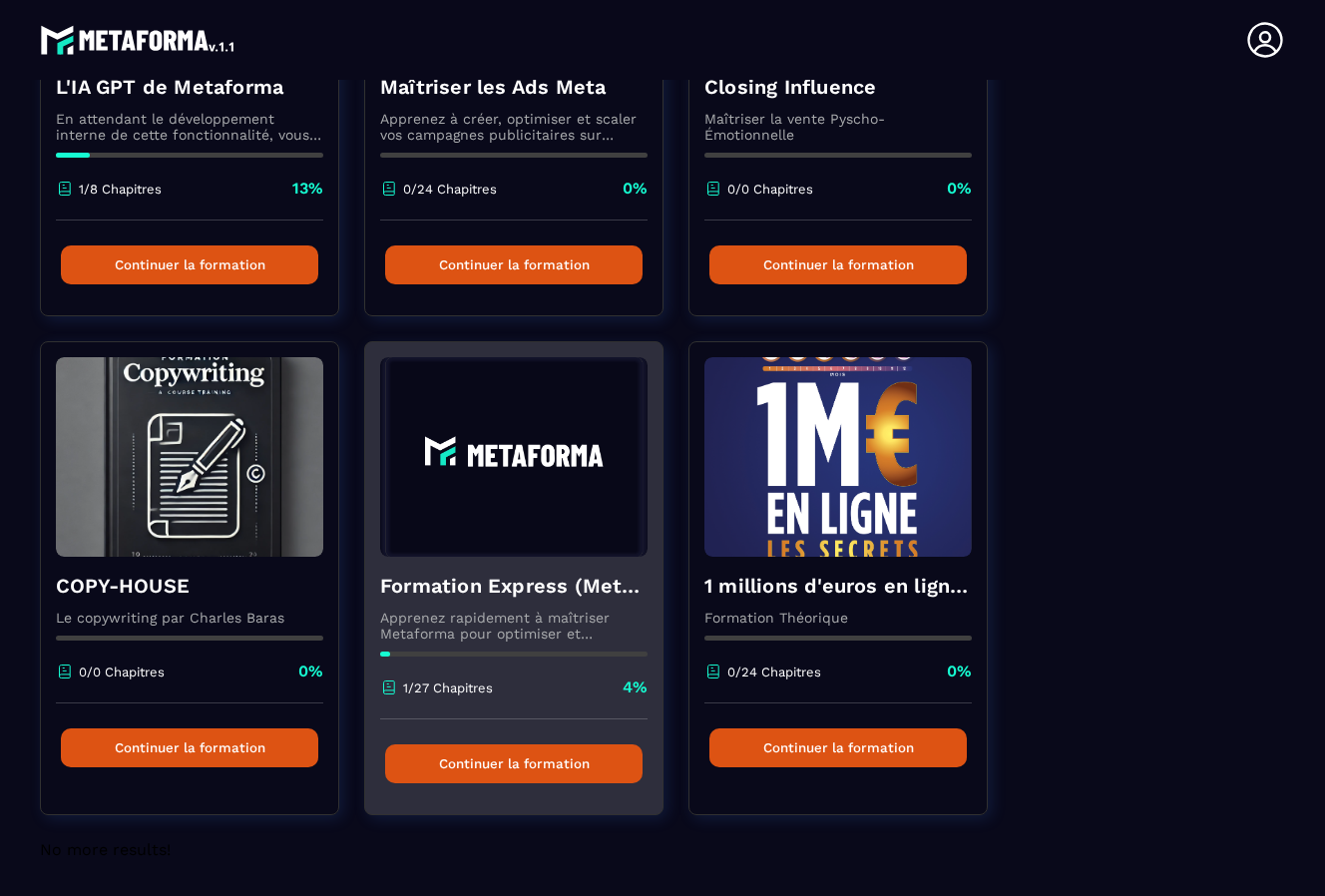 click on "Apprenez rapidement à maîtriser Metaforma pour optimiser et automatiser votre business. 🚀" at bounding box center [514, 626] 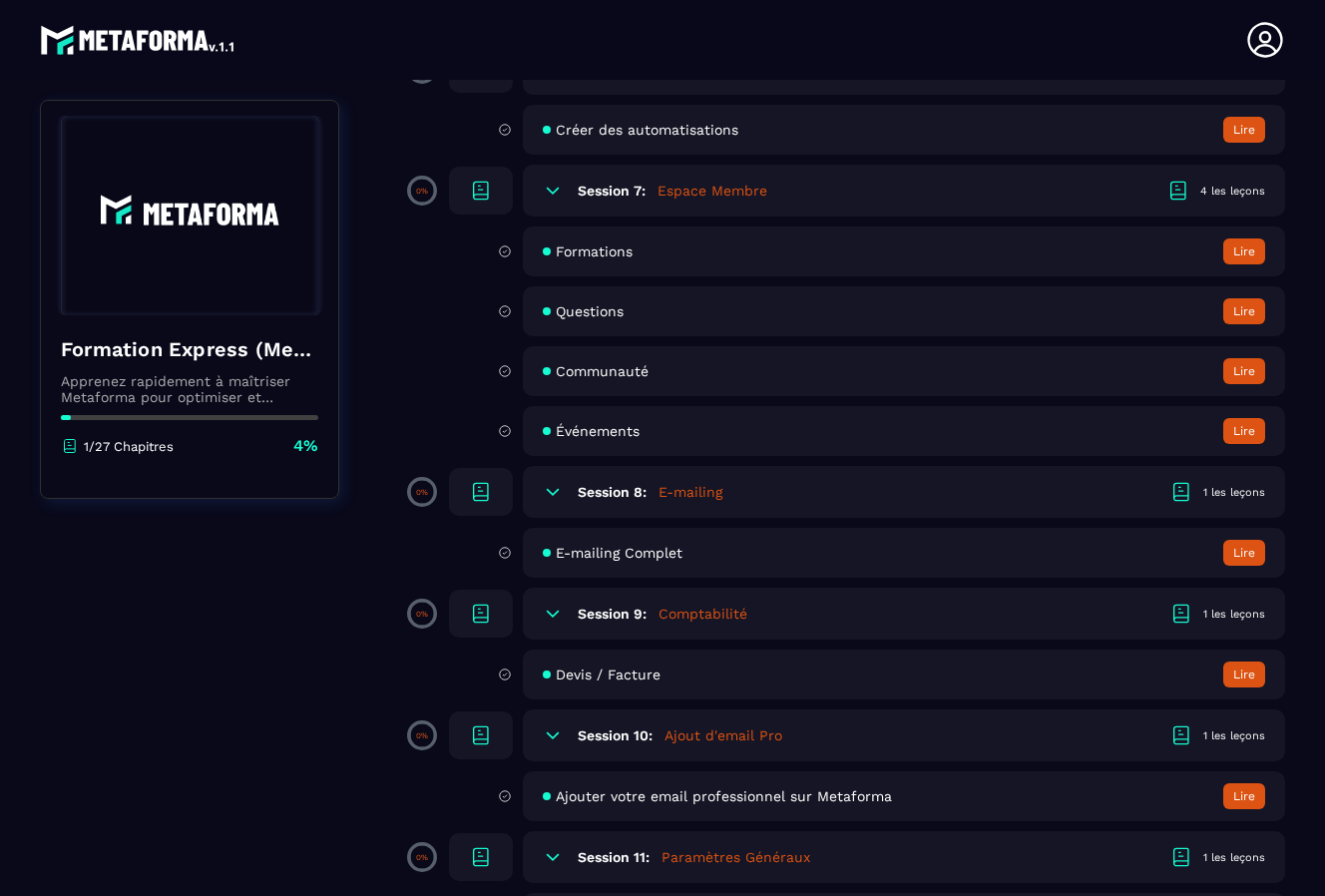 scroll, scrollTop: 1596, scrollLeft: 0, axis: vertical 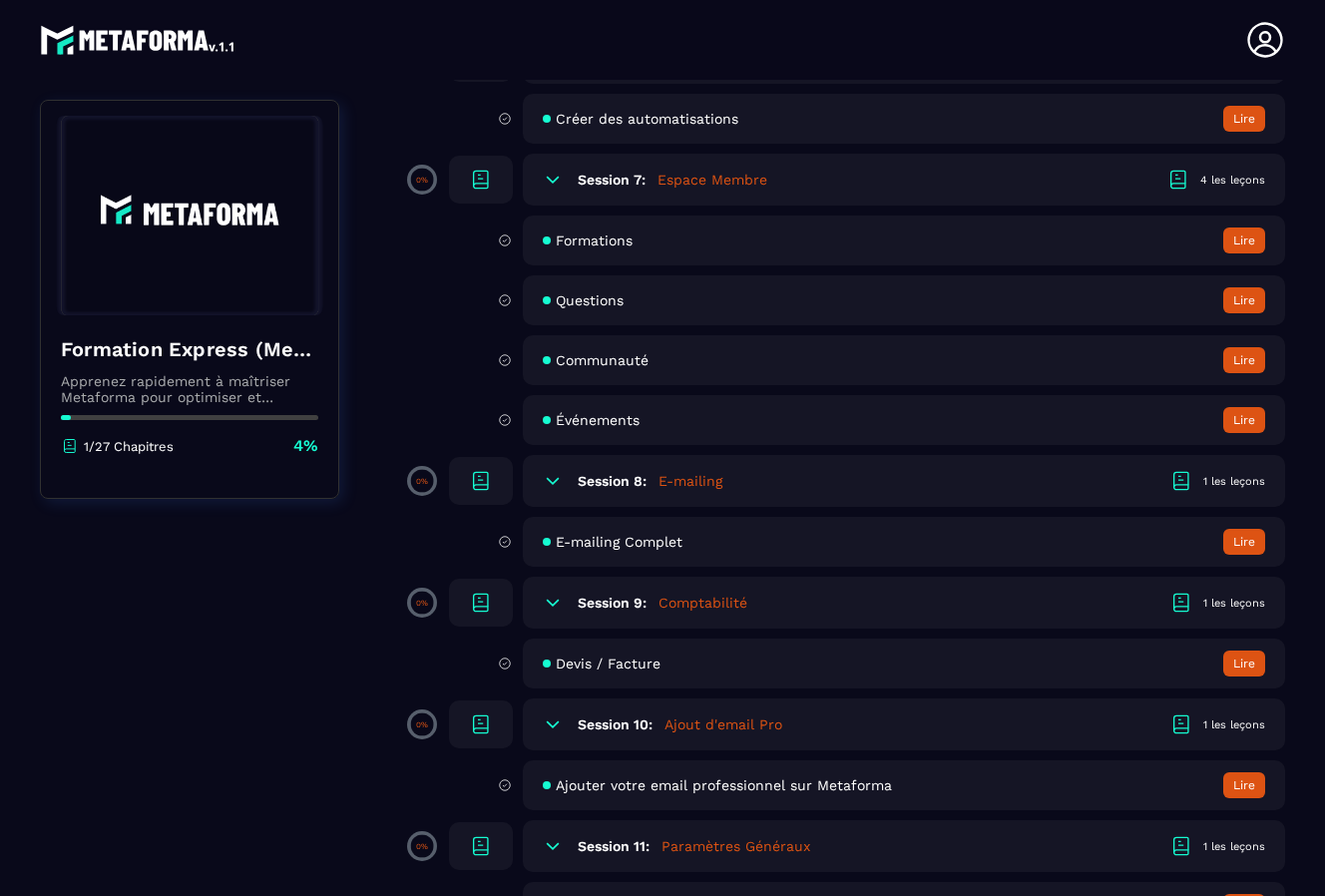 click on "Formations" at bounding box center [594, 240] 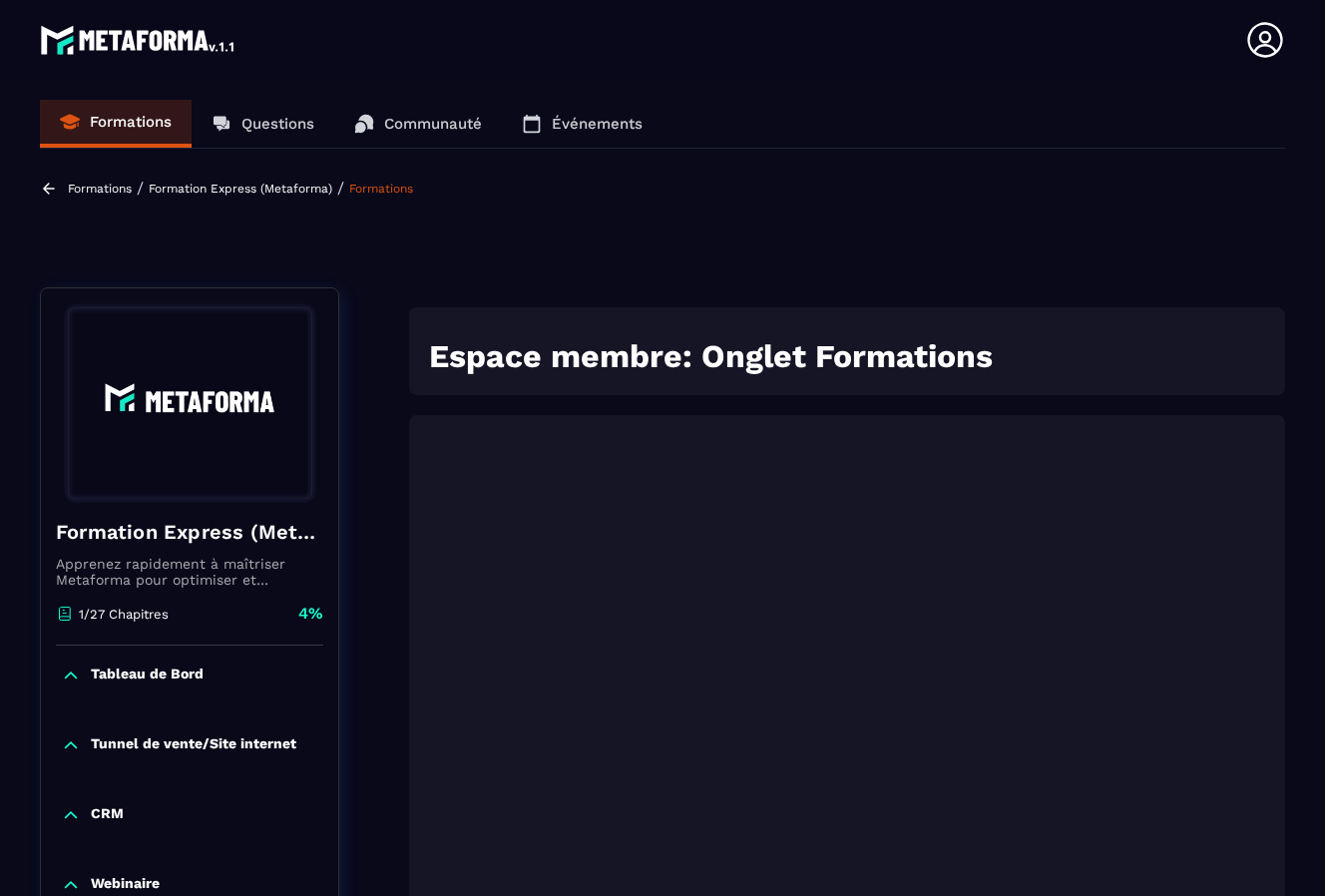 scroll, scrollTop: 192, scrollLeft: 0, axis: vertical 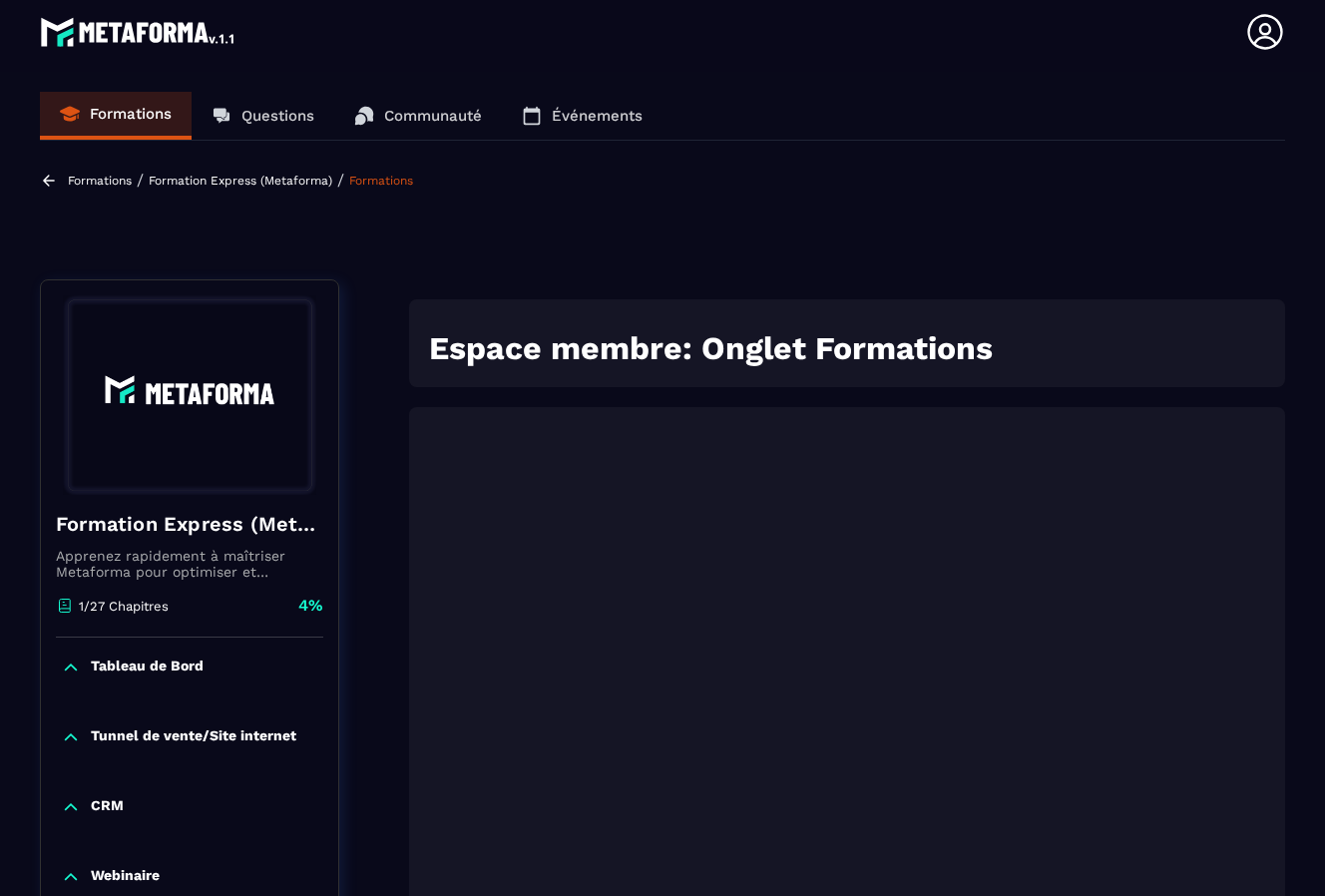 click 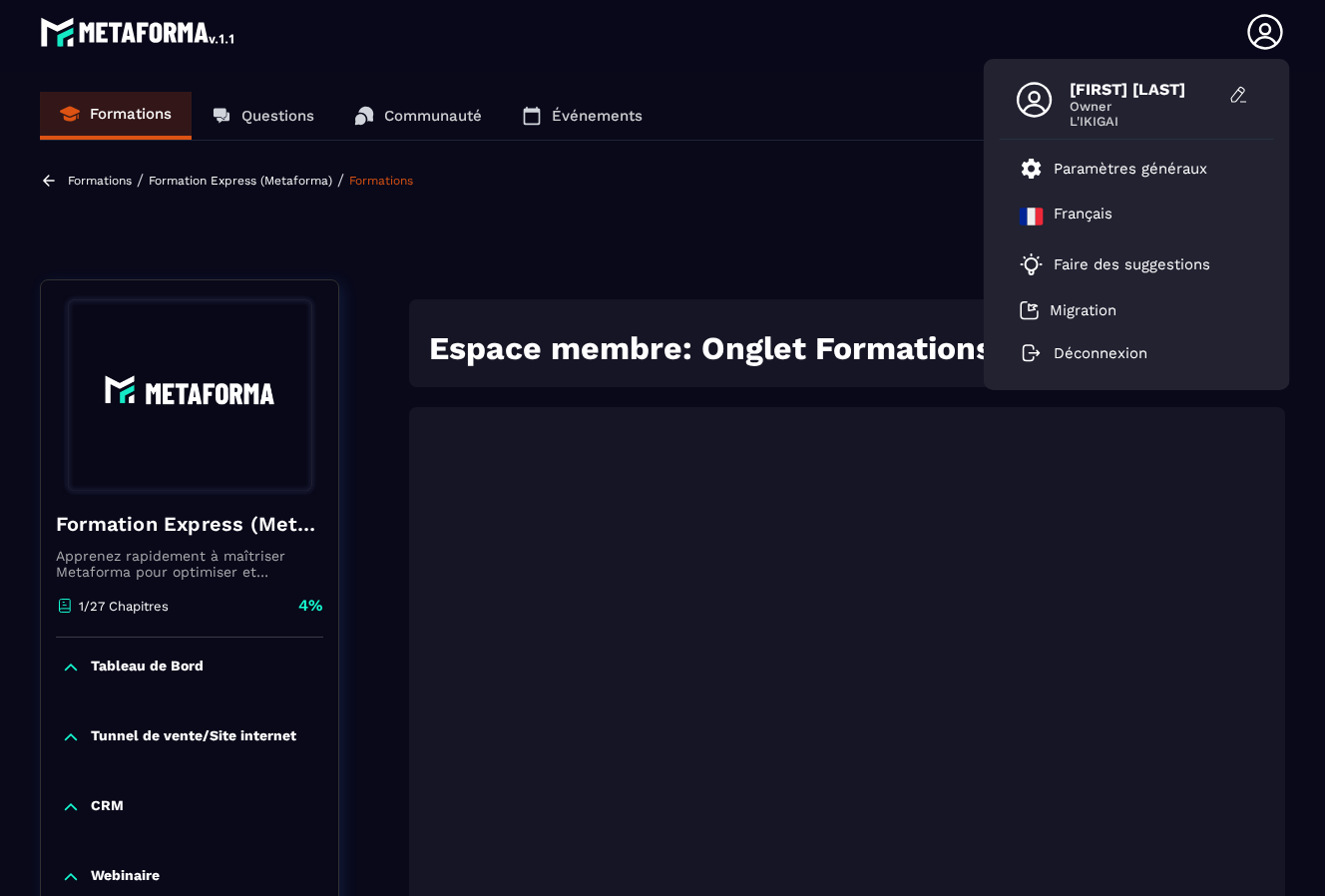 click at bounding box center [139, 32] 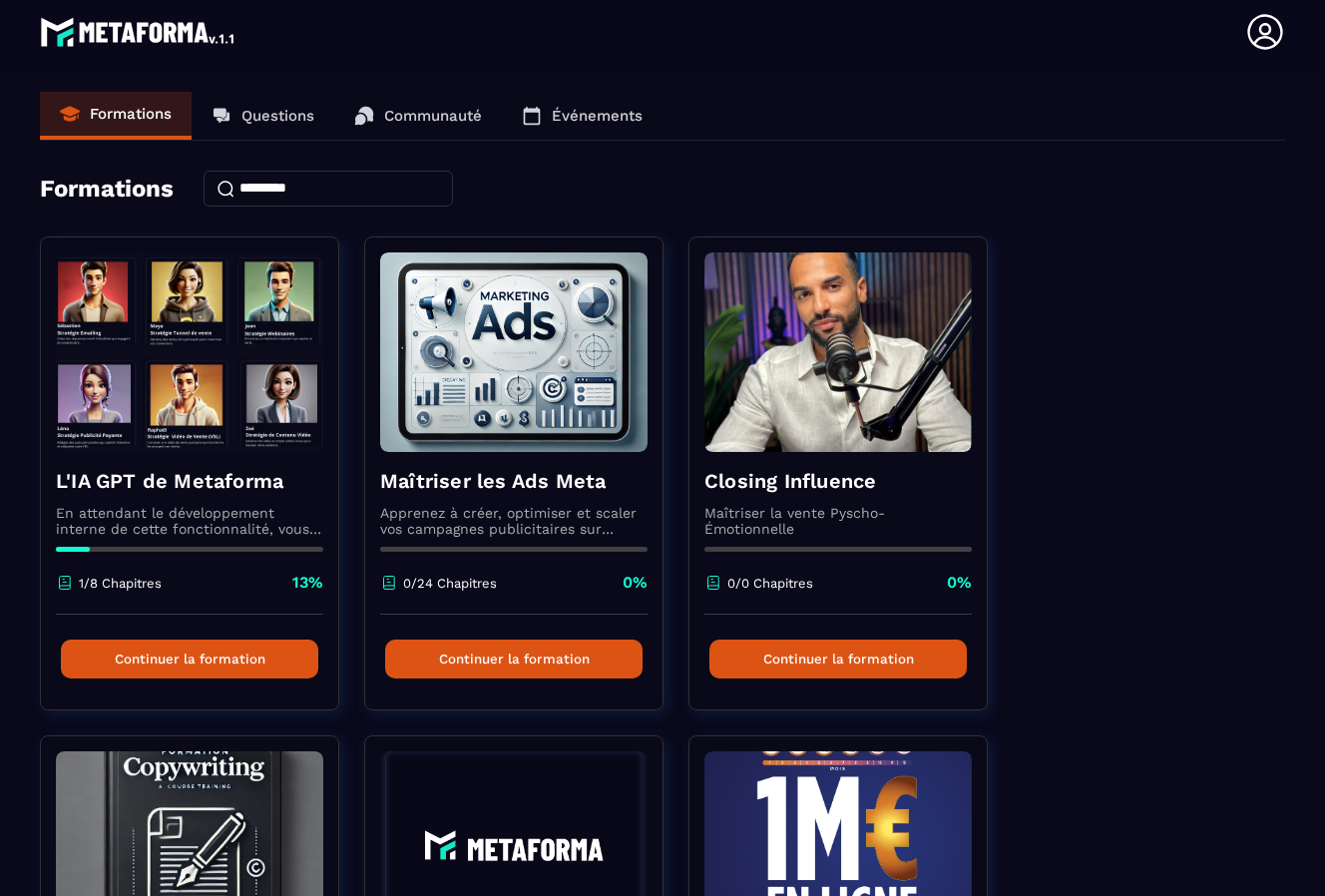 click at bounding box center [139, 32] 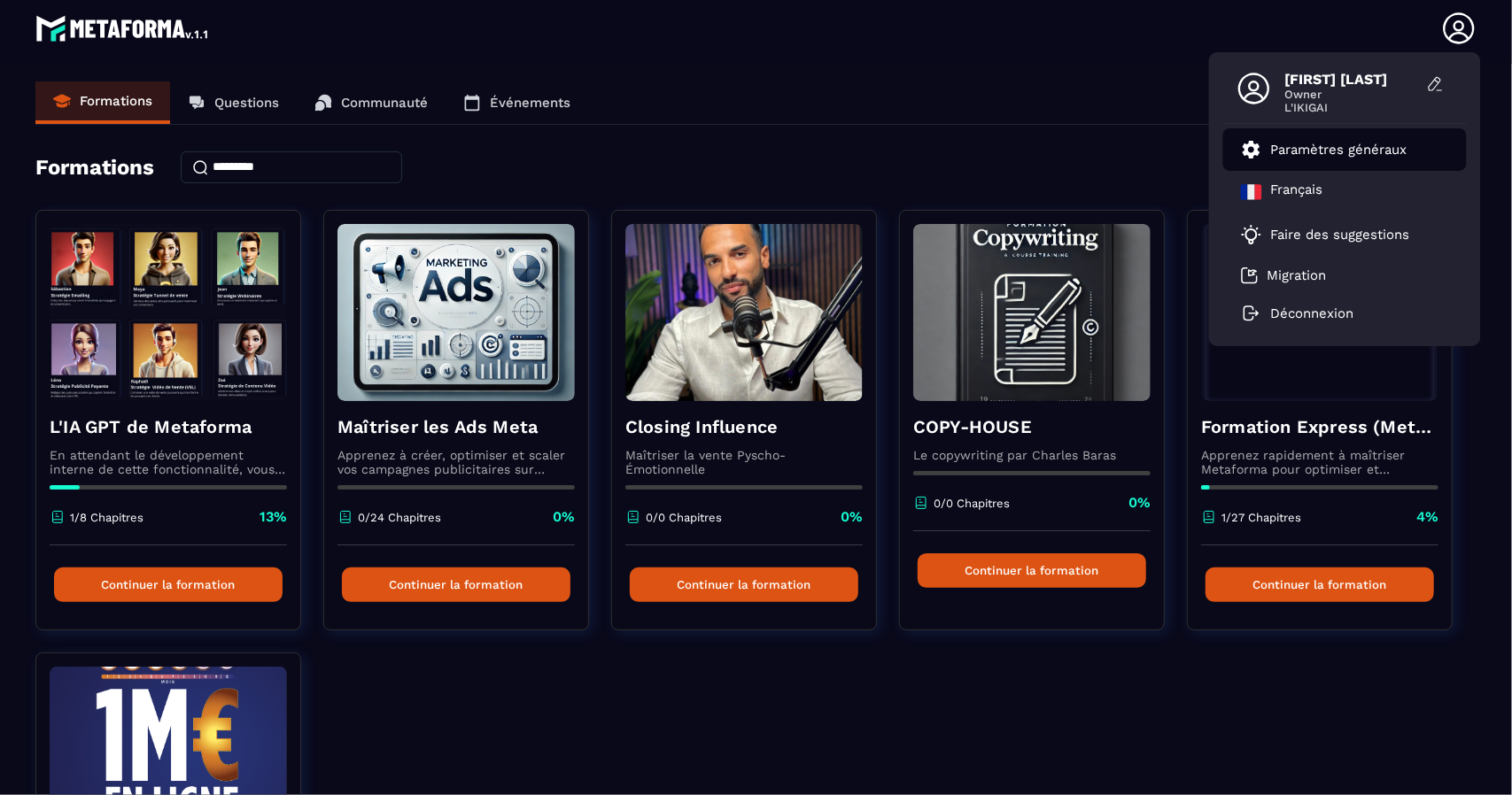 click on "Paramètres généraux" at bounding box center (1339, 150) 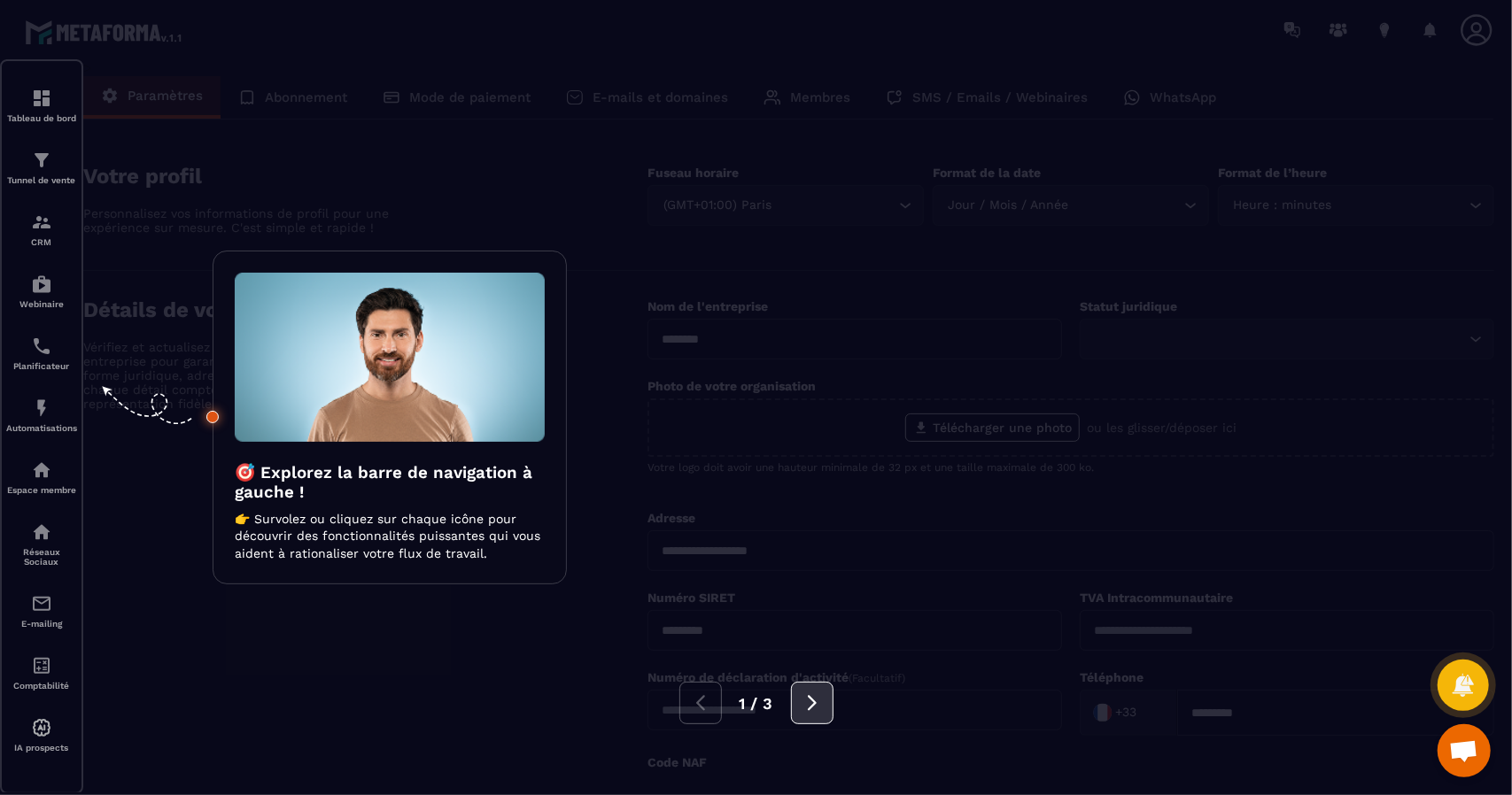 click at bounding box center [812, 703] 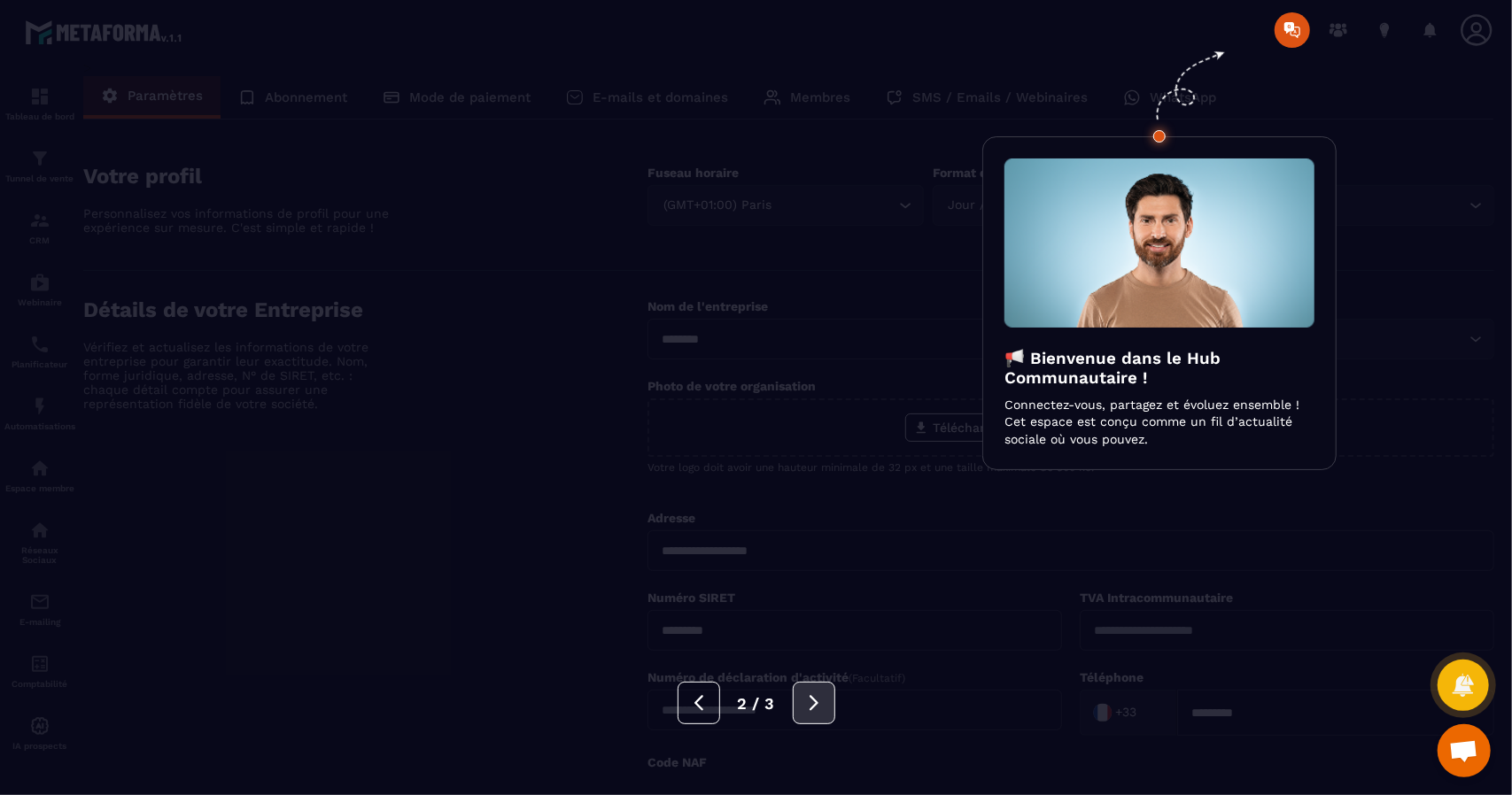 click at bounding box center [814, 703] 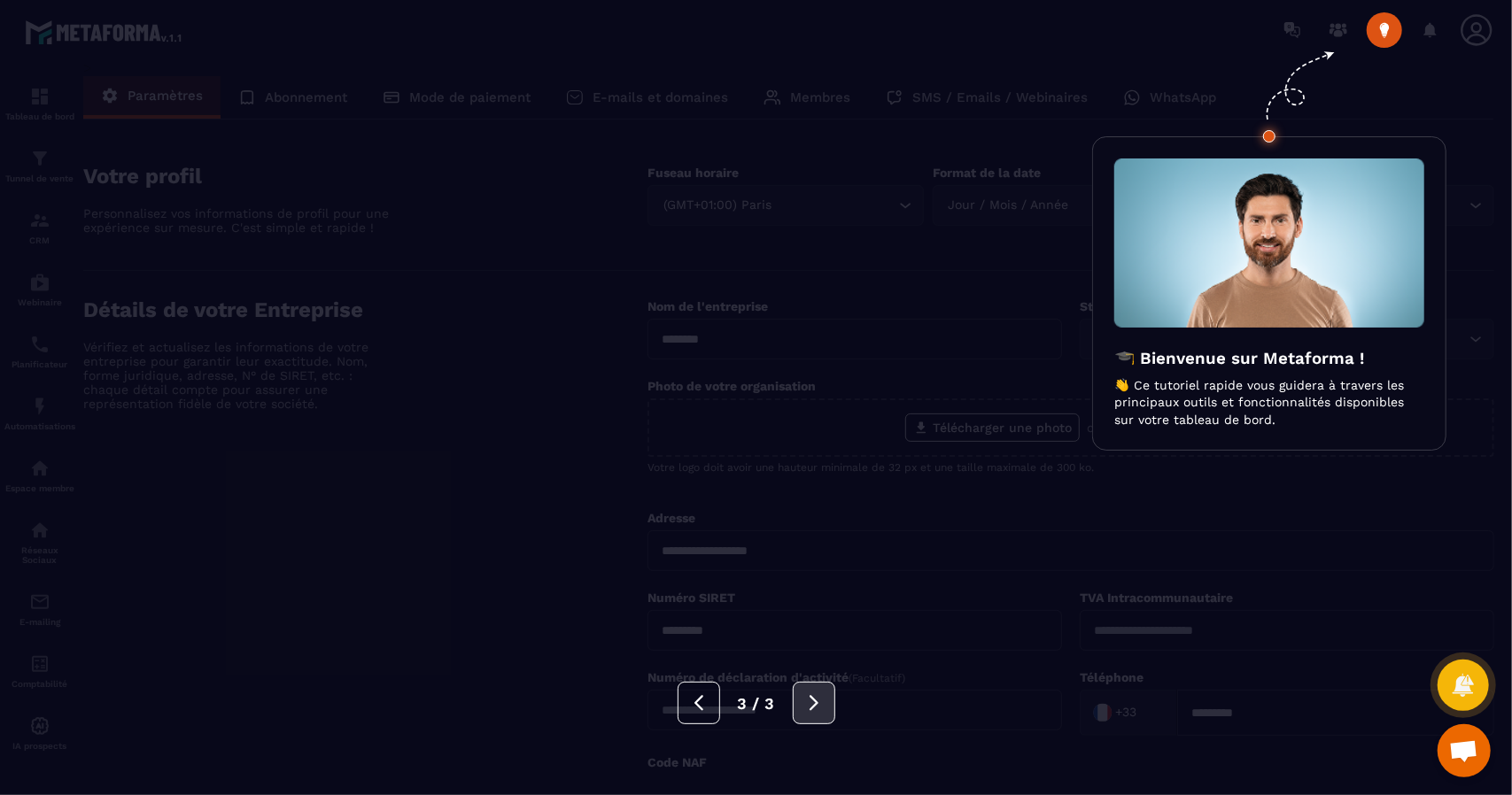 click at bounding box center (814, 703) 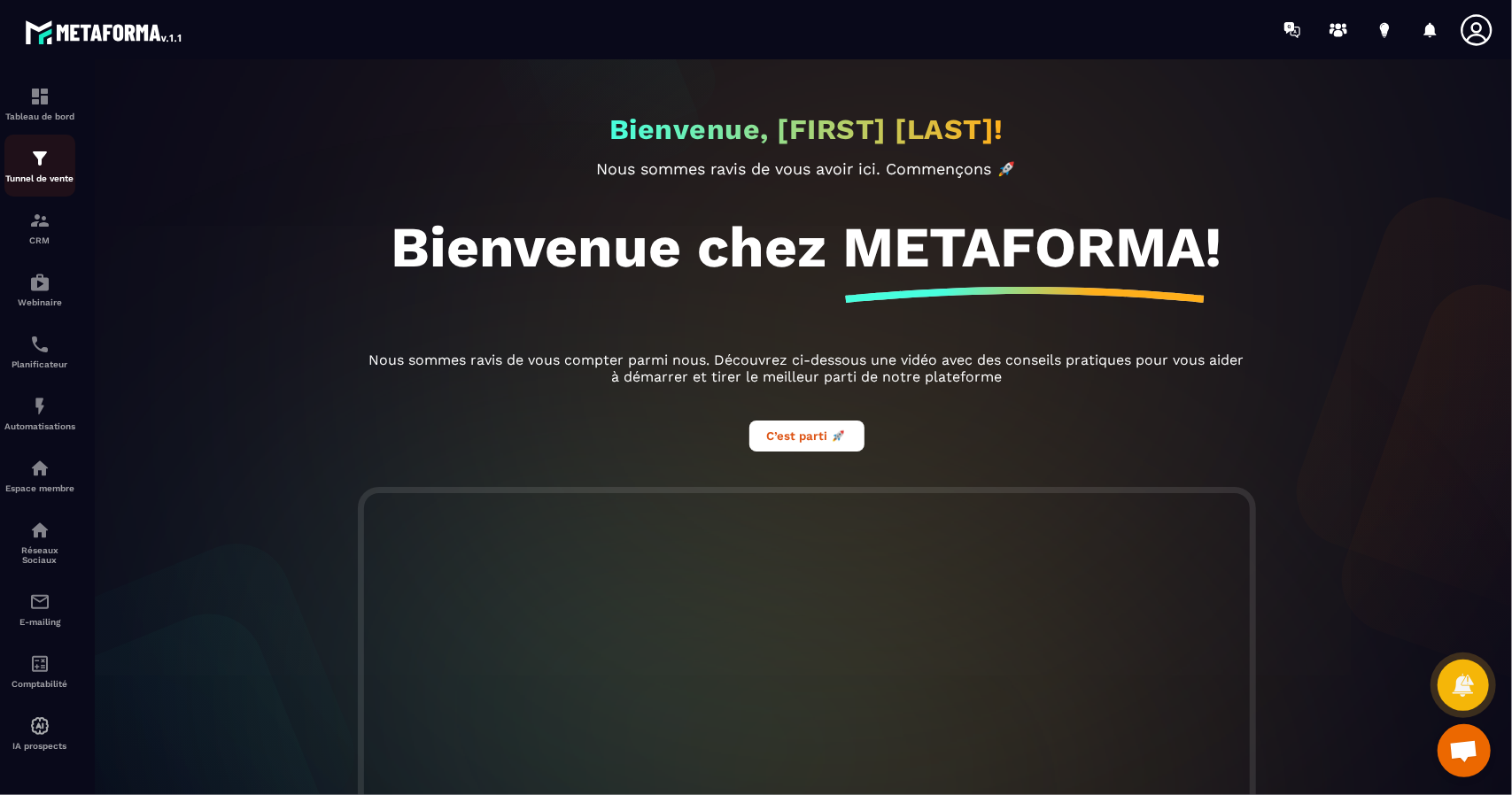 click on "Tunnel de vente" at bounding box center (40, 178) 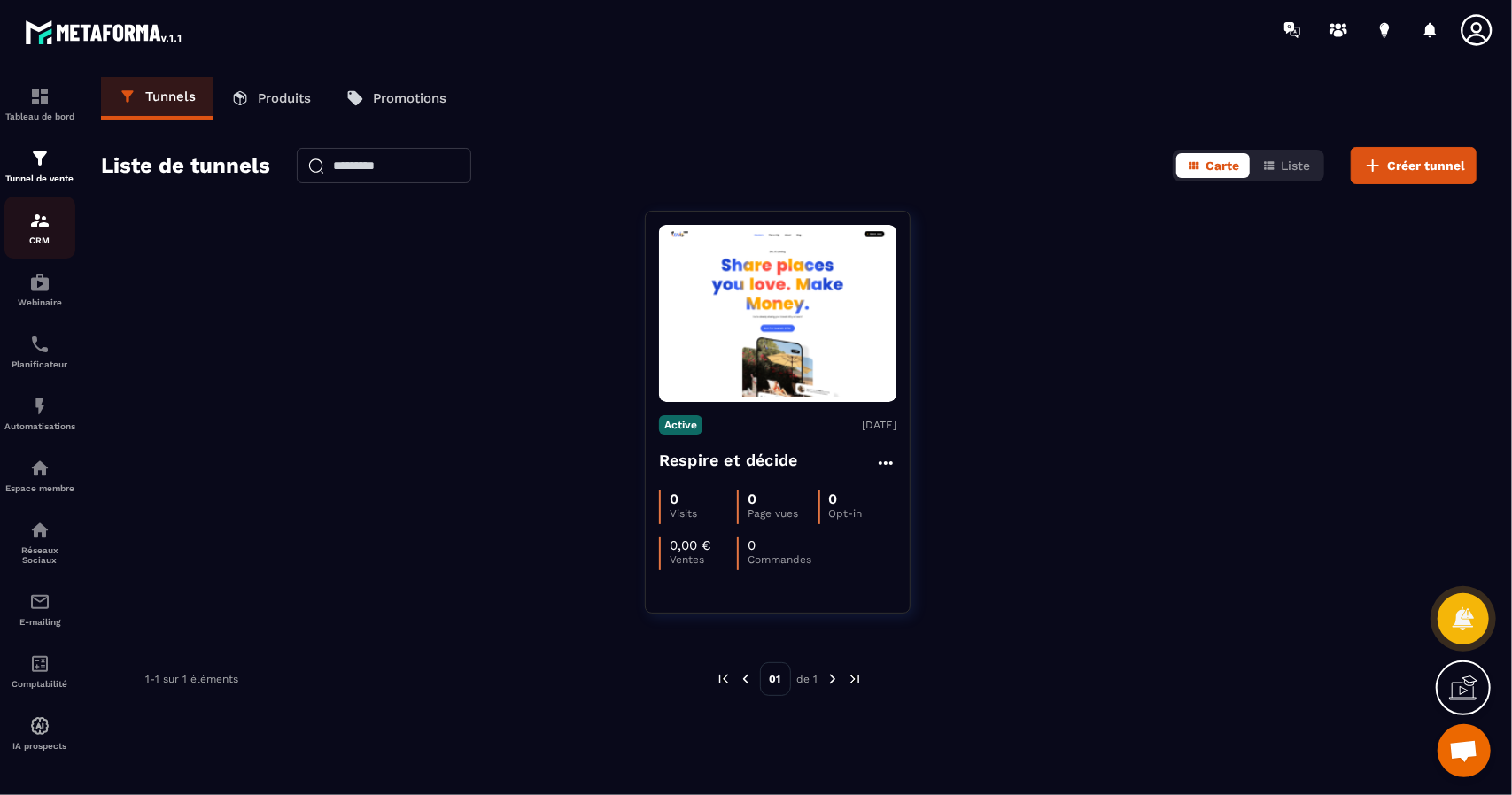 click at bounding box center (40, 220) 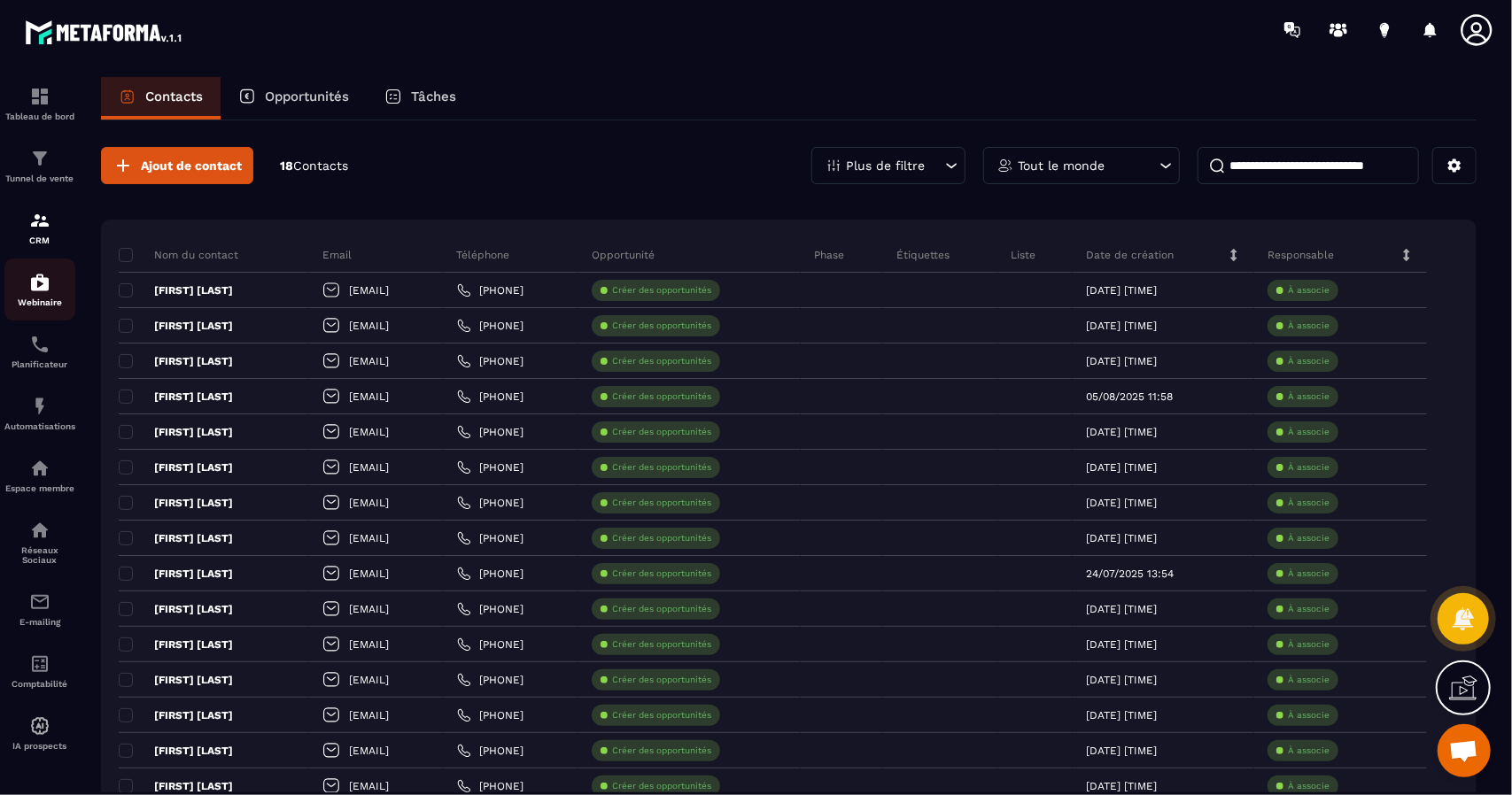 click at bounding box center (40, 282) 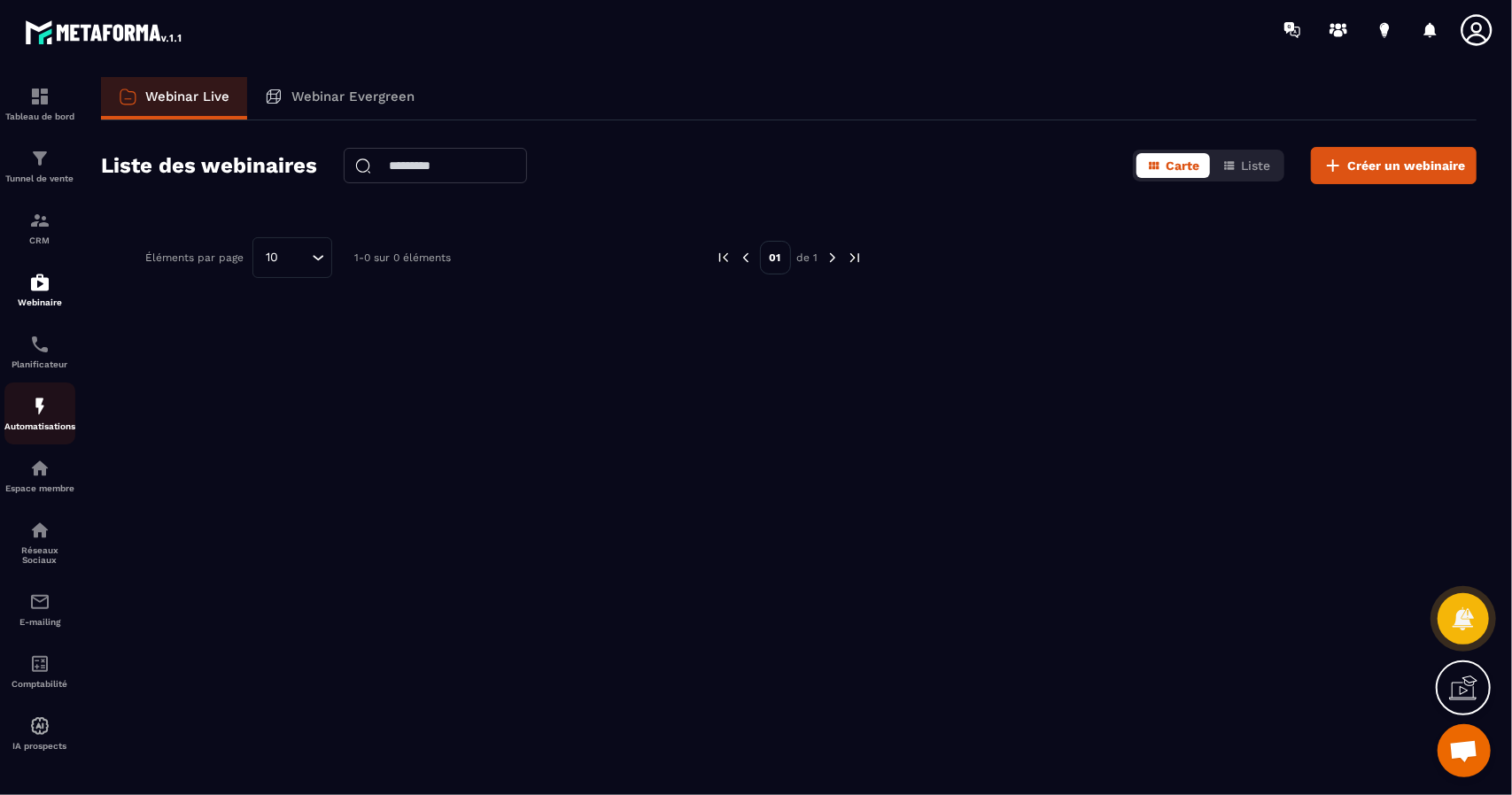 click on "Automatisations" at bounding box center [40, 426] 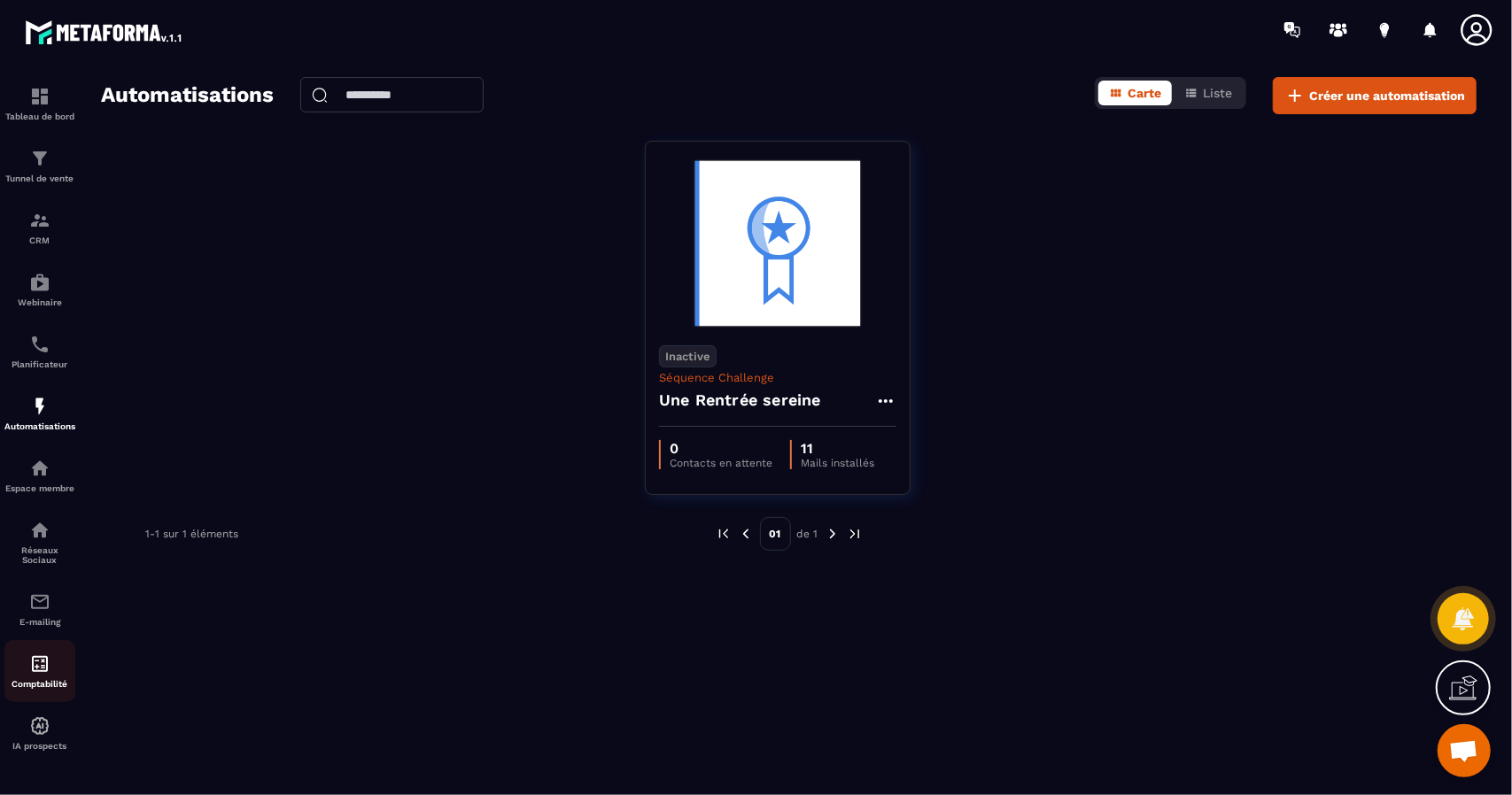 scroll, scrollTop: 9, scrollLeft: 0, axis: vertical 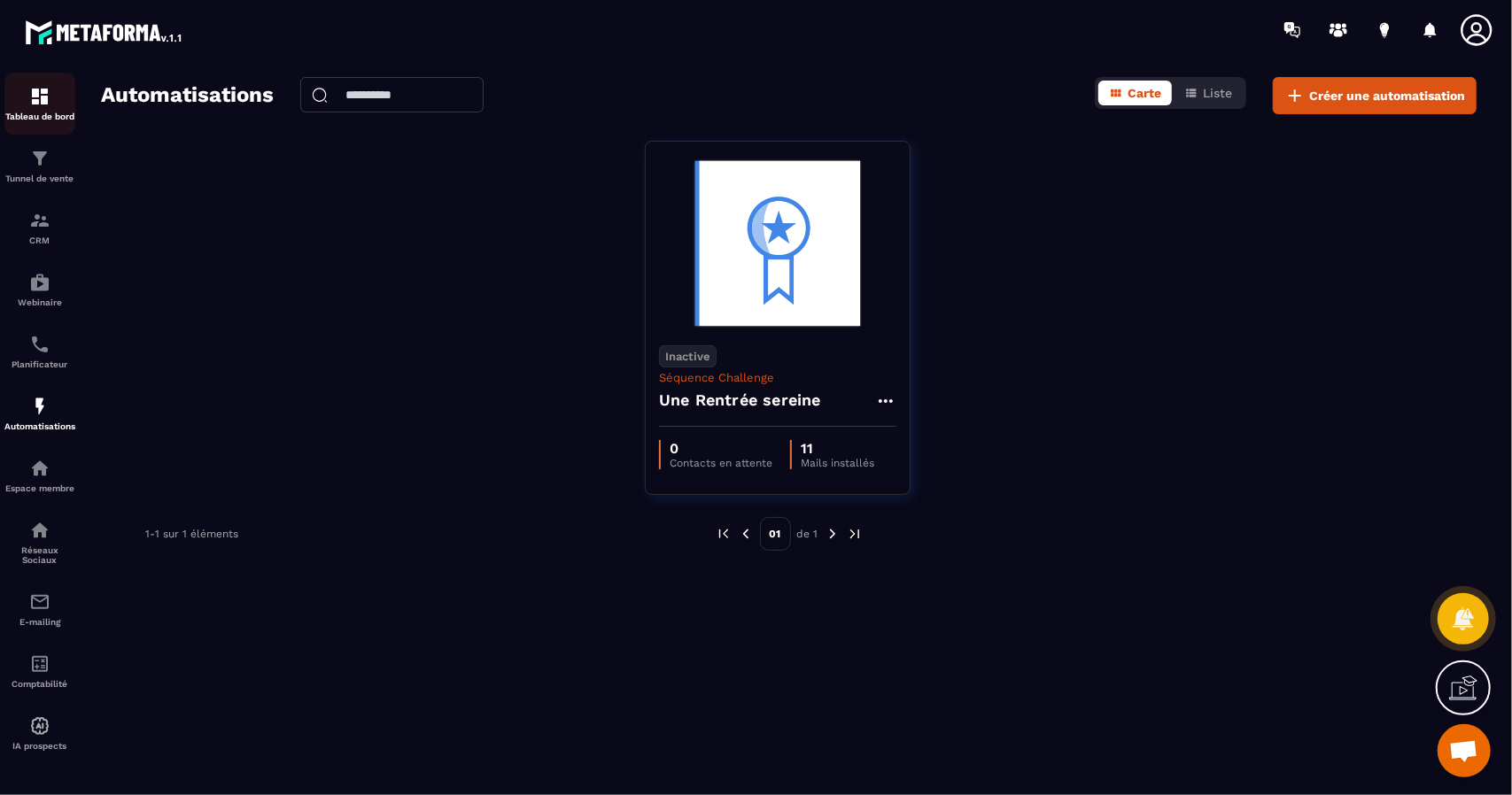 click at bounding box center [40, 96] 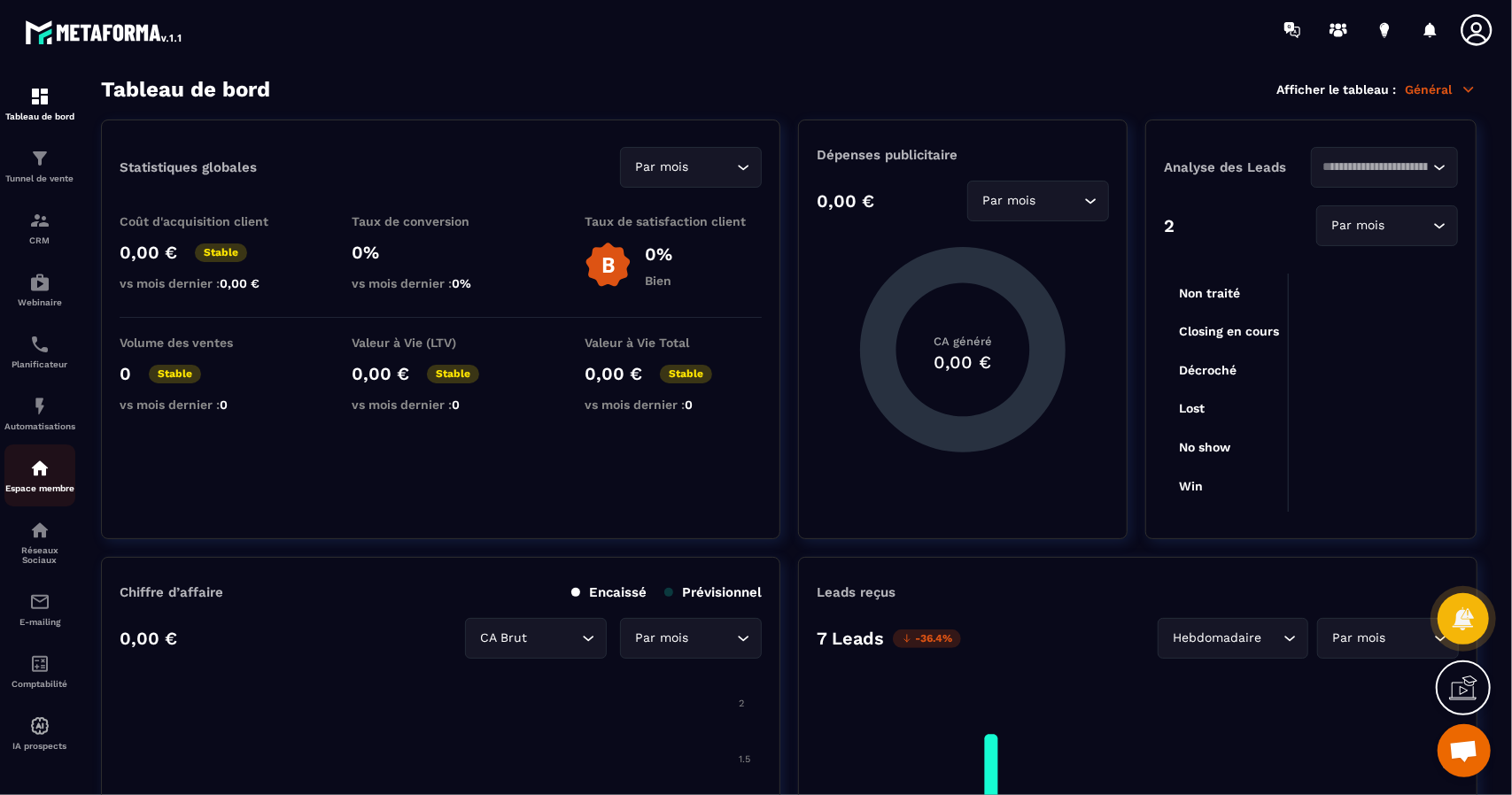 click on "Espace membre" at bounding box center [40, 488] 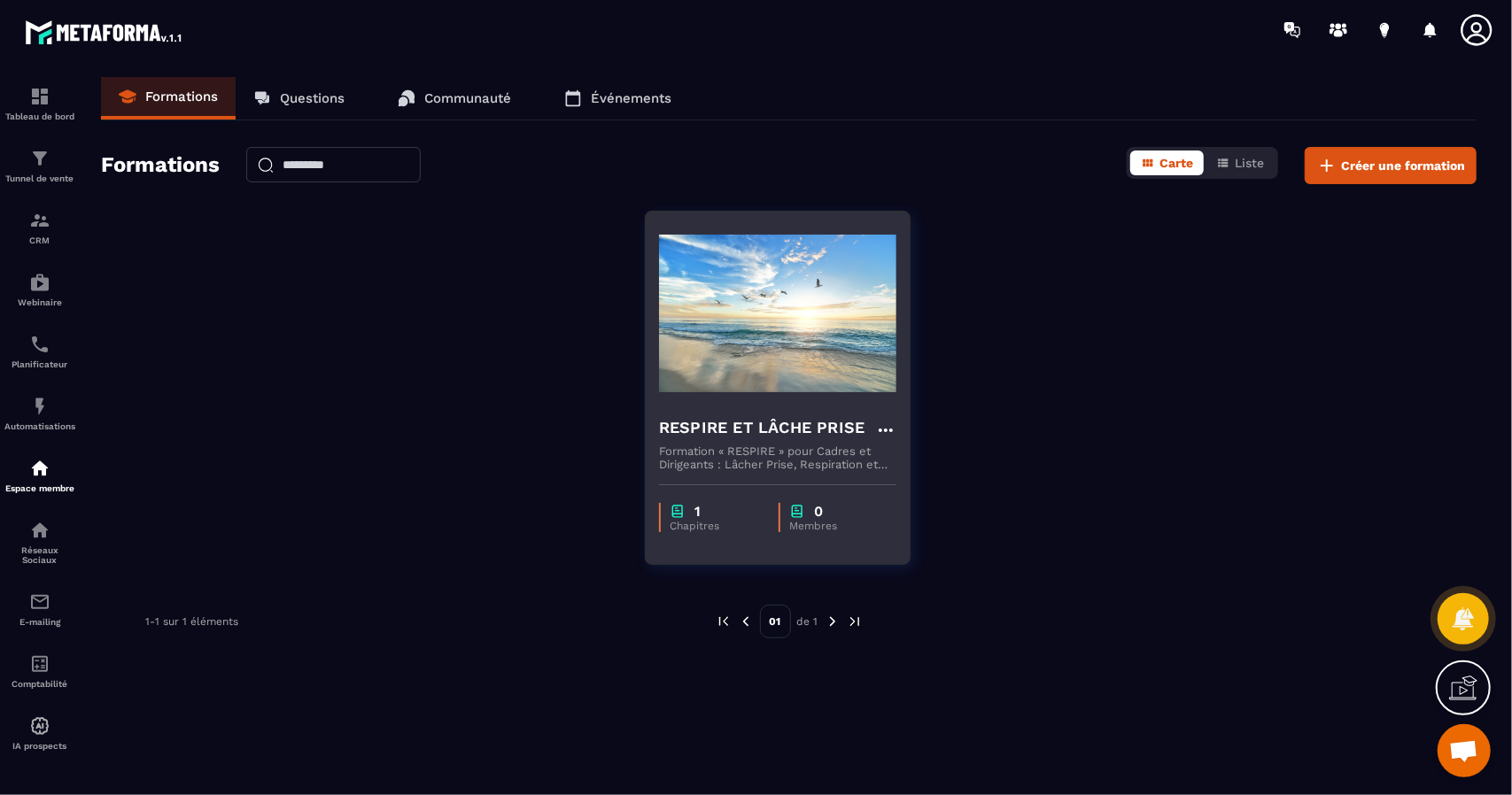 click on "Formation « RESPIRE » pour Cadres et Dirigeants : Lâcher Prise, Respiration et Détente pour renouer avec un Équilibre de Vie Pperso/Pro et développer sa plasticité cérébrales. Des outils pratiques pour réduire le stress, mieux respirer, prendre du recul et gagner en énergie." at bounding box center [778, 458] 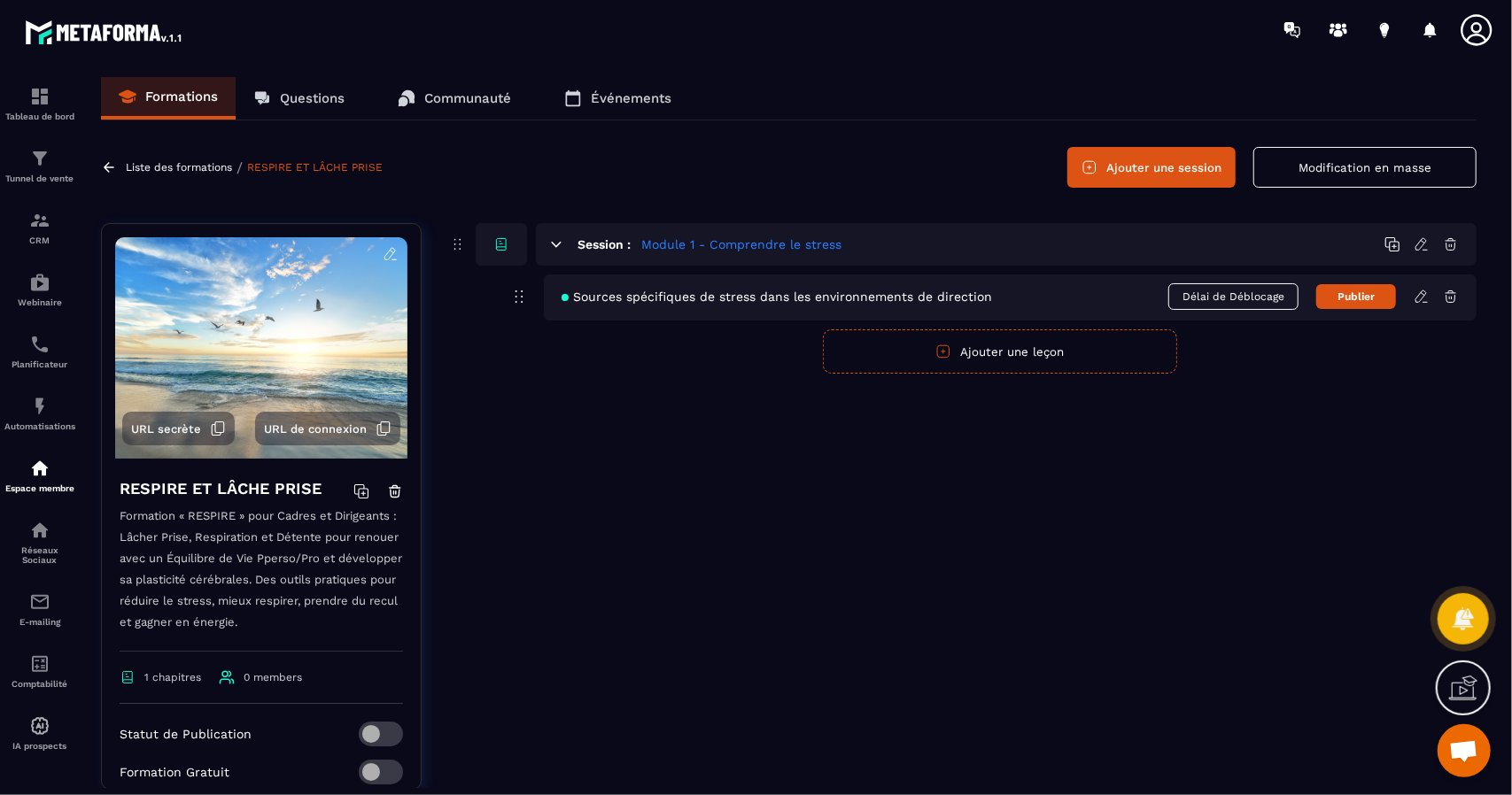 click 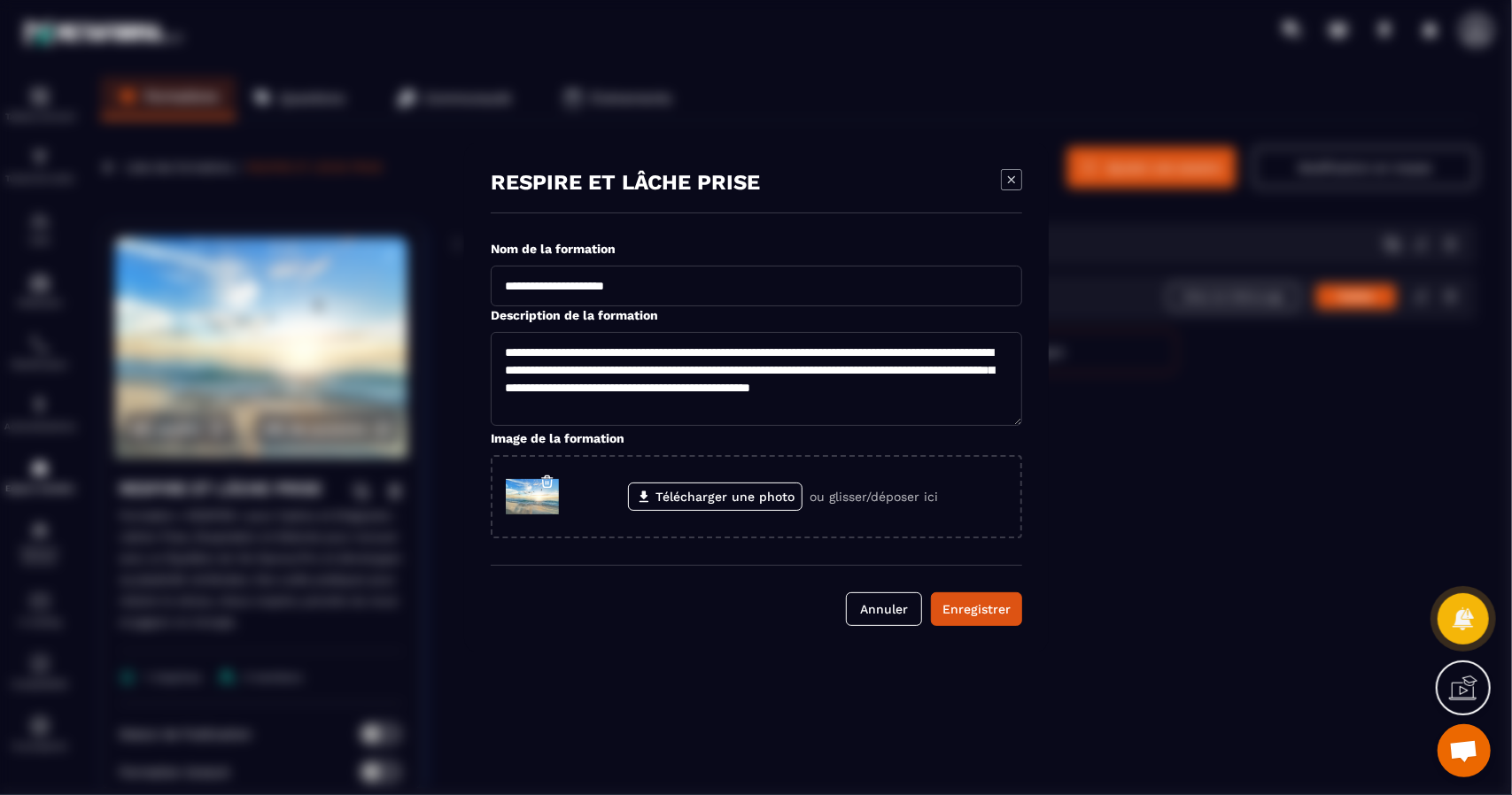 click on "**********" 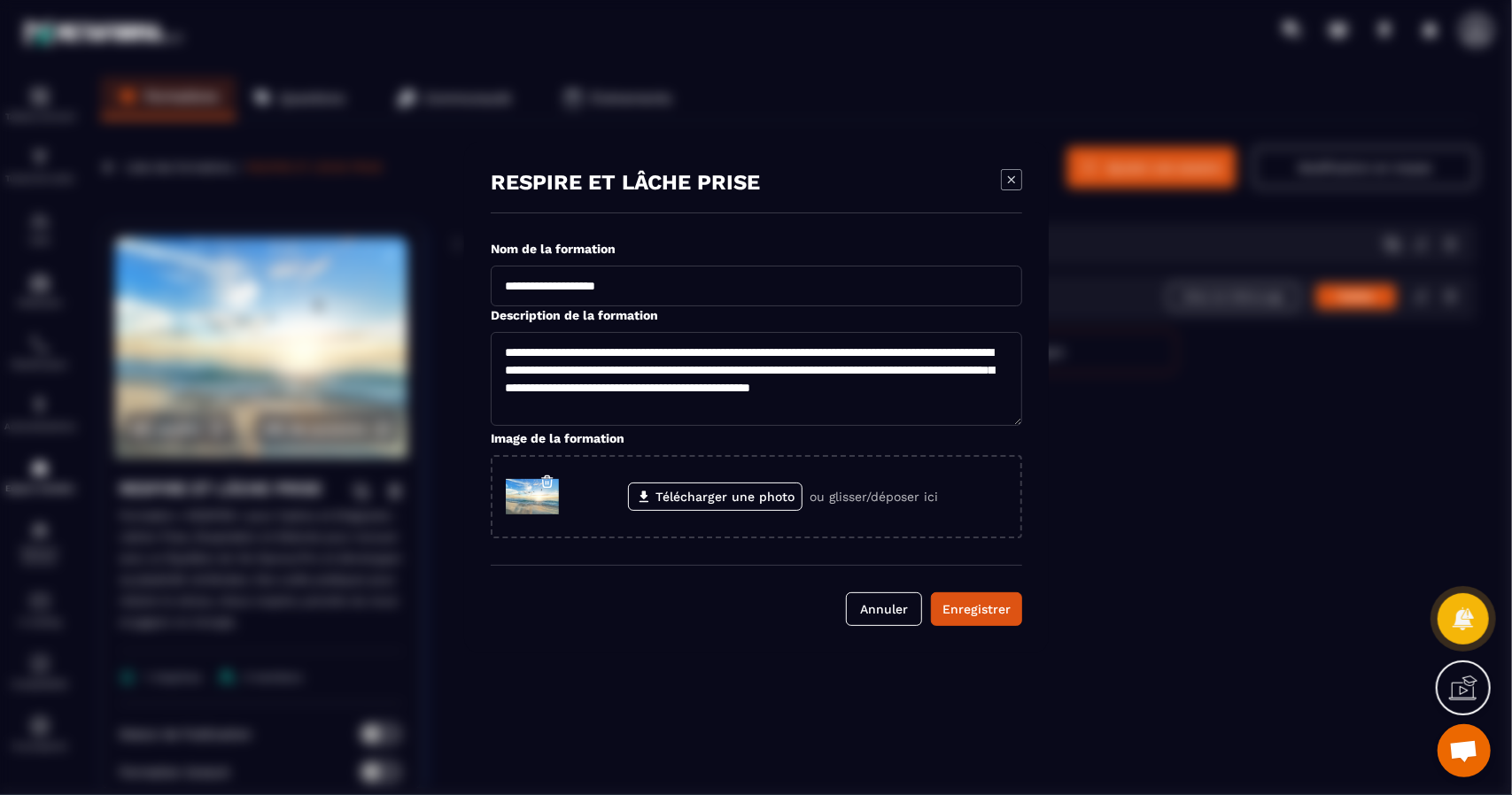 click on "**********" at bounding box center [756, 286] 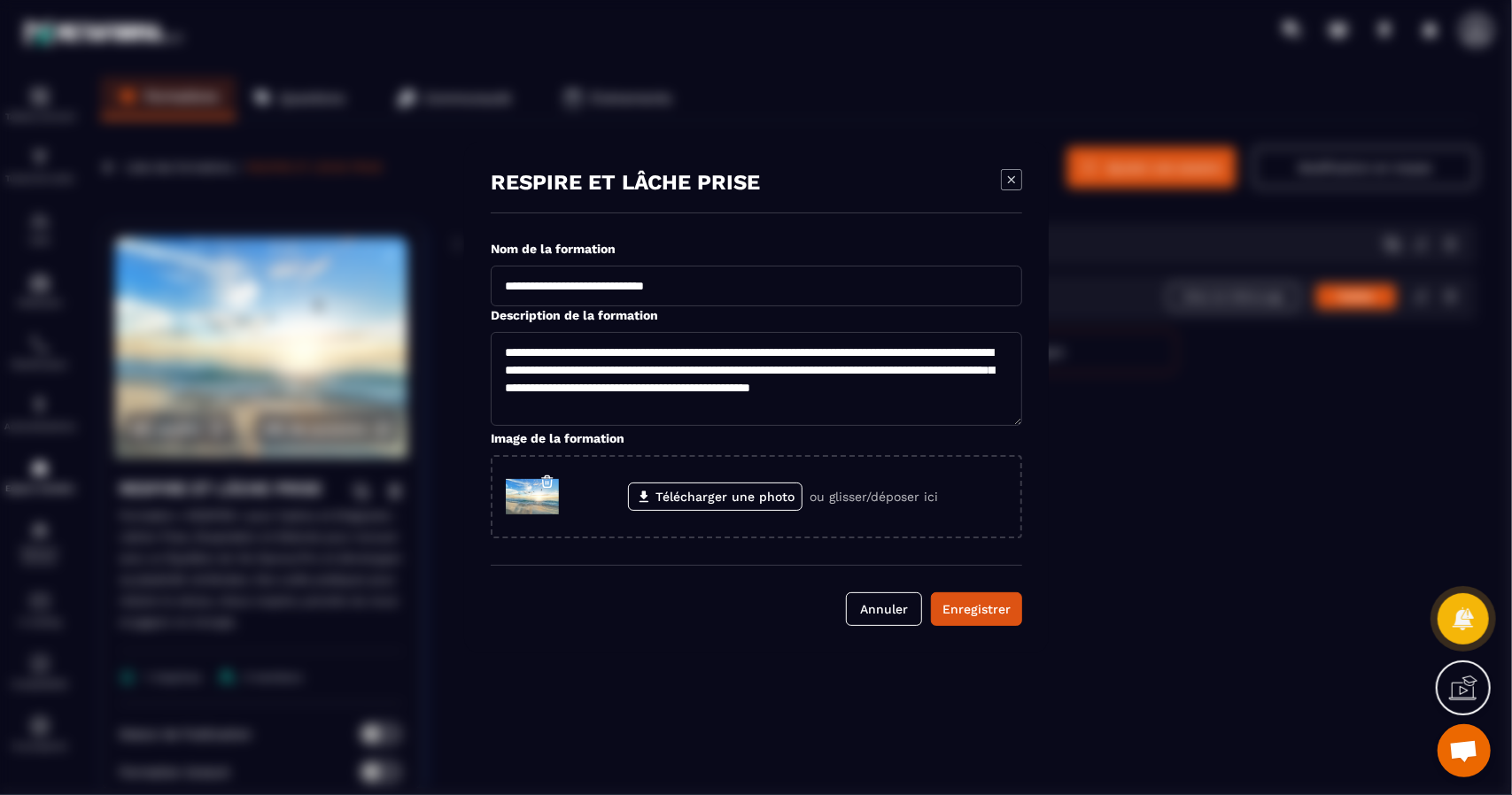 drag, startPoint x: 725, startPoint y: 284, endPoint x: 495, endPoint y: 280, distance: 230.03478 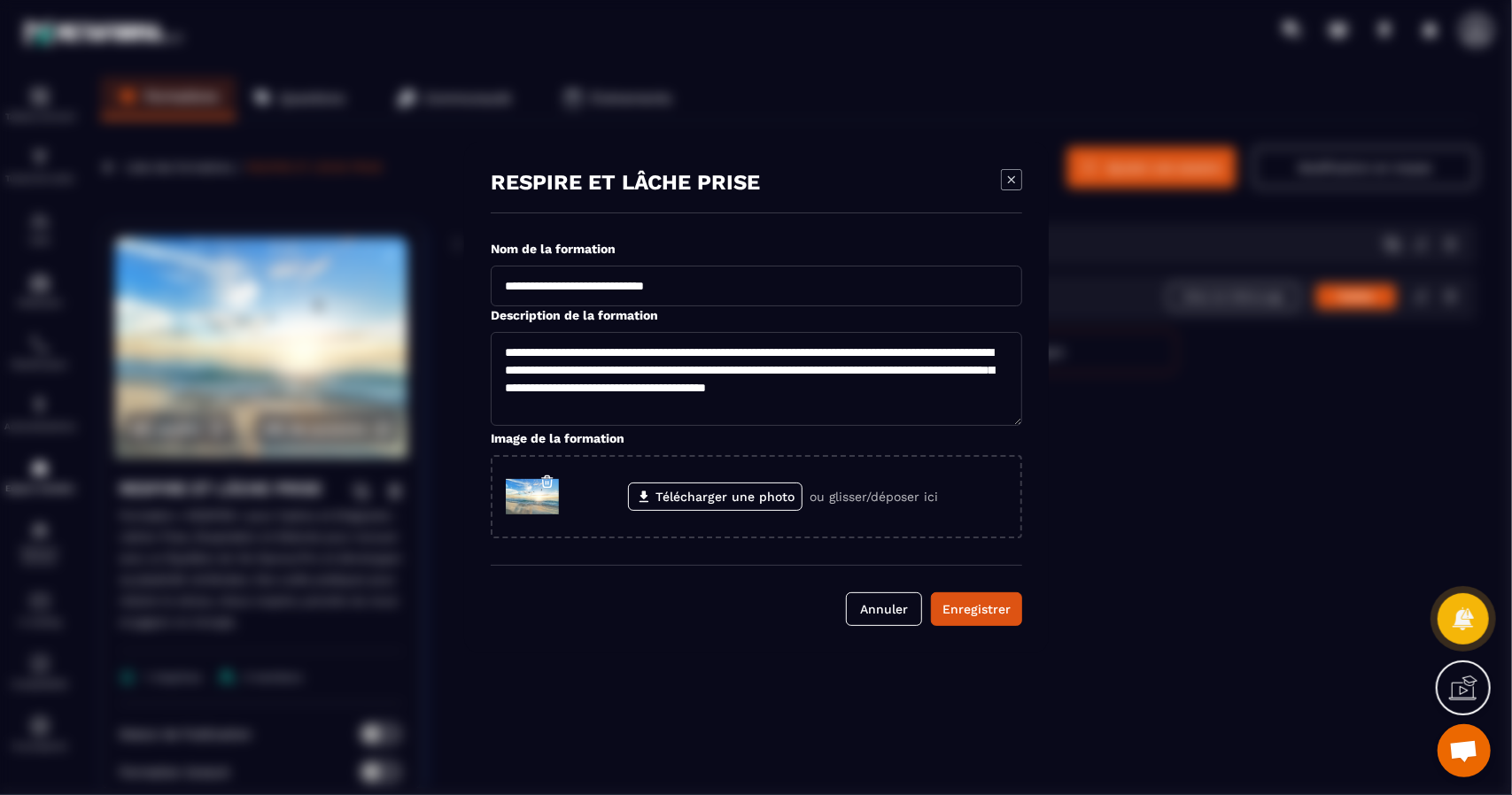 click on "**********" 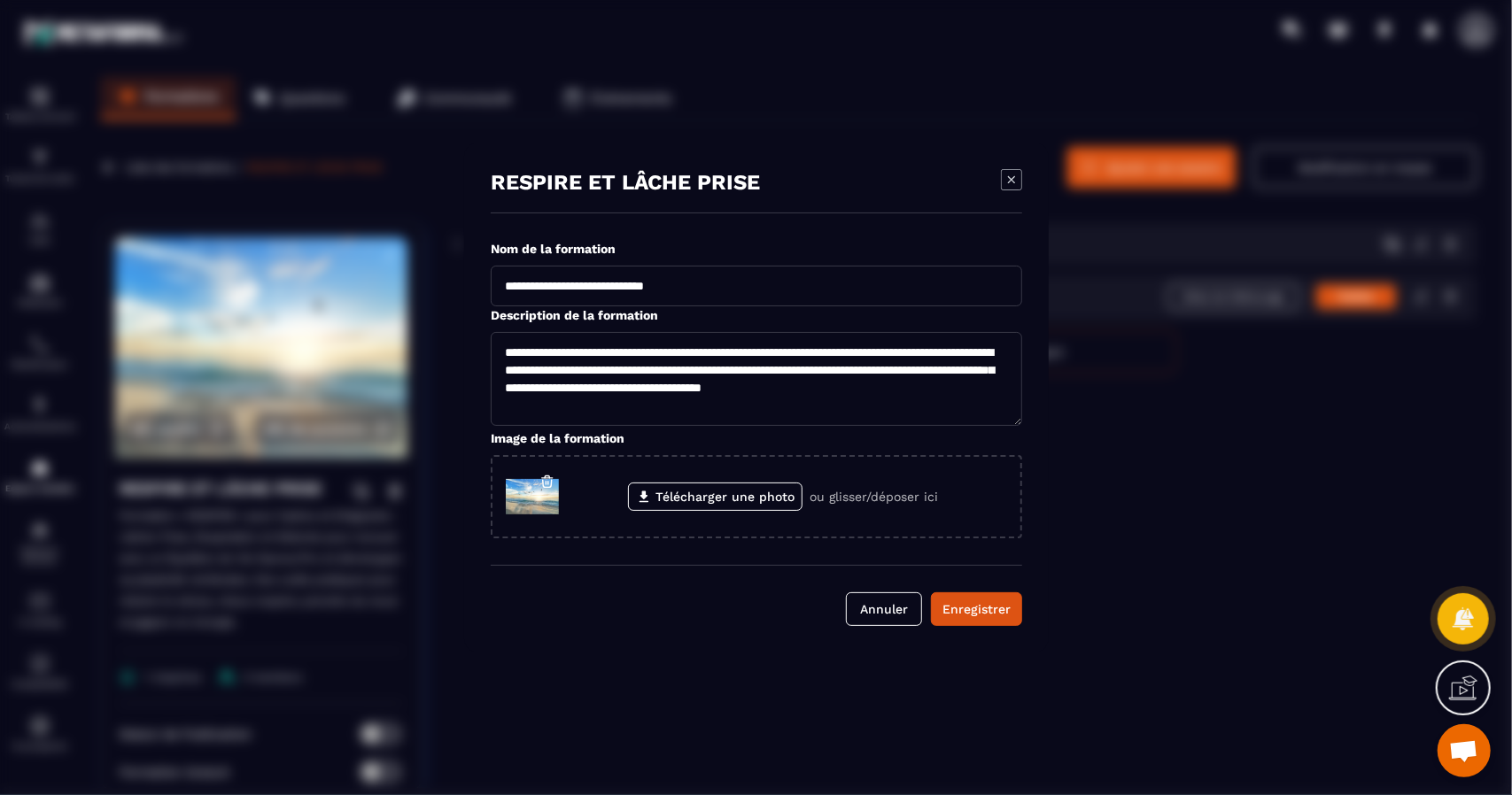 click on "**********" 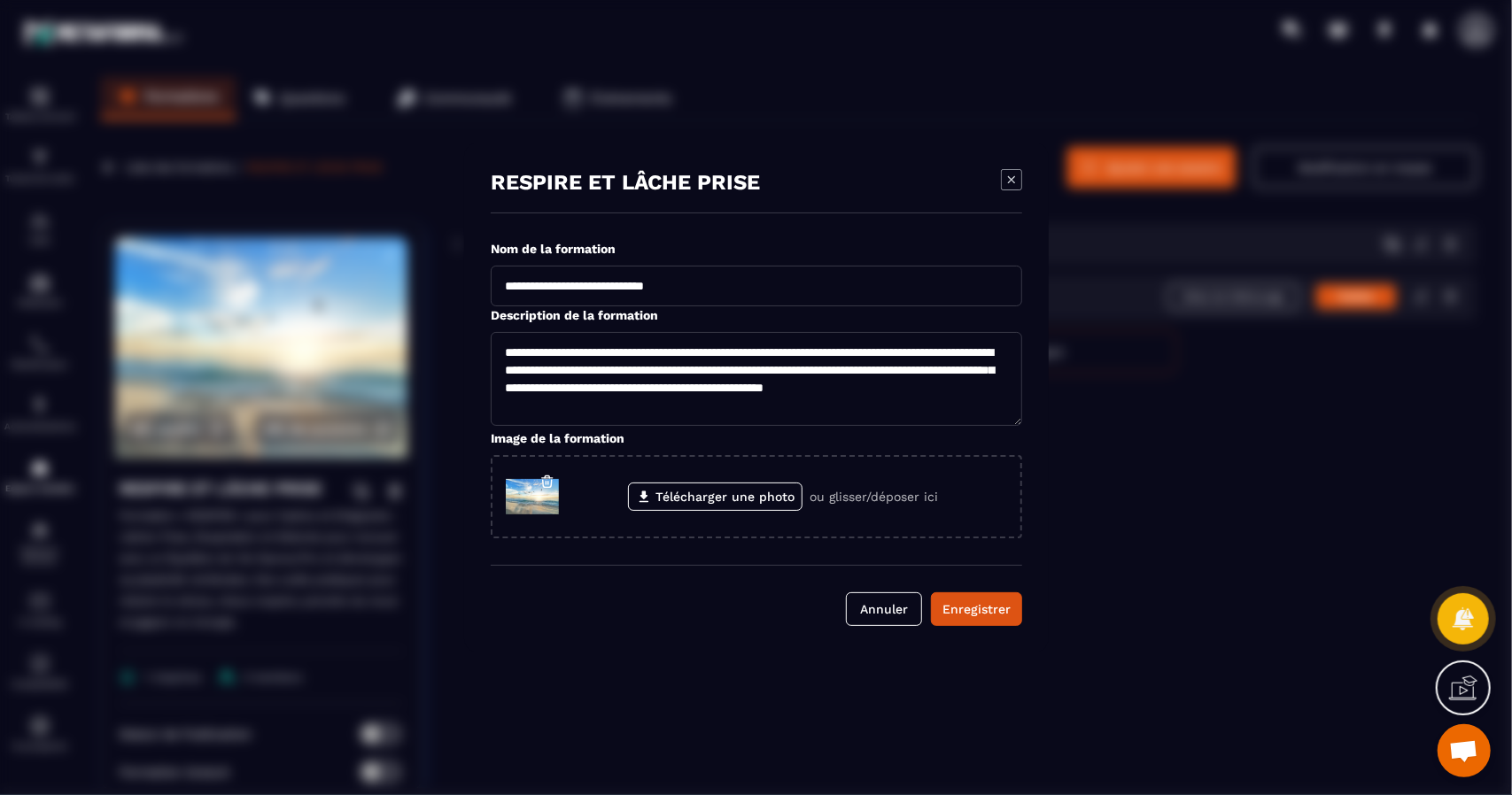 scroll, scrollTop: 14, scrollLeft: 0, axis: vertical 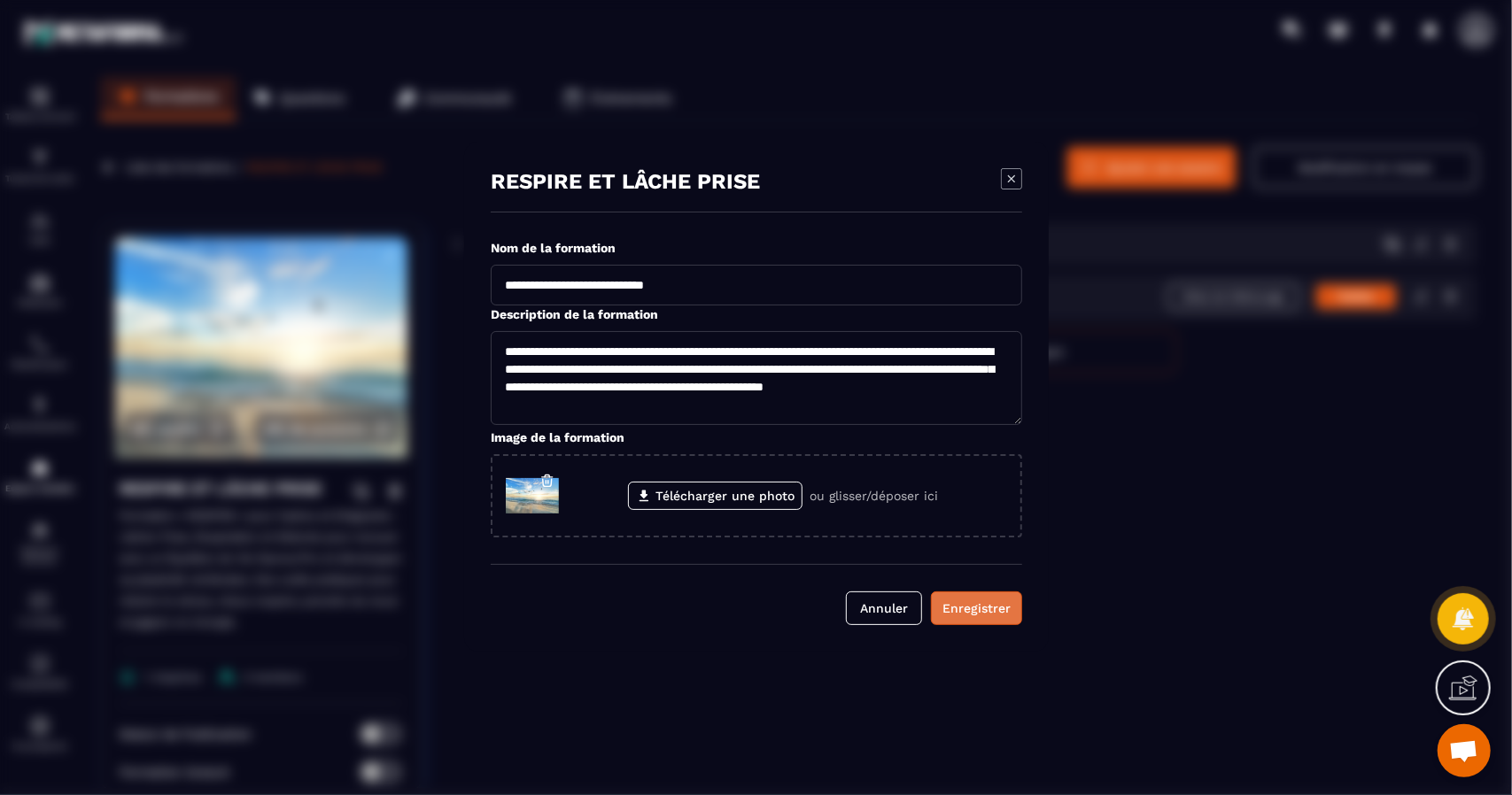 type on "**********" 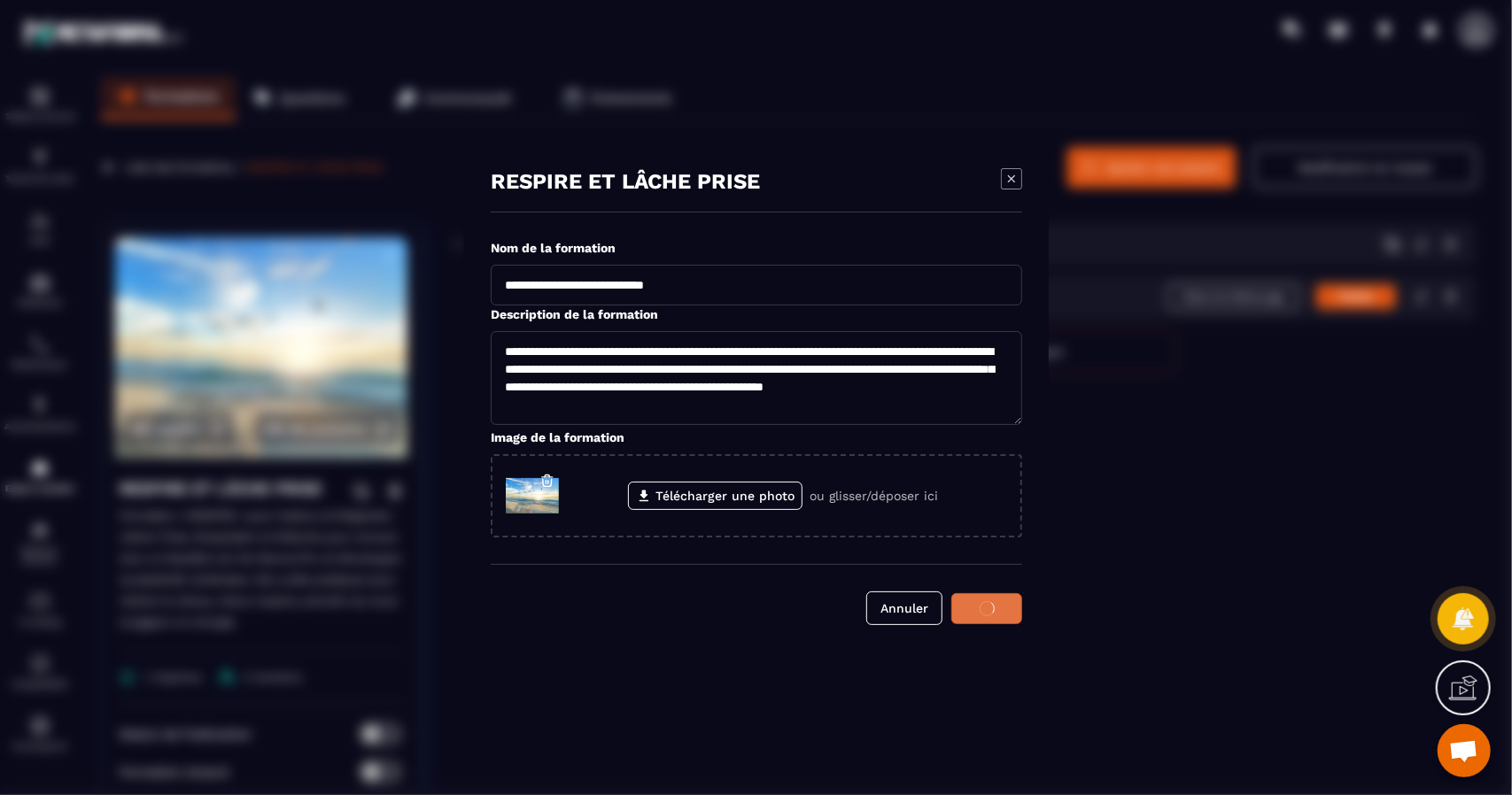 scroll, scrollTop: 0, scrollLeft: 0, axis: both 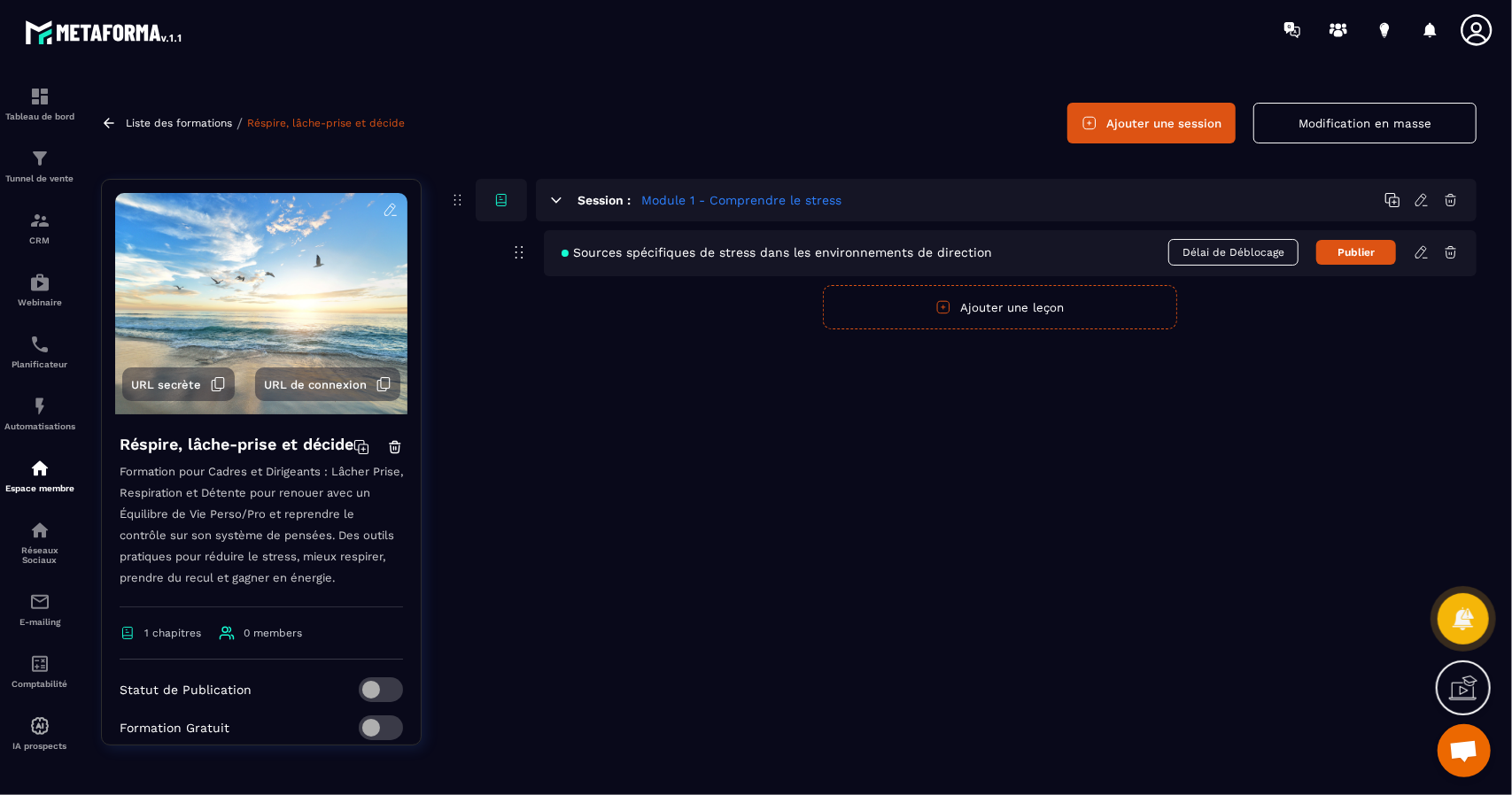 click on "Ajouter une session" at bounding box center [1151, 123] 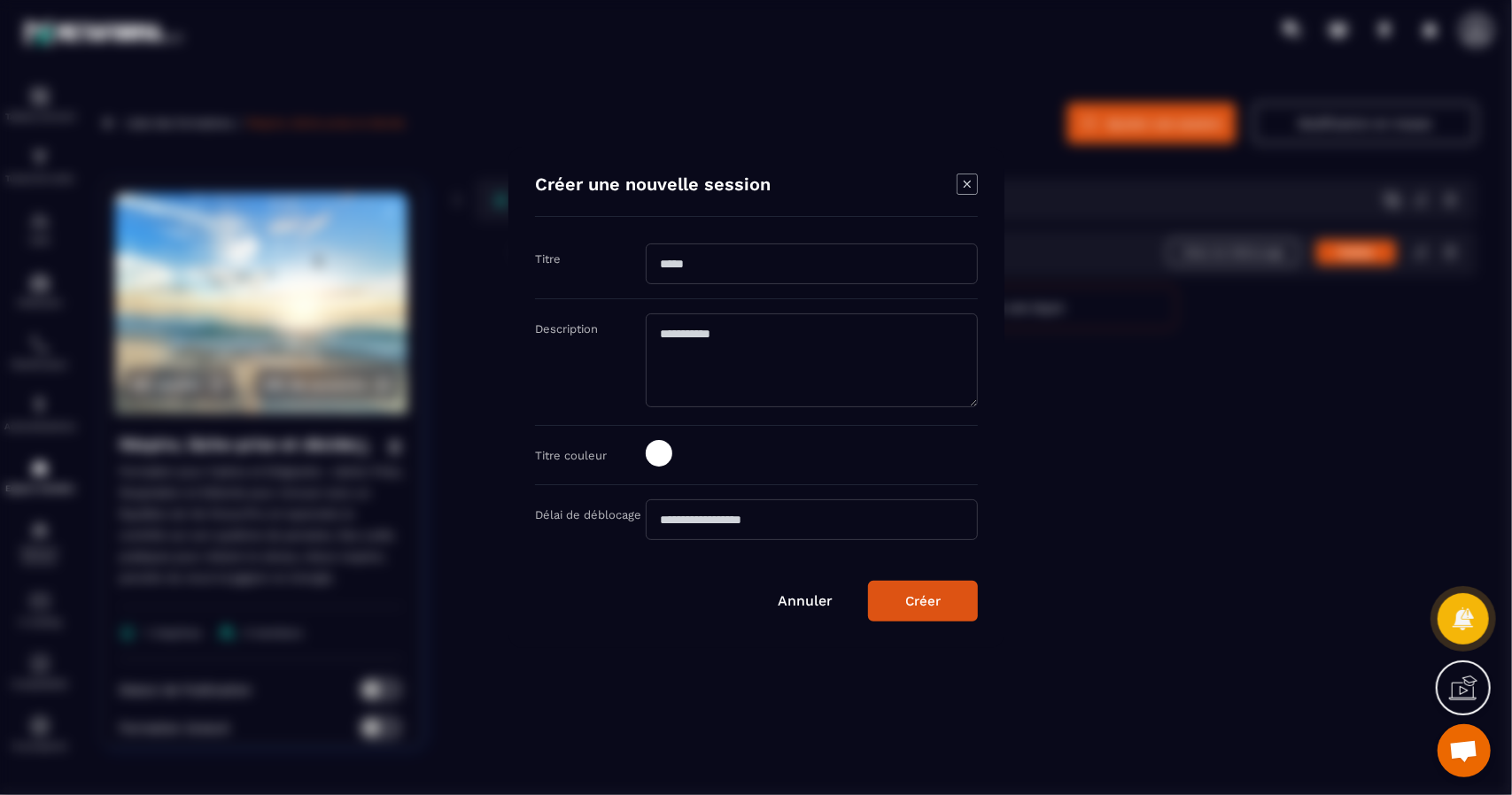 click at bounding box center [811, 264] 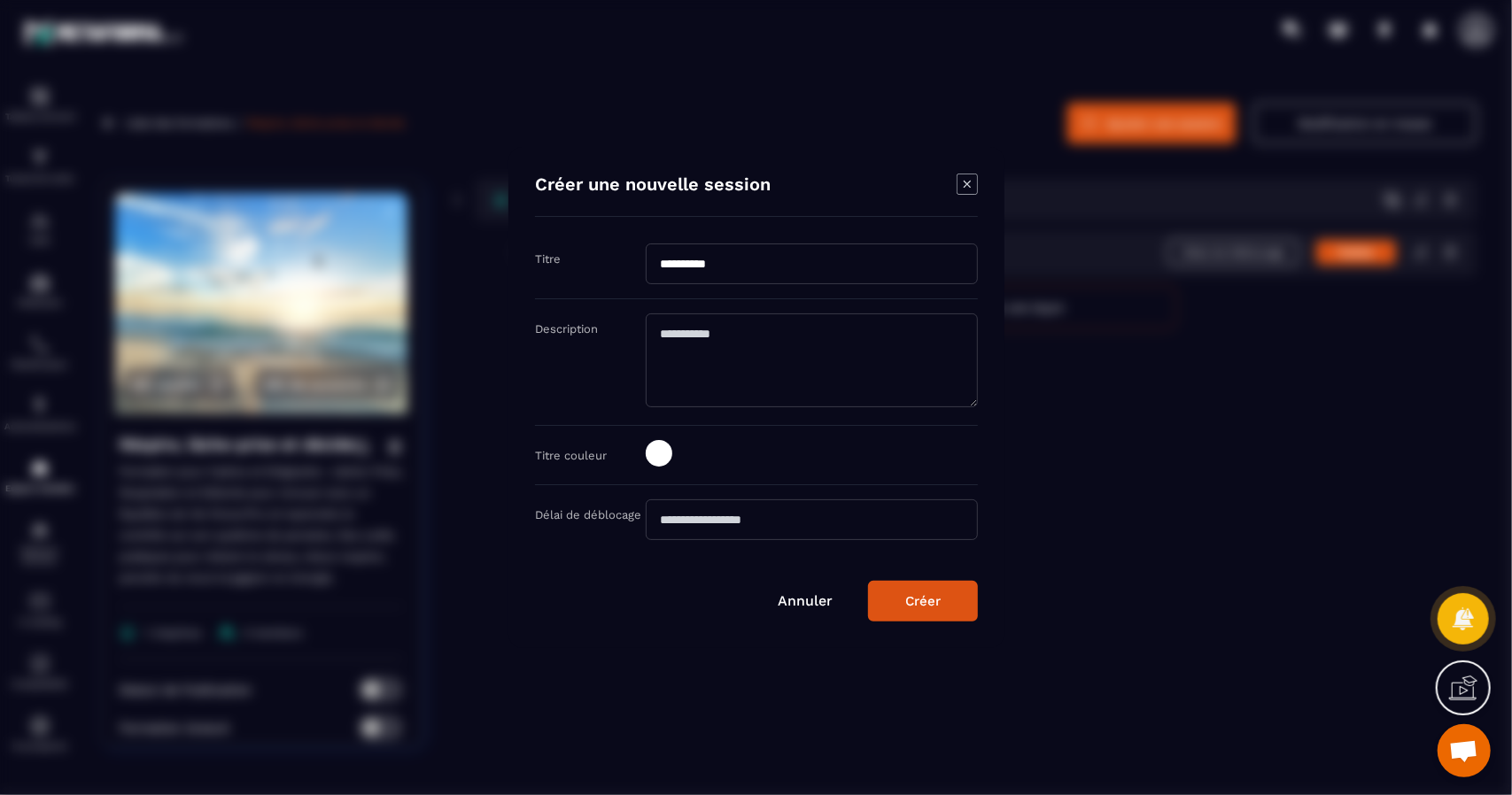 type on "*********" 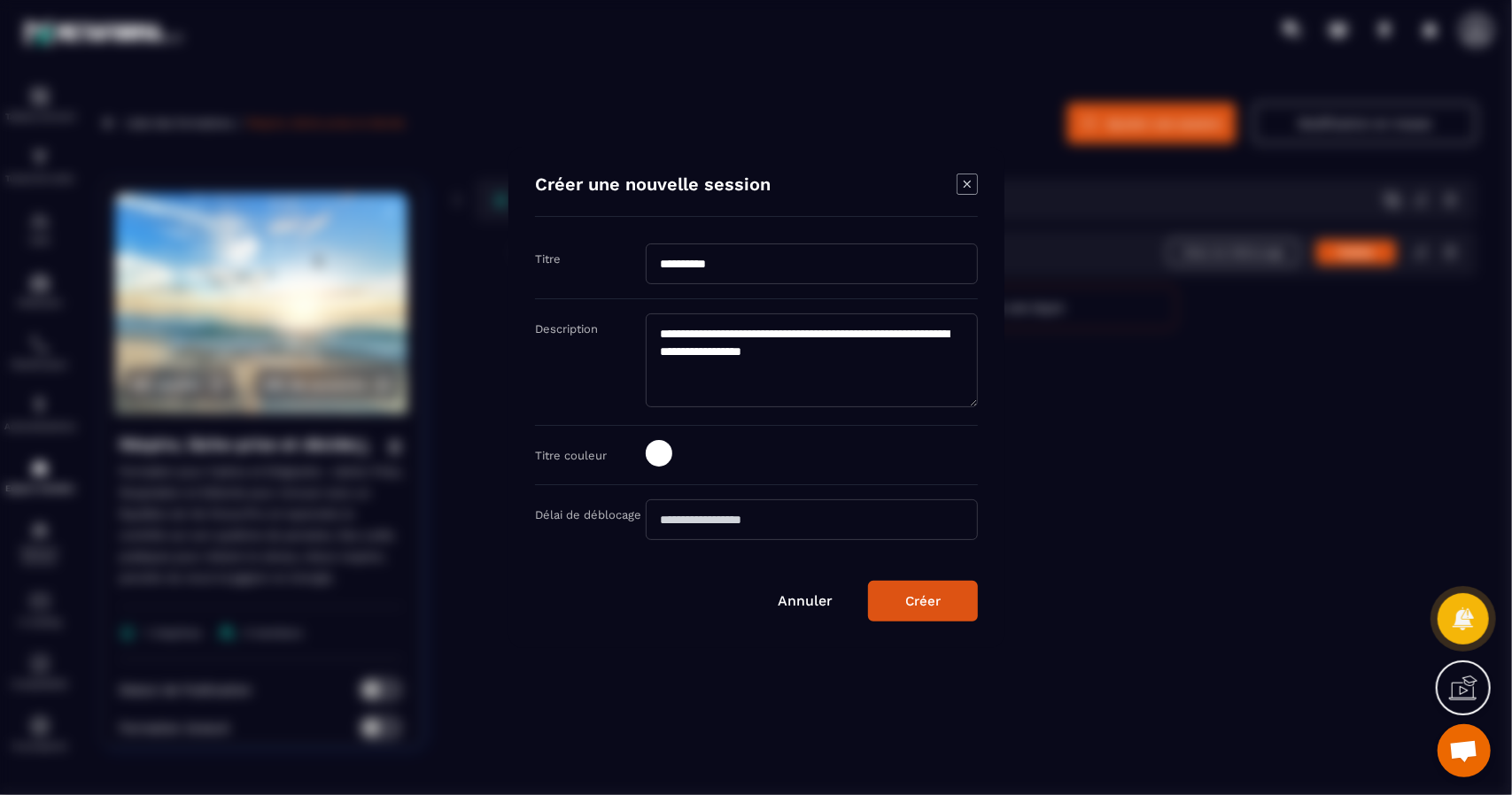 type on "**********" 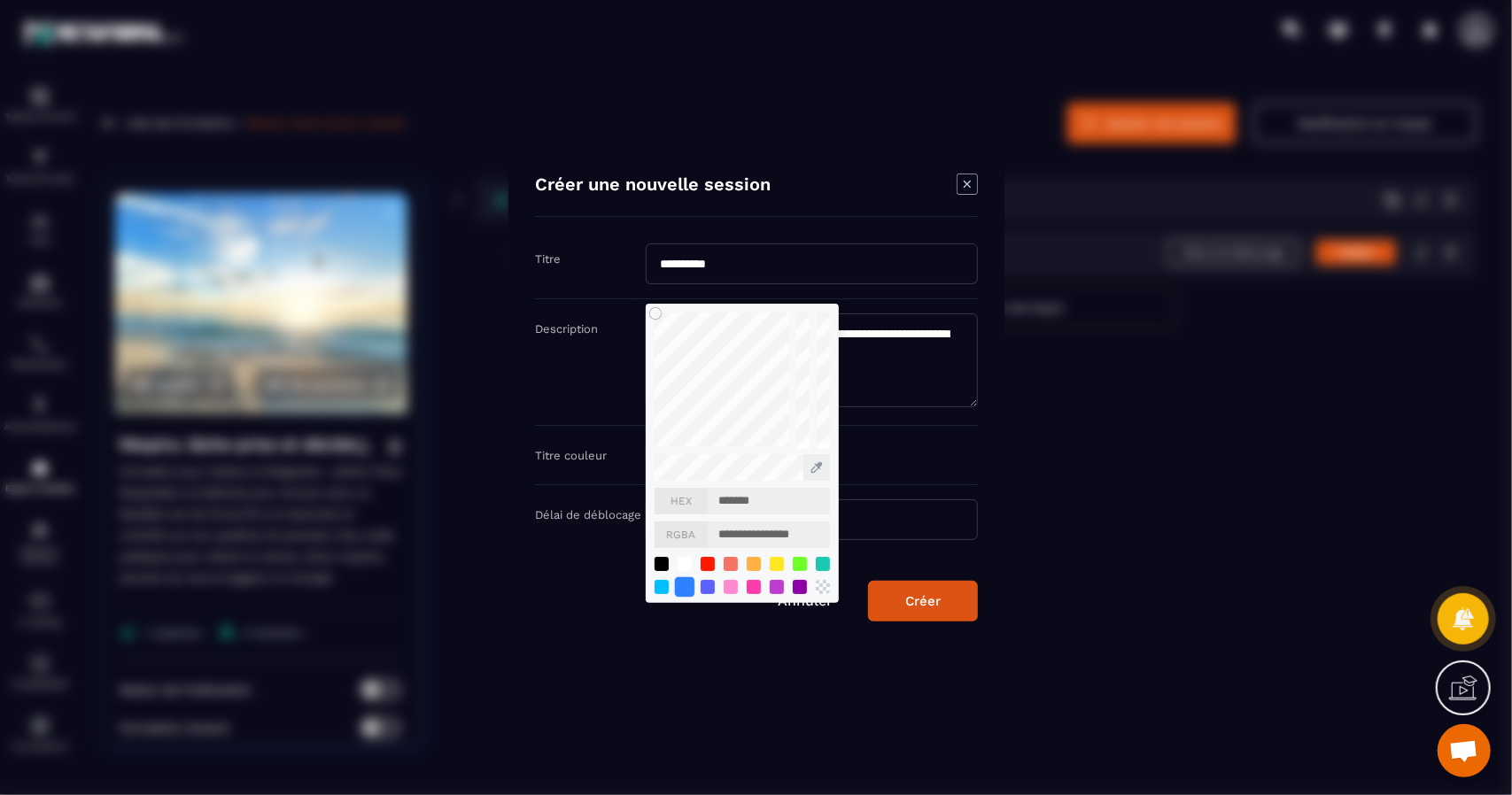 click at bounding box center (684, 587) 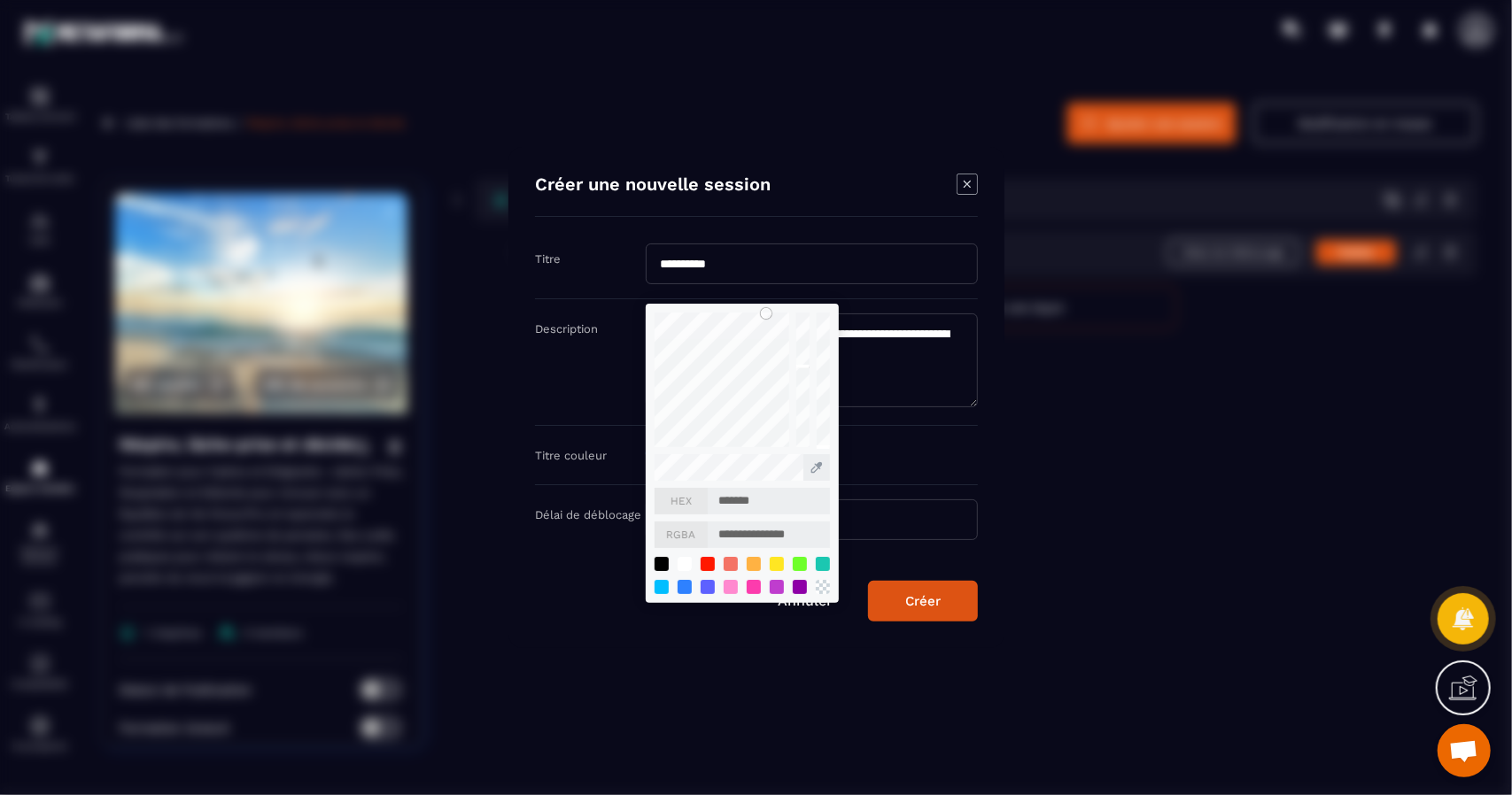 click on "Créer" at bounding box center (923, 601) 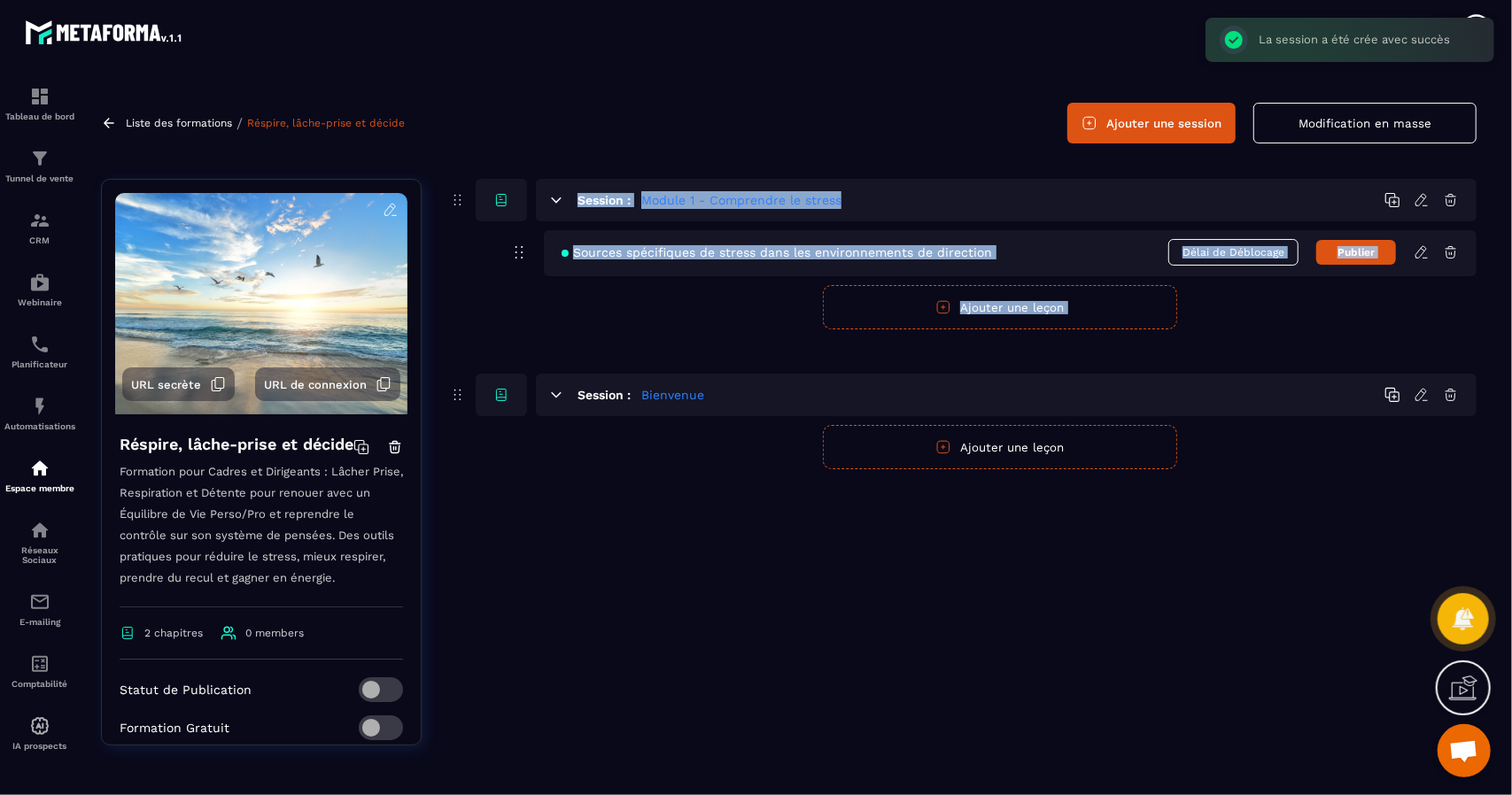 drag, startPoint x: 443, startPoint y: 390, endPoint x: 492, endPoint y: 181, distance: 214.66718 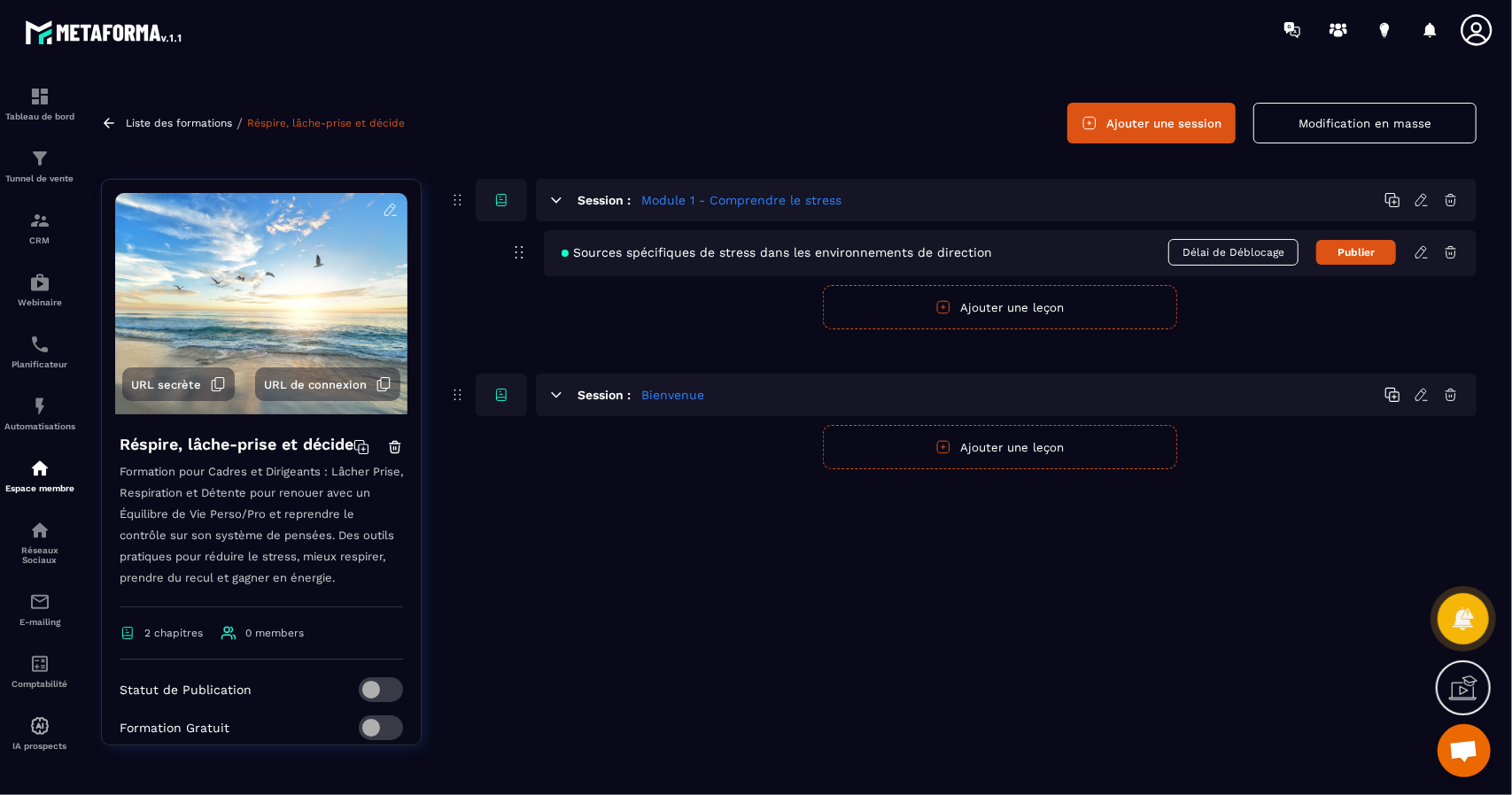 click 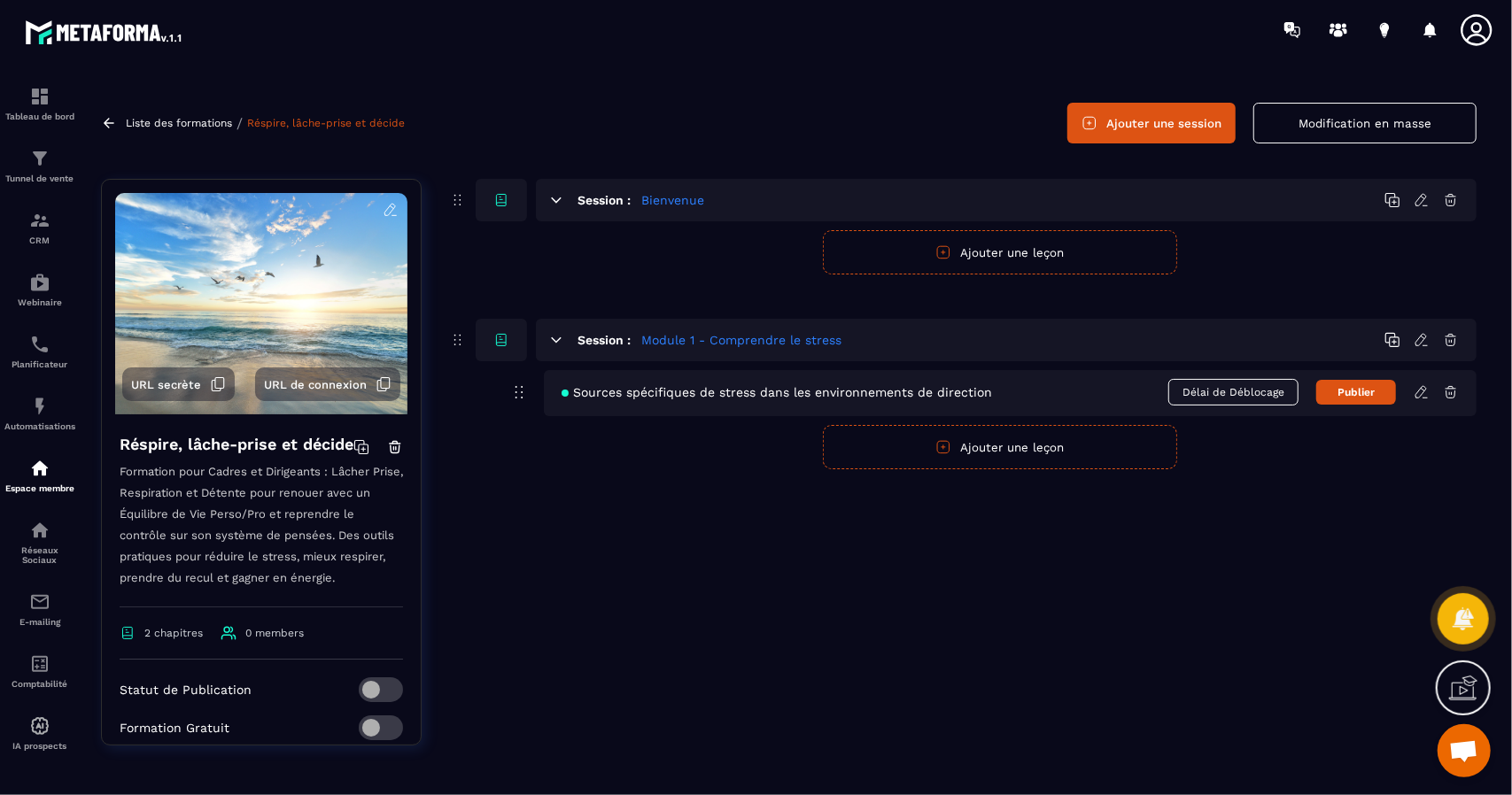 click 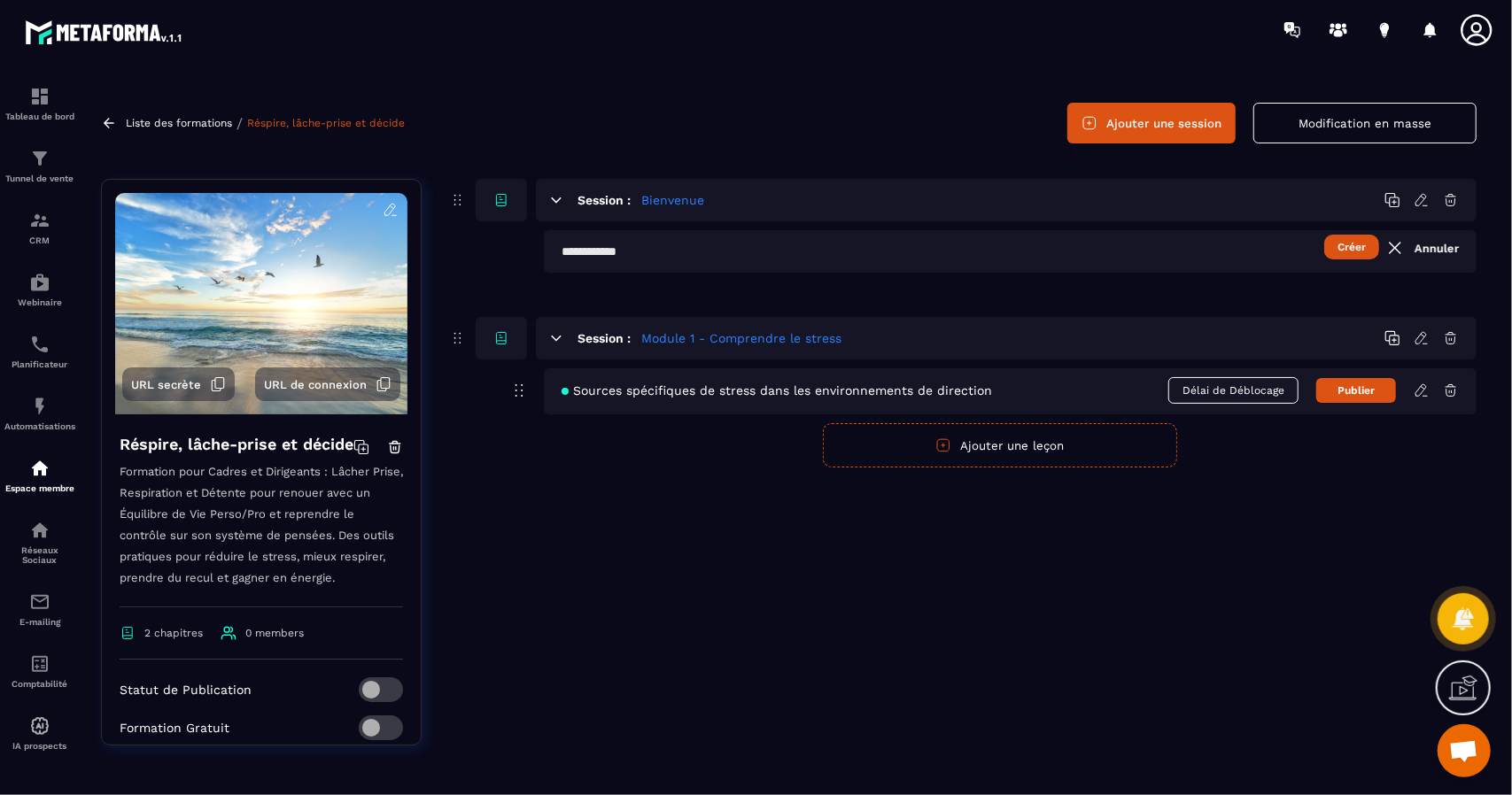click on "Créer" at bounding box center [1352, 247] 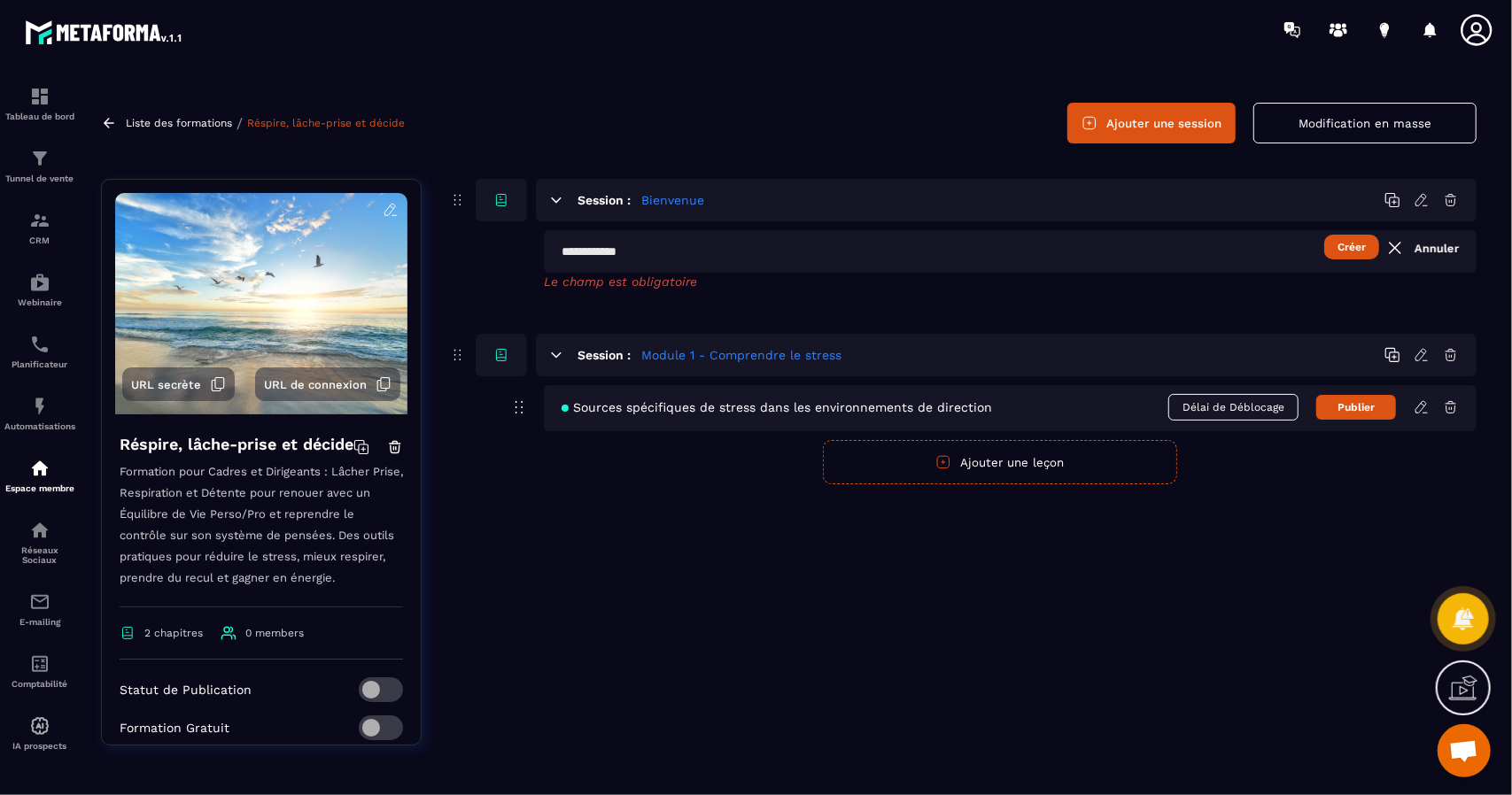 click at bounding box center (1010, 251) 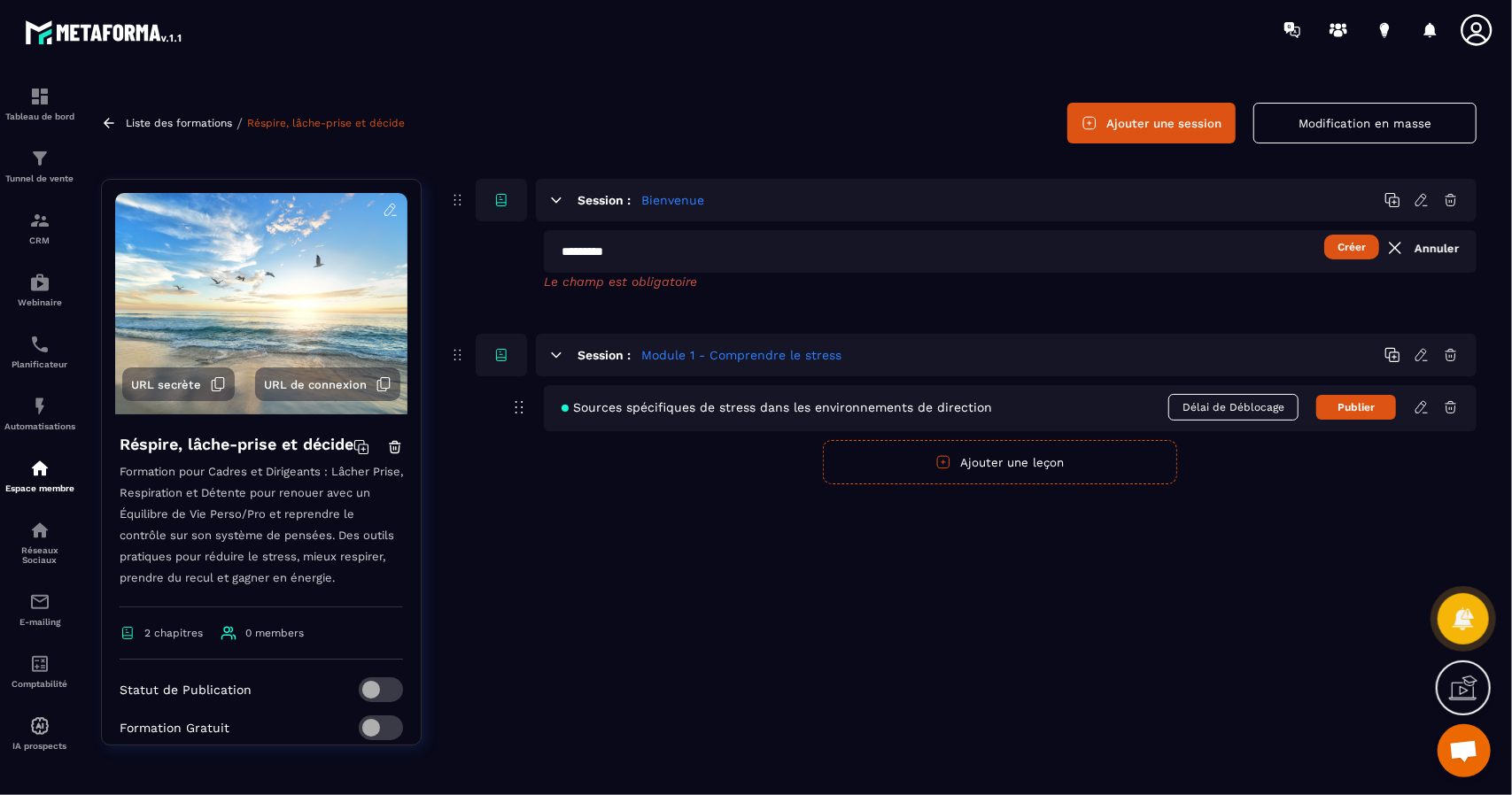 type on "*********" 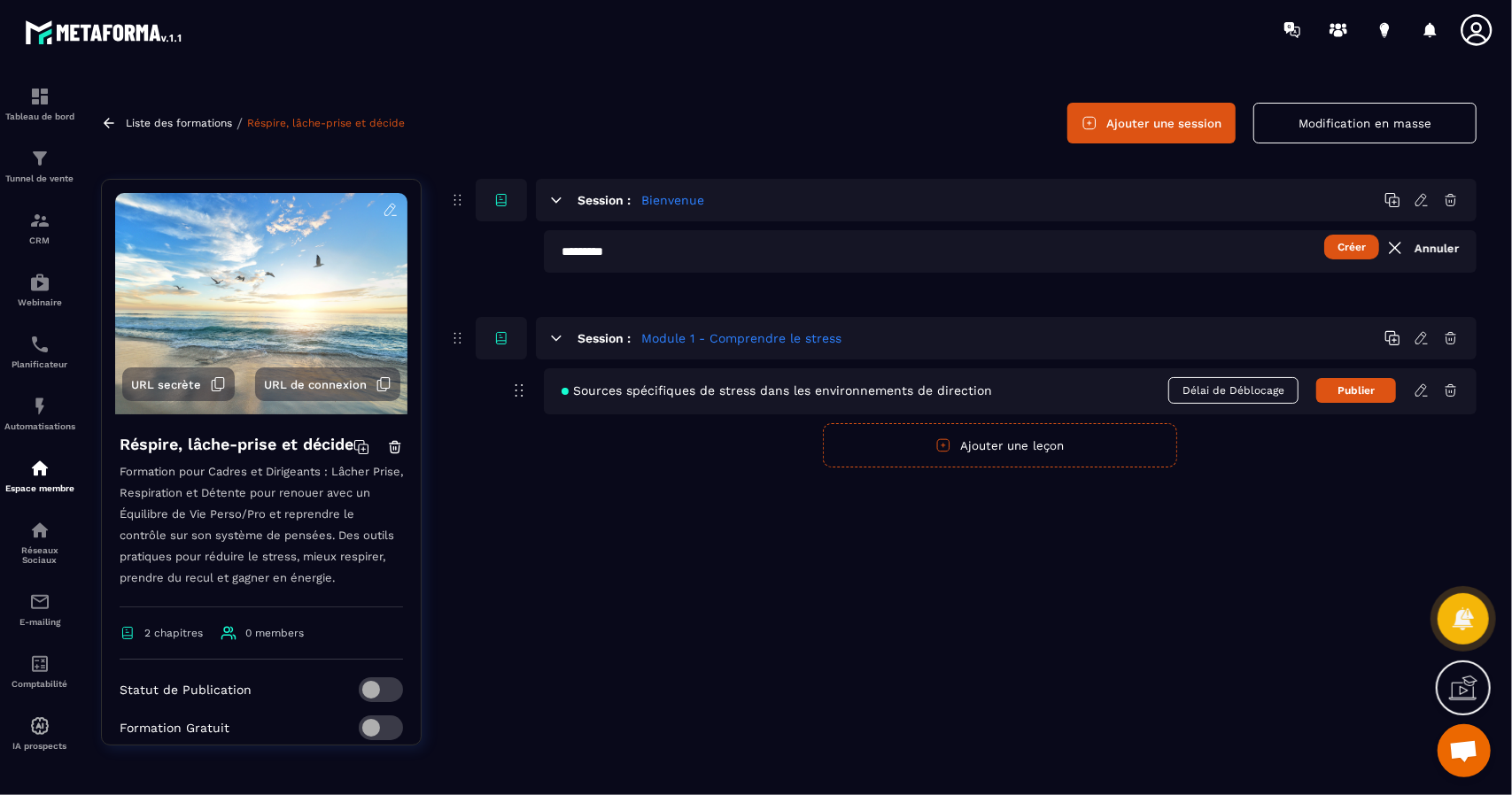 click on "Créer" at bounding box center (1352, 247) 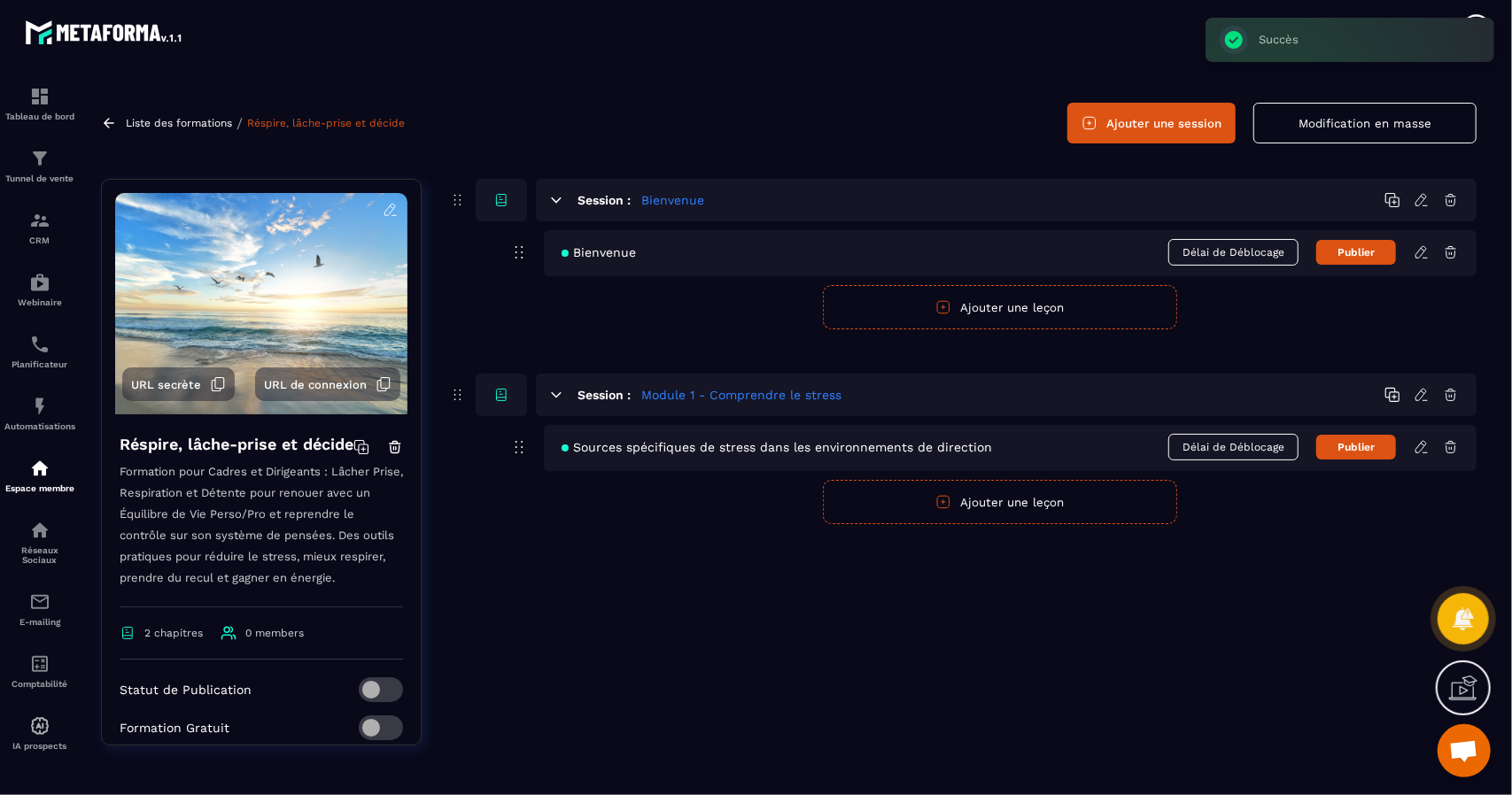 click 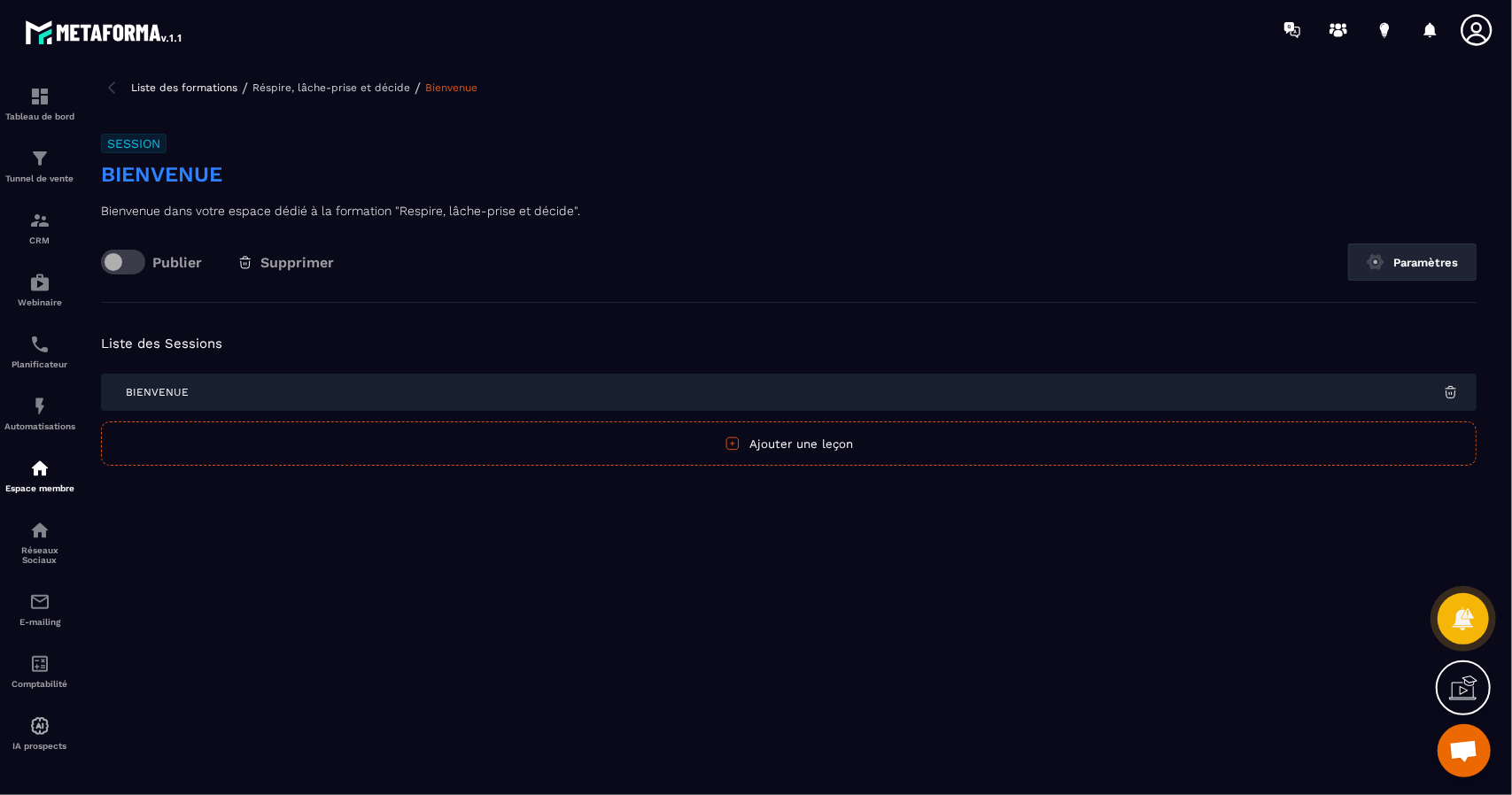 click on "Bienvenue" at bounding box center [788, 174] 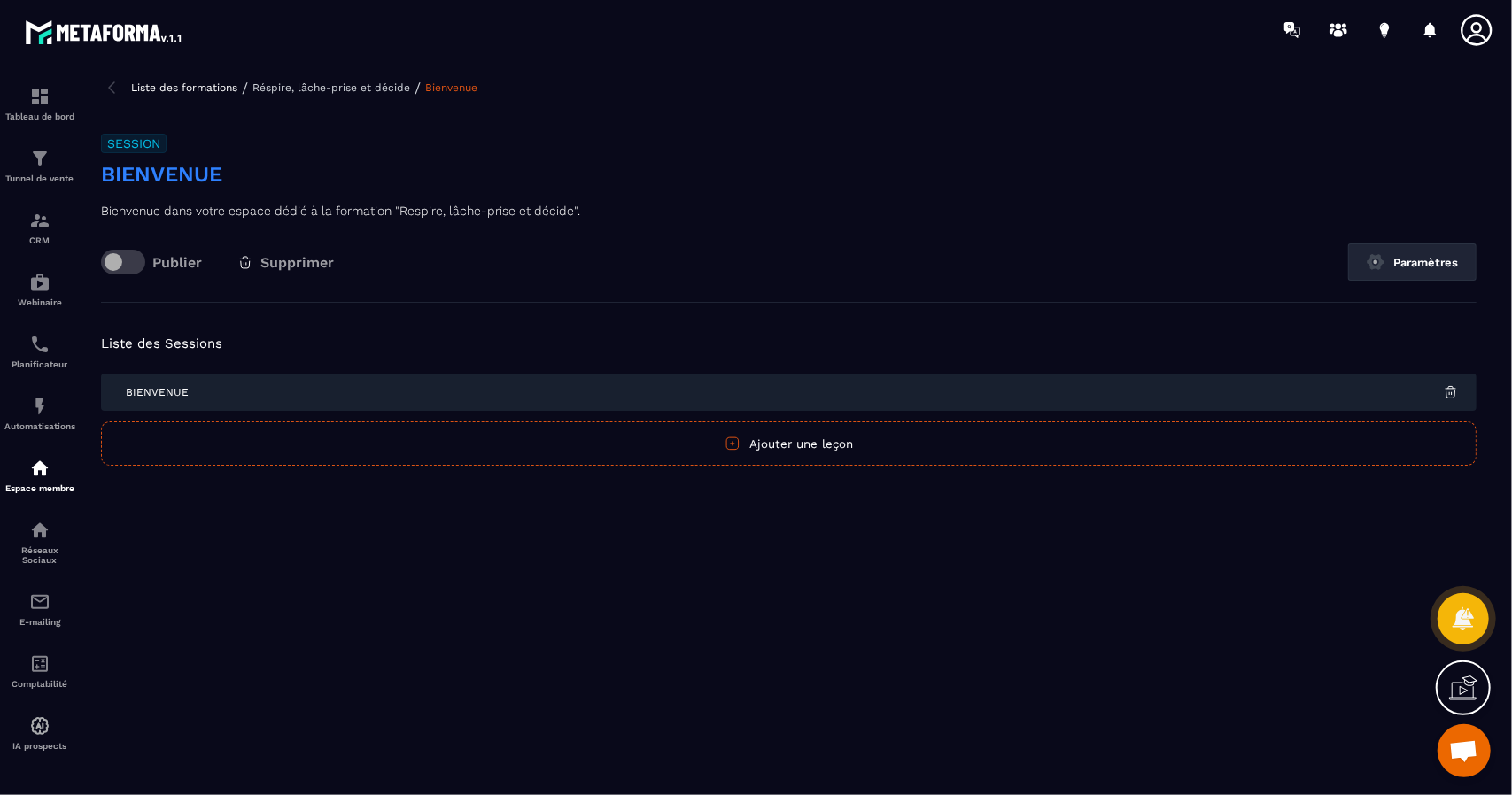drag, startPoint x: 129, startPoint y: 169, endPoint x: 299, endPoint y: 150, distance: 171.0585 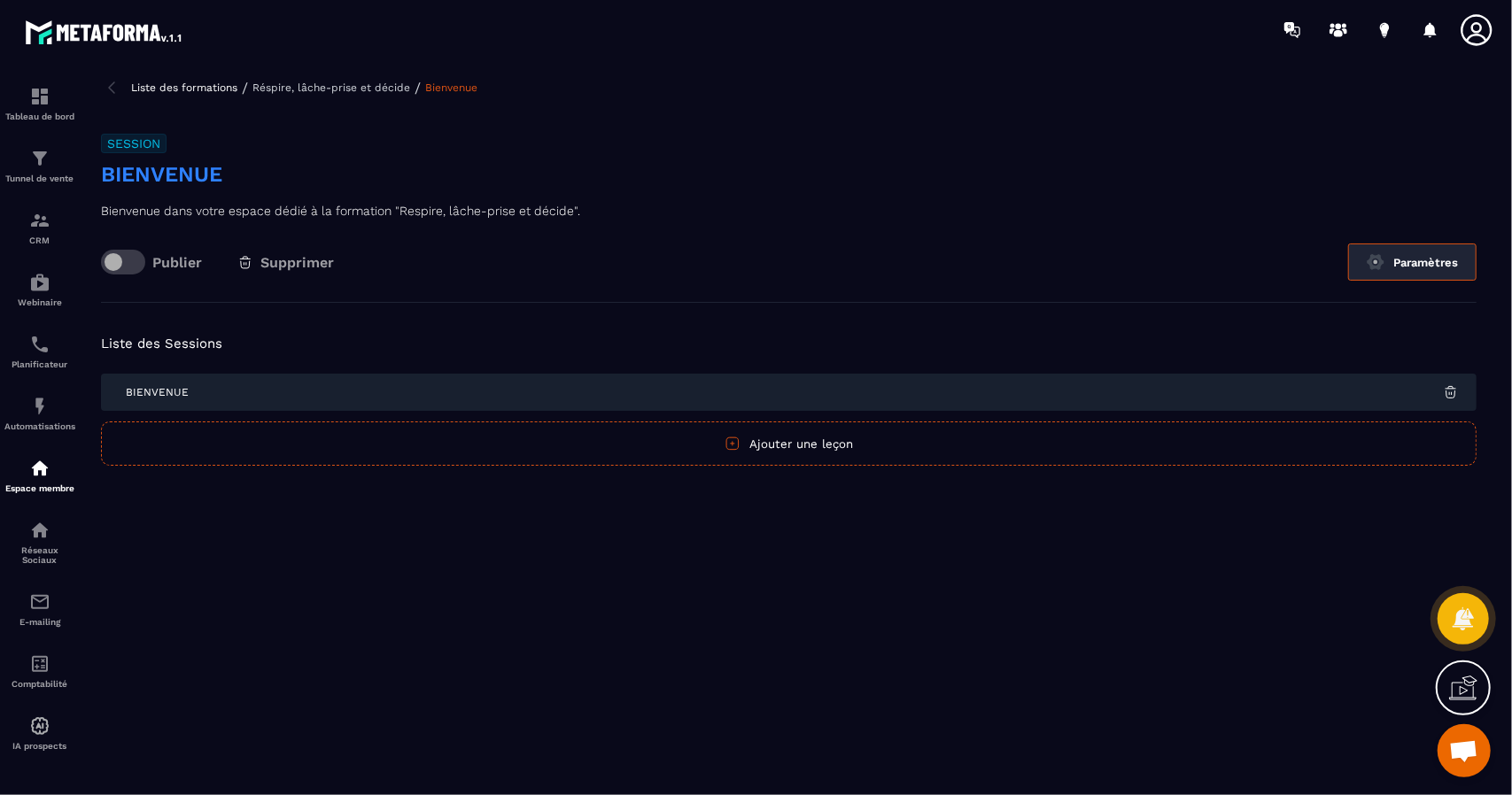 click on "Paramètres" 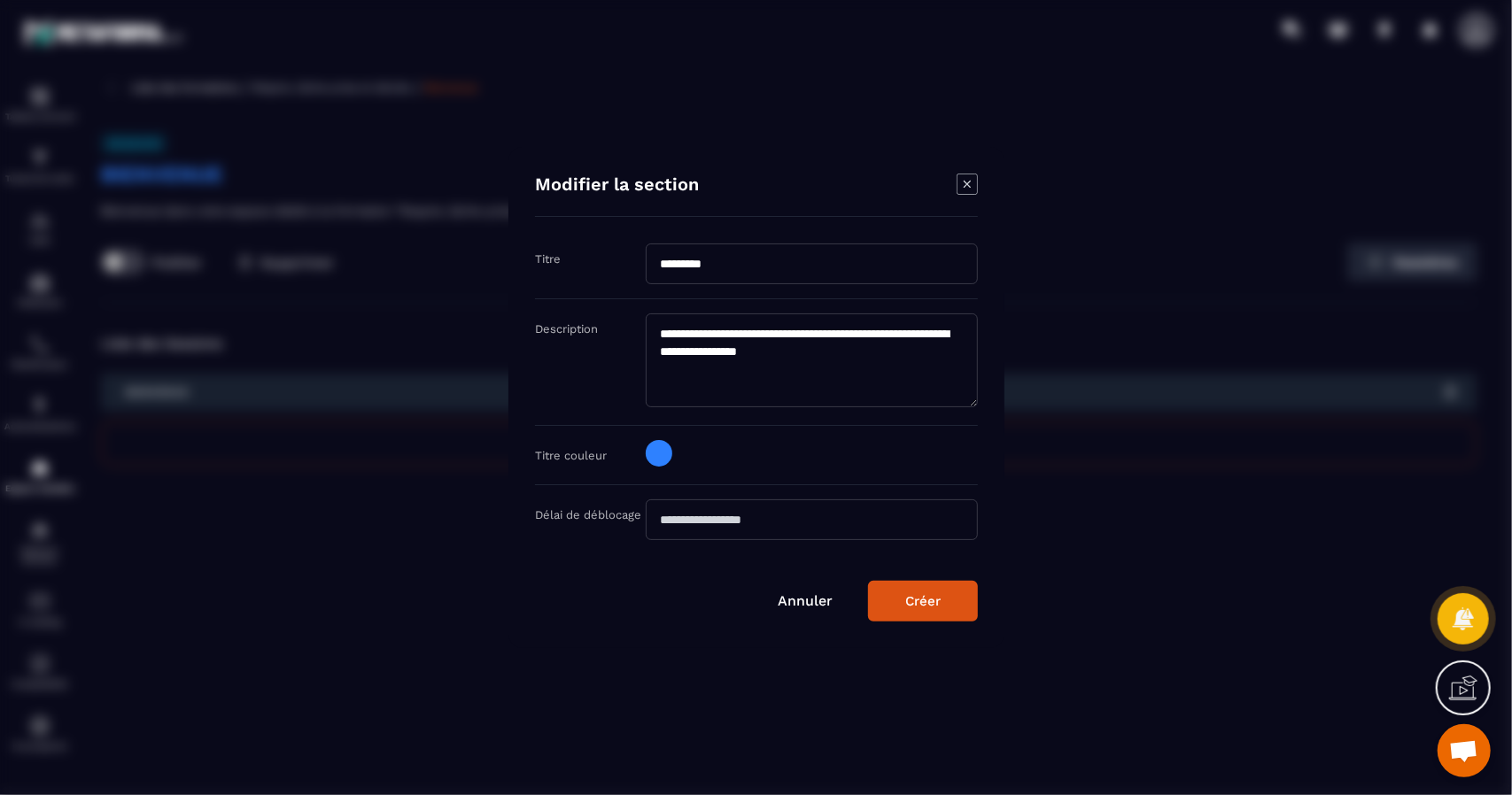 drag, startPoint x: 756, startPoint y: 266, endPoint x: 641, endPoint y: 258, distance: 115.27793 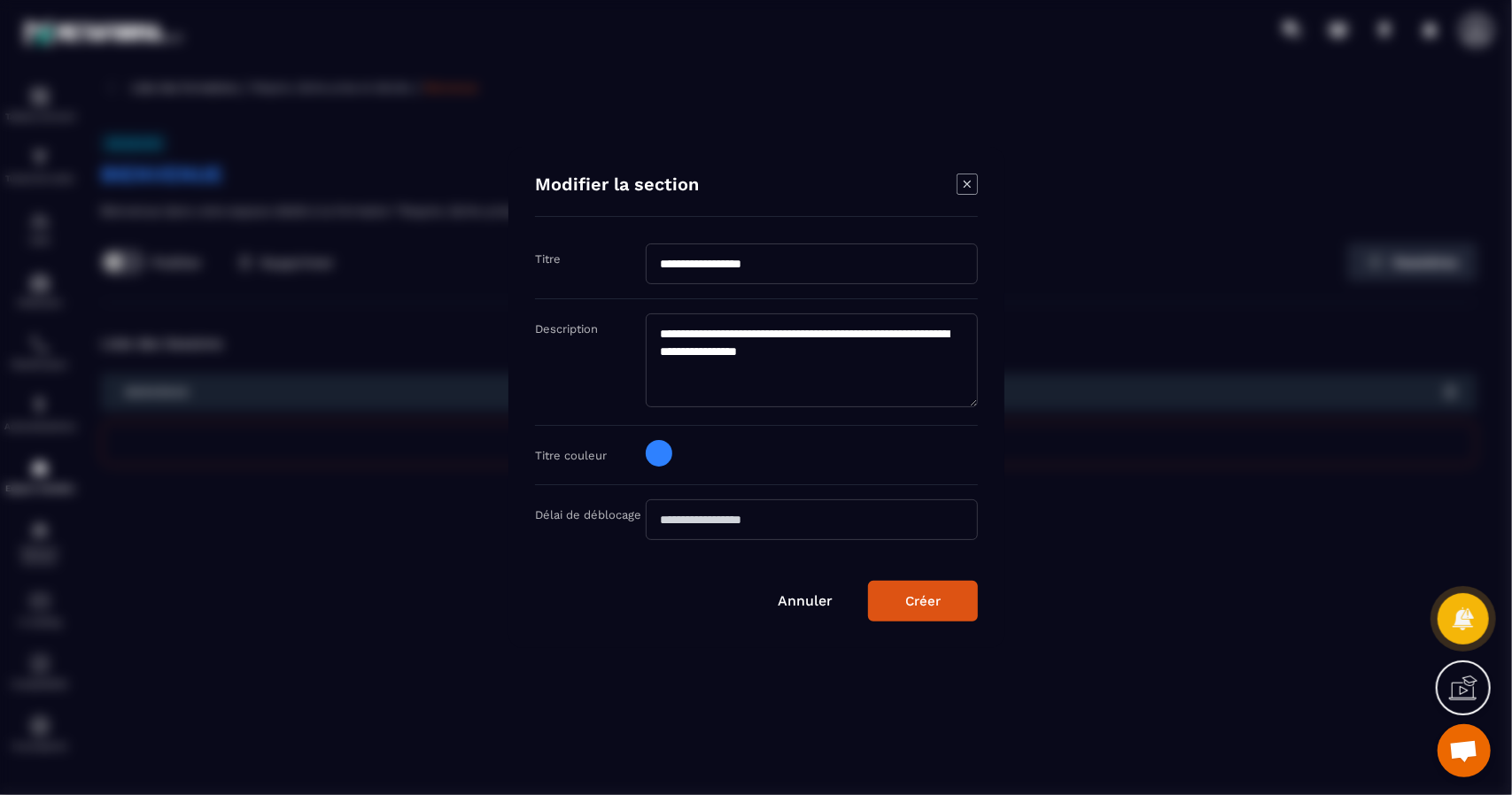 drag, startPoint x: 814, startPoint y: 266, endPoint x: 719, endPoint y: 264, distance: 95.02105 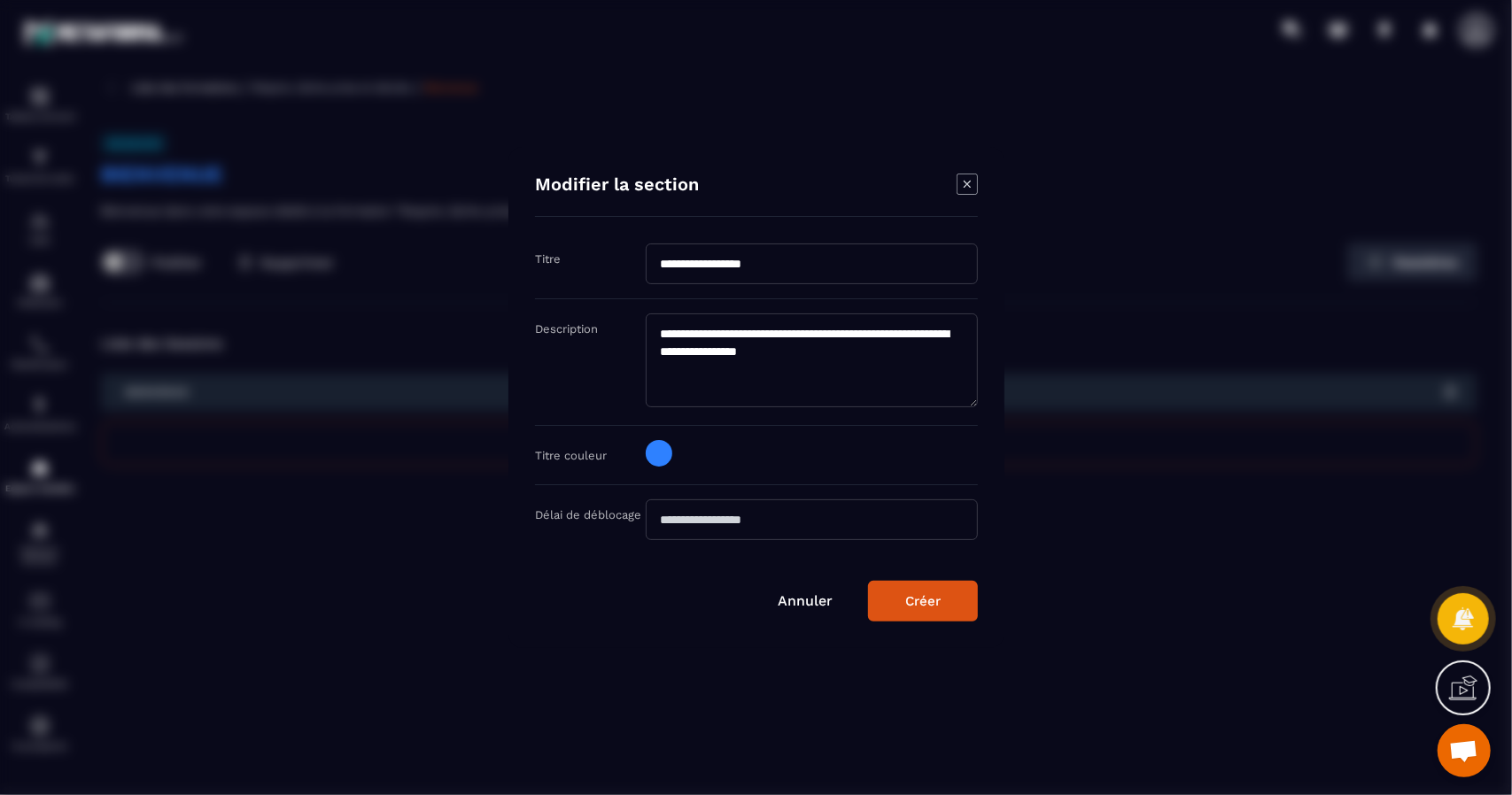 click on "**********" at bounding box center [811, 264] 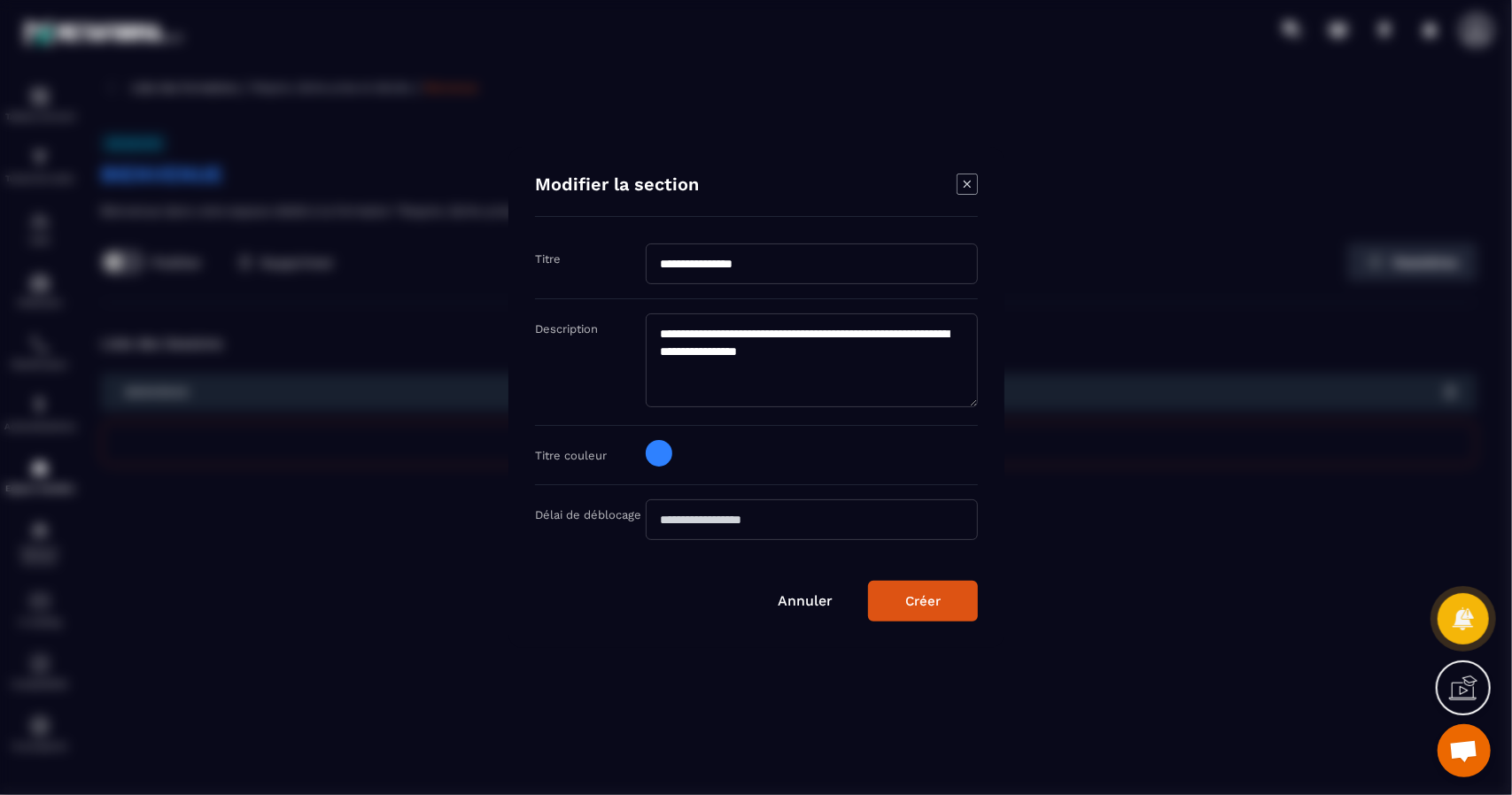 type on "**********" 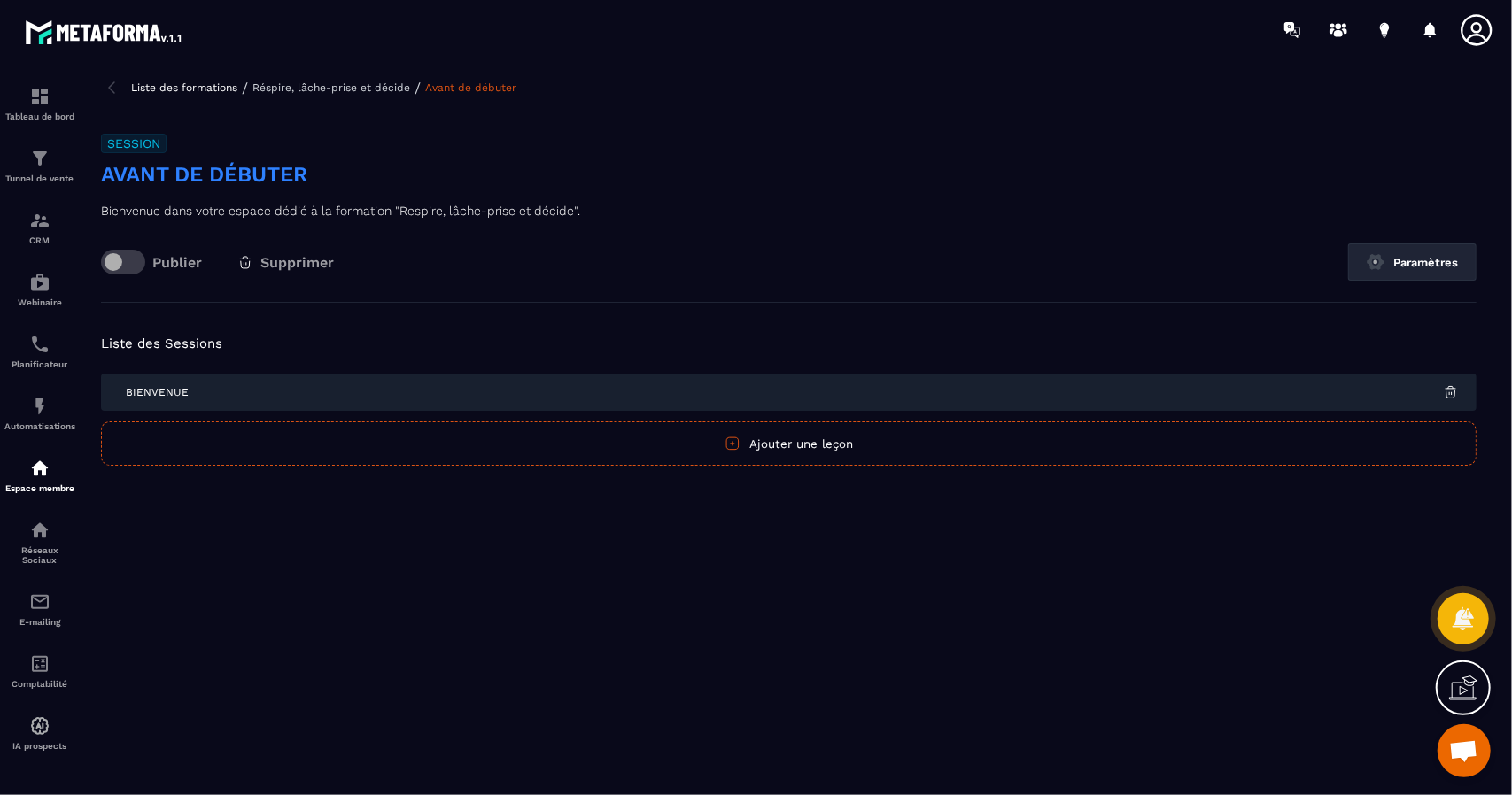 click on "Bienvenue" at bounding box center [157, 392] 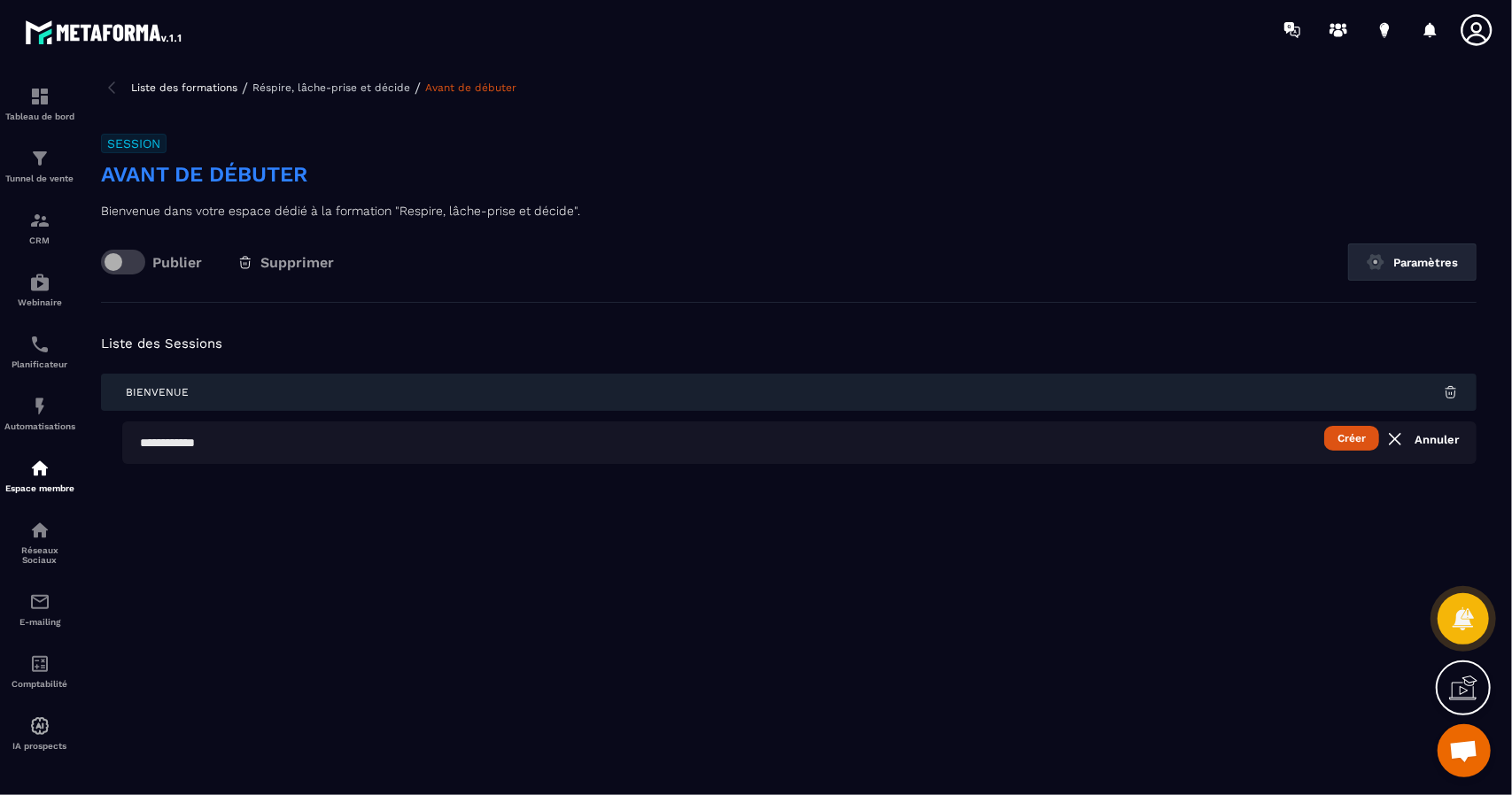 click 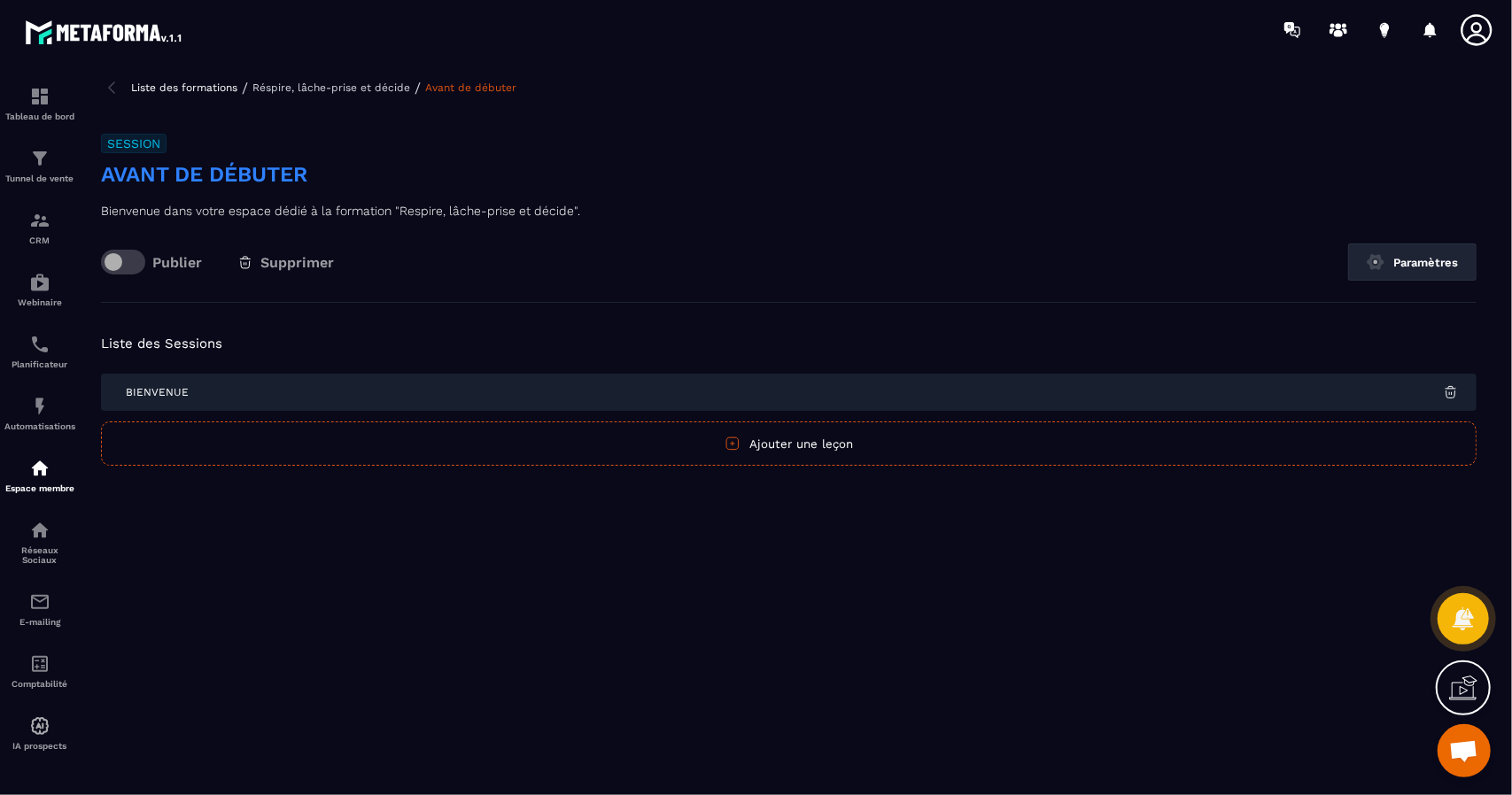click on "Réspire, lâche-prise et décide" at bounding box center (331, 88) 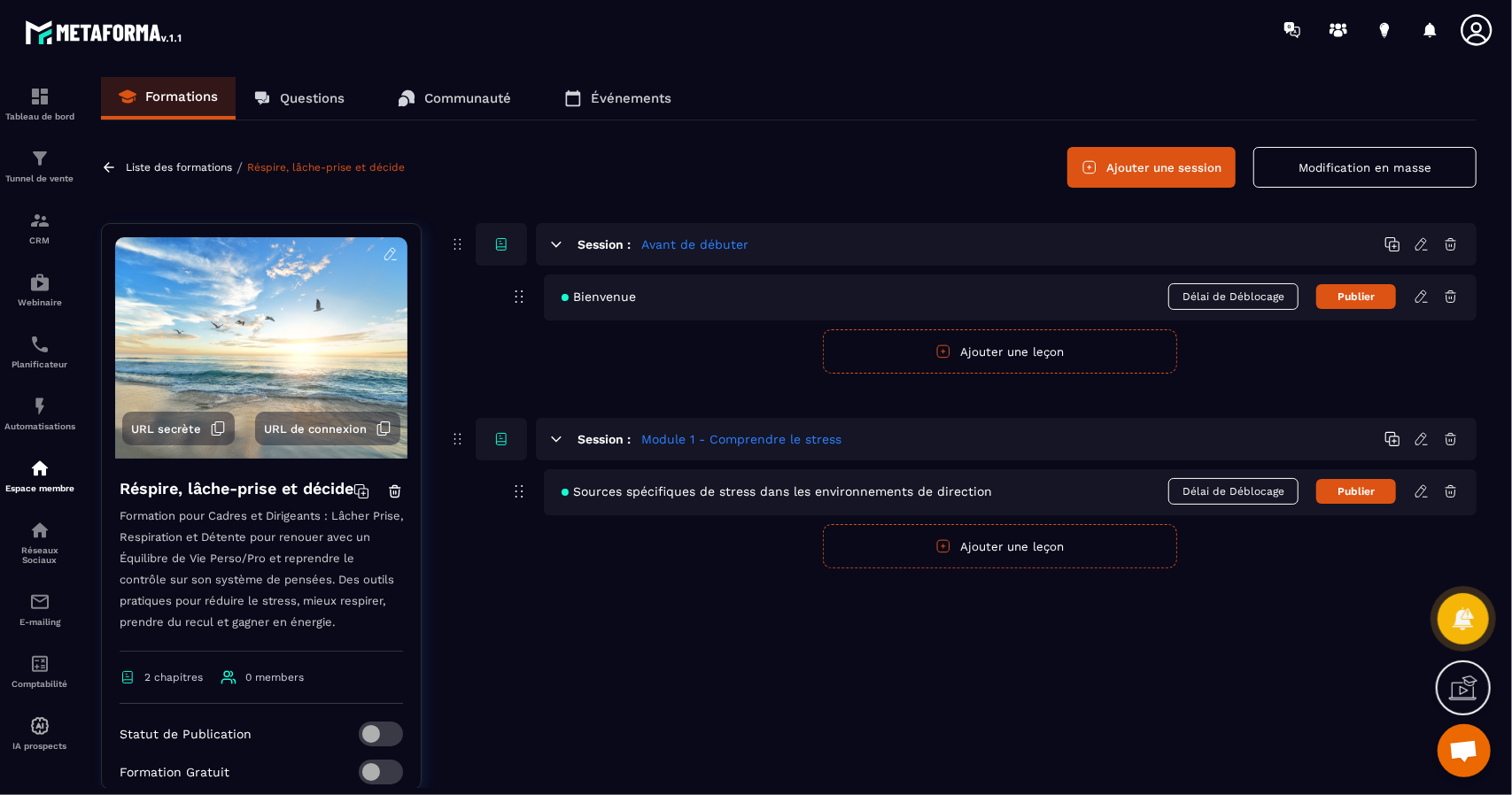click 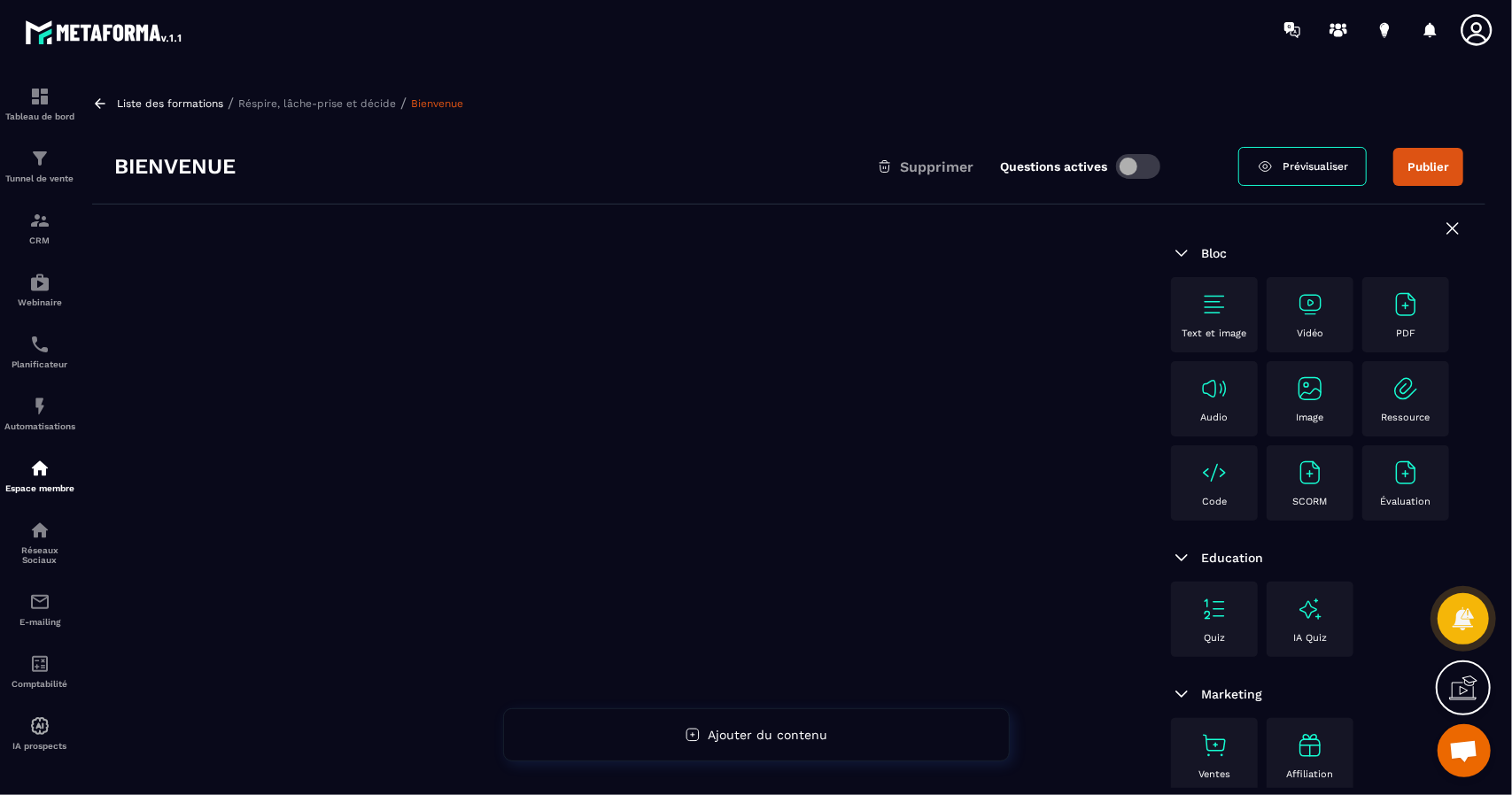 click on "Audio" at bounding box center [1214, 398] 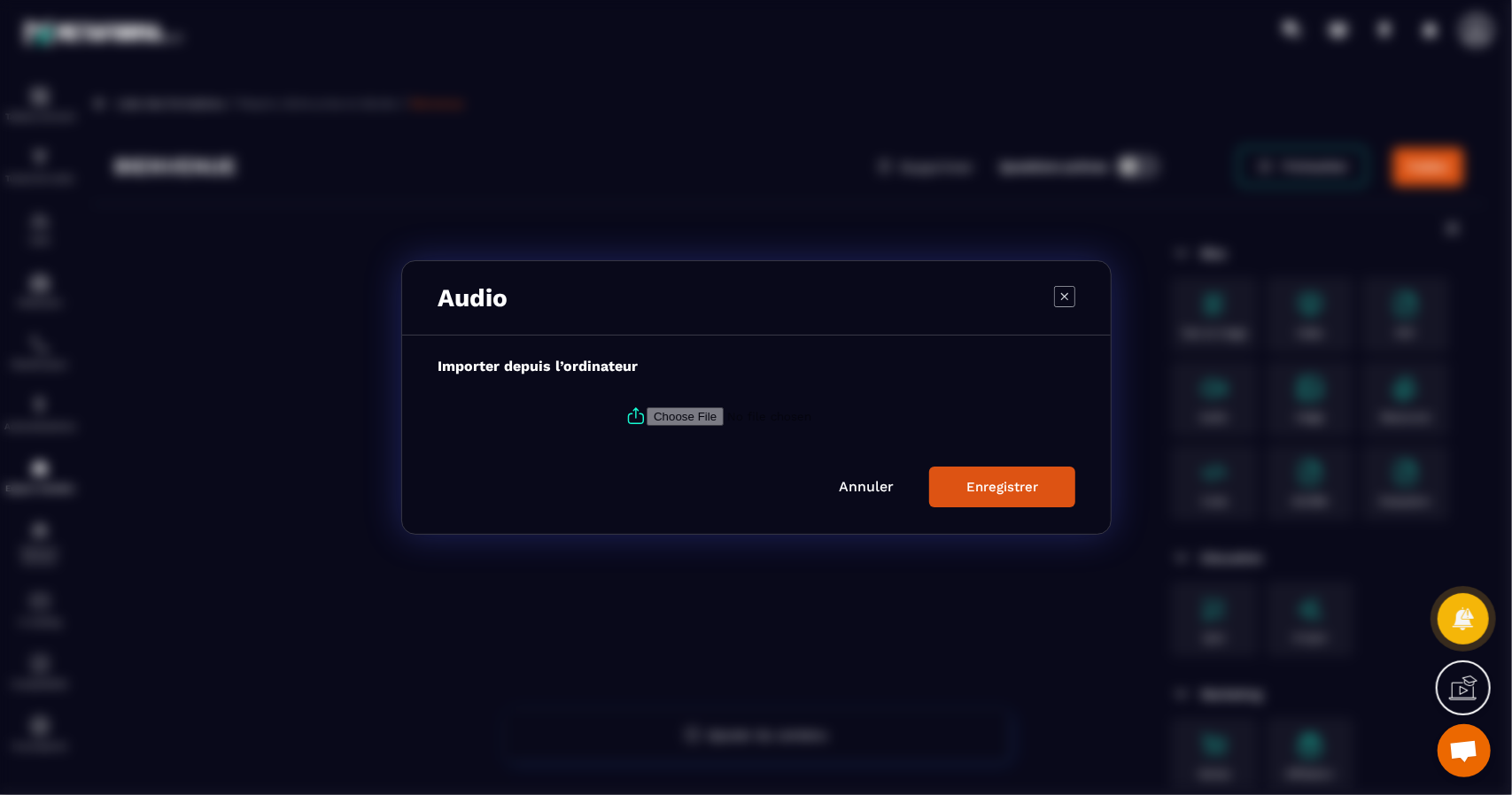 click at bounding box center [767, 416] 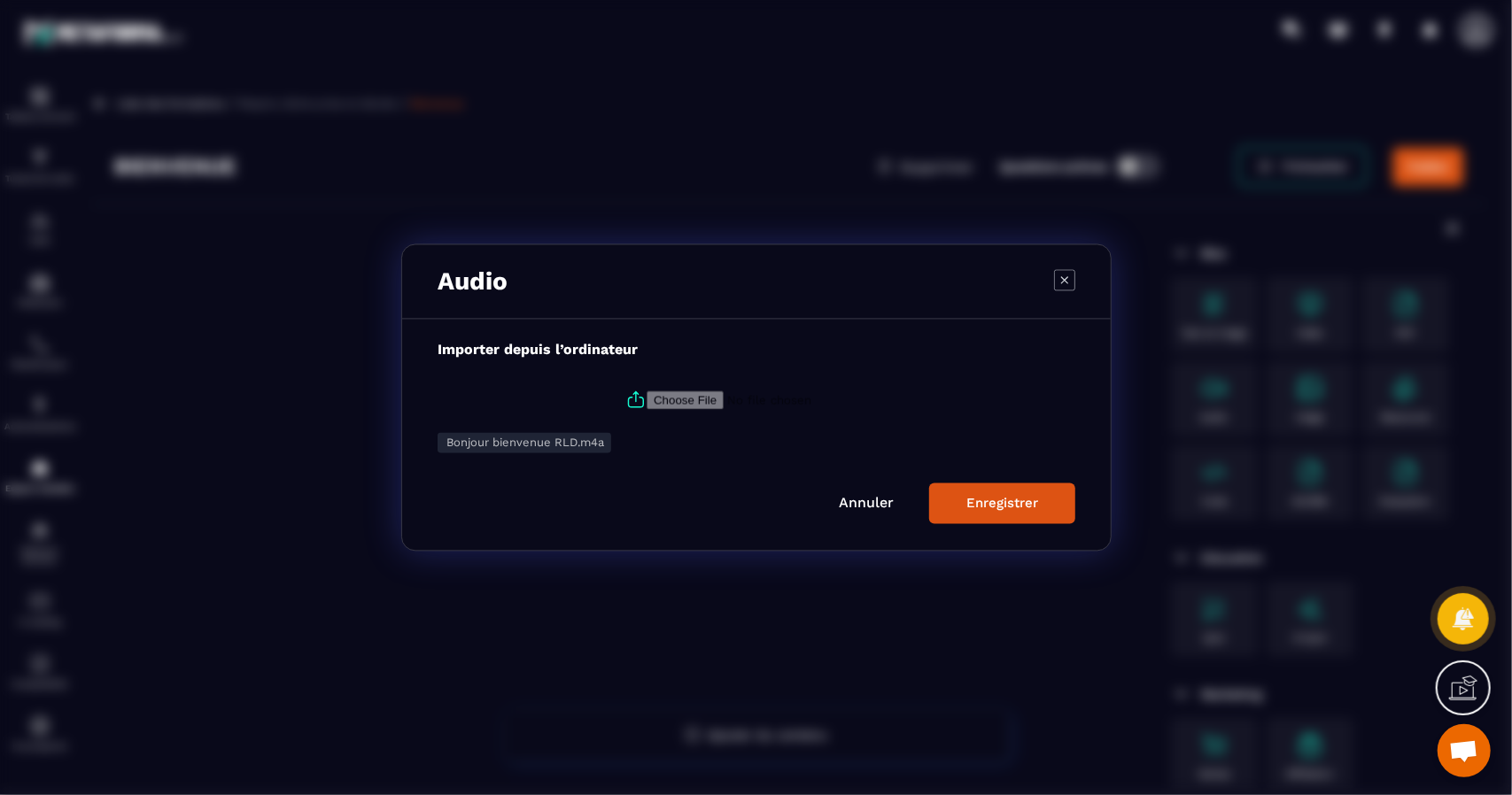 click on "Enregistrer" at bounding box center [1002, 504] 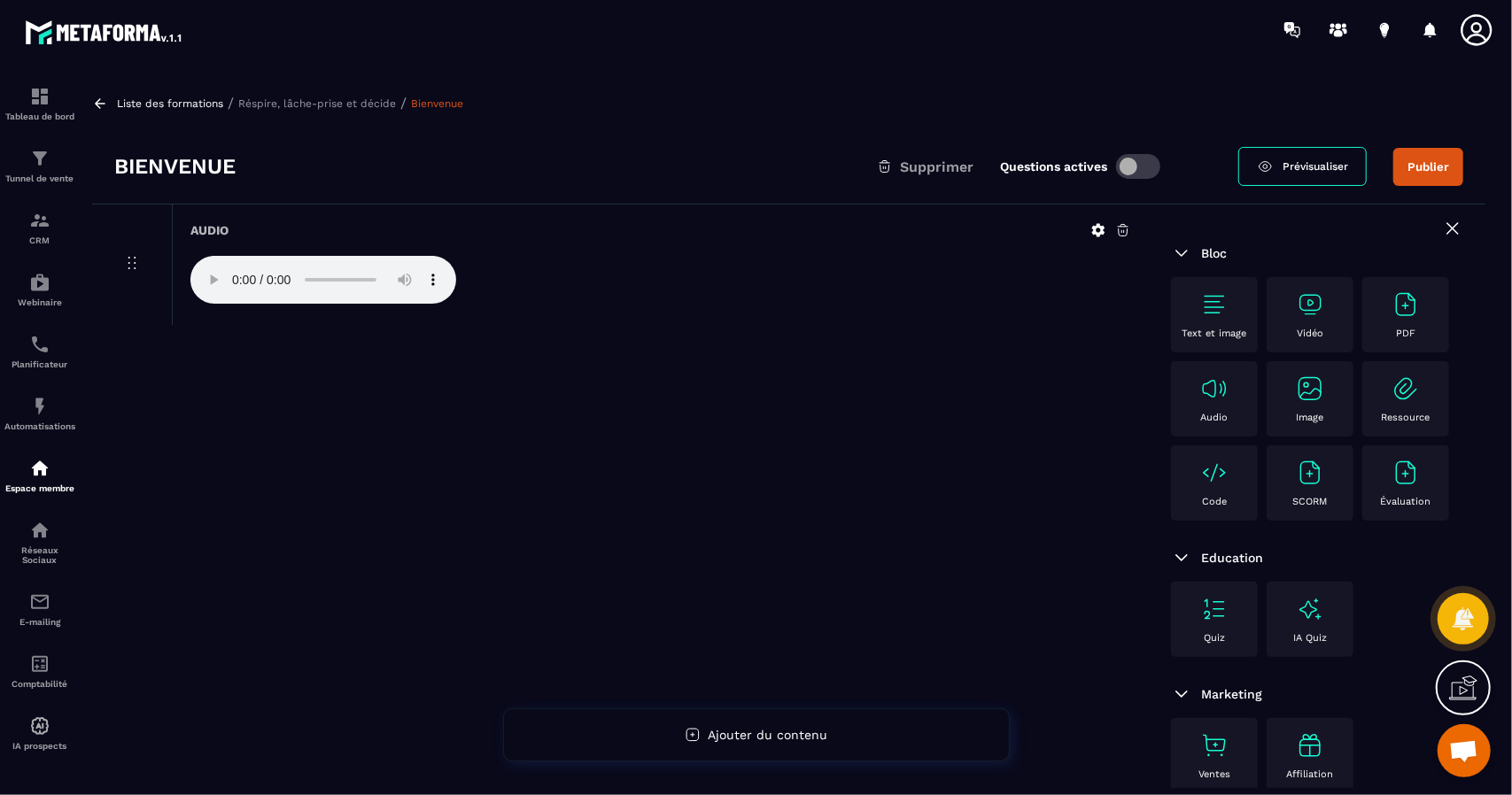click on "Audio" at bounding box center [660, 265] 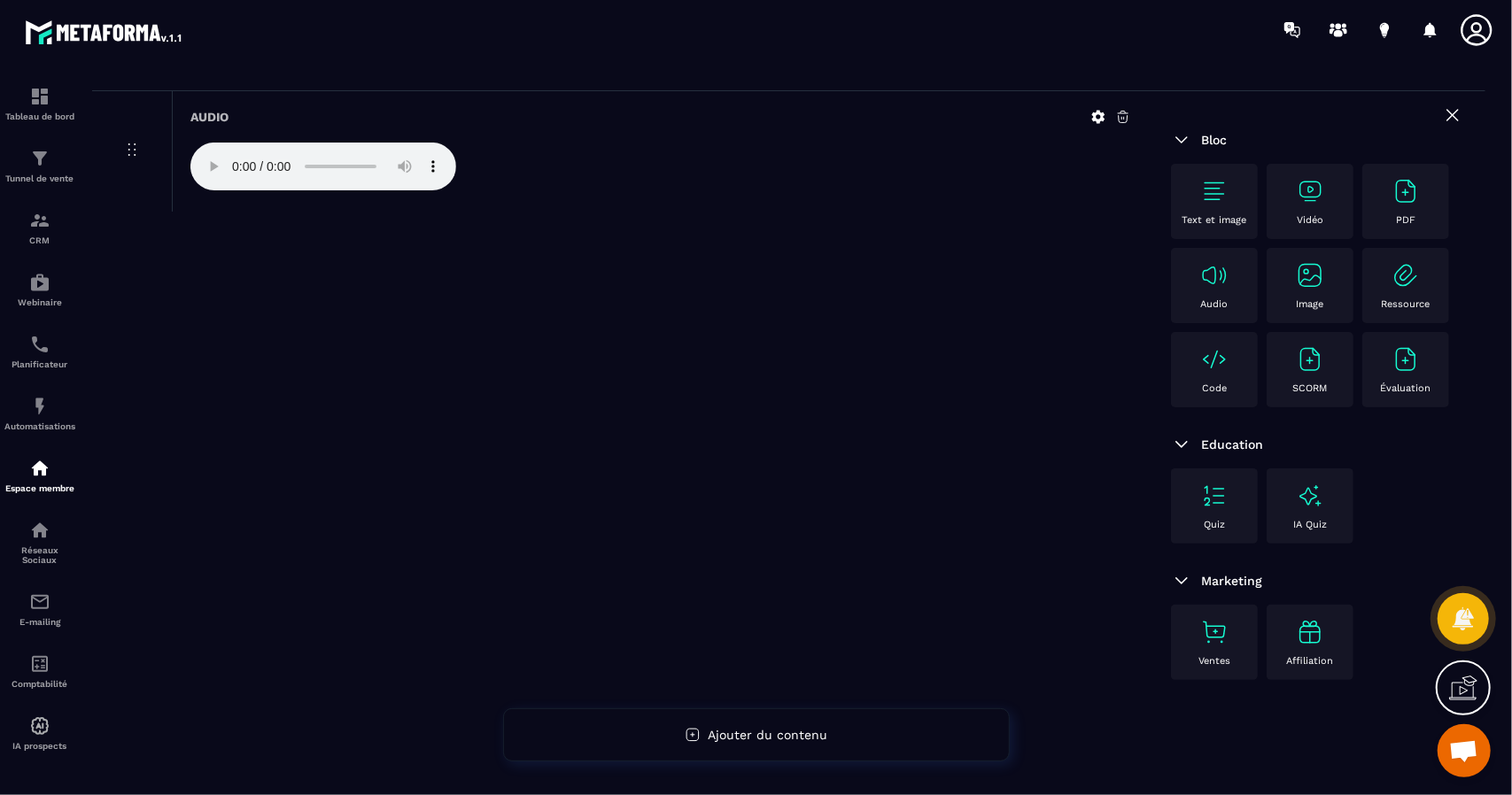 scroll, scrollTop: 0, scrollLeft: 0, axis: both 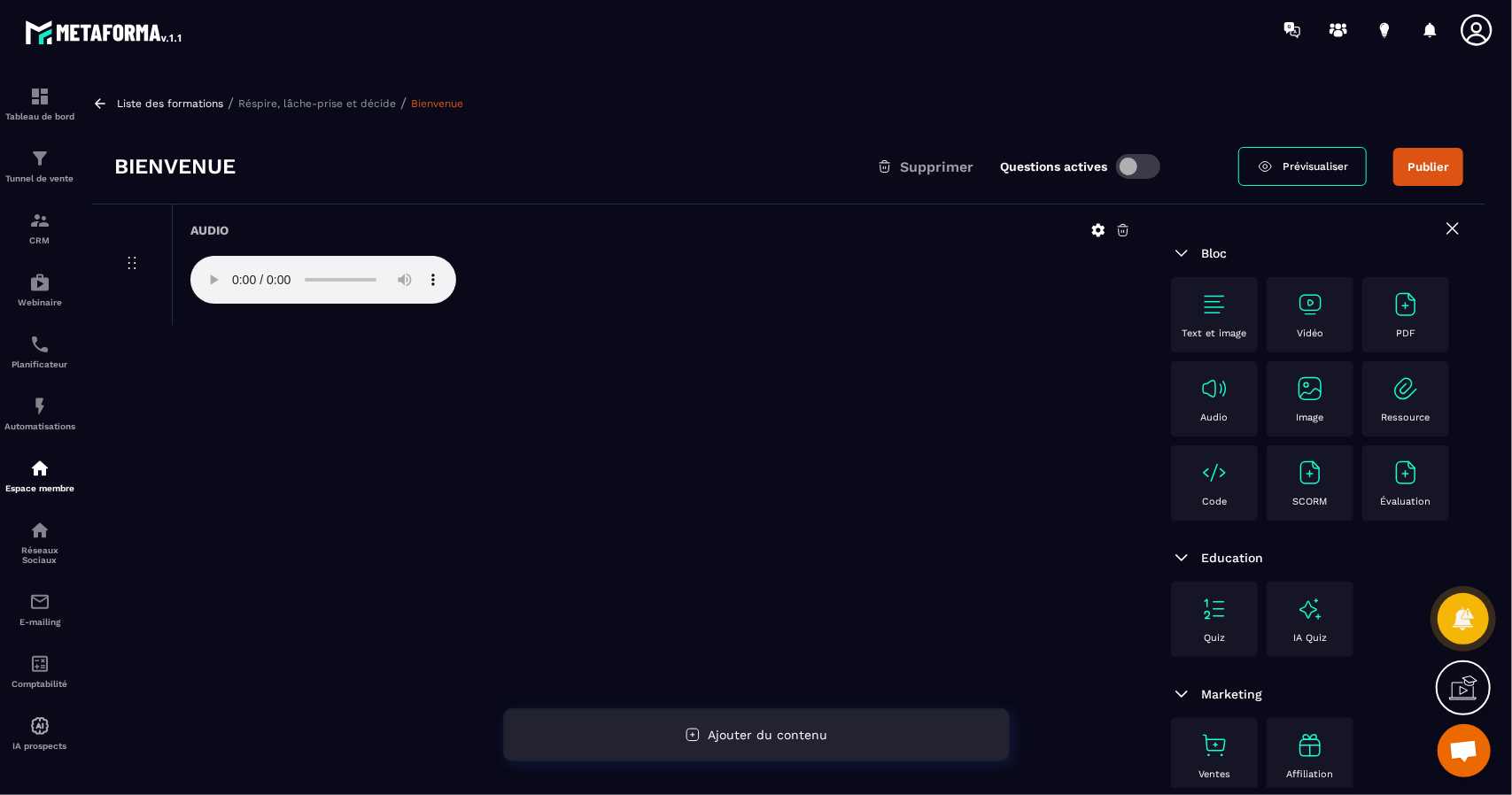 click on "Ajouter du contenu" at bounding box center [767, 735] 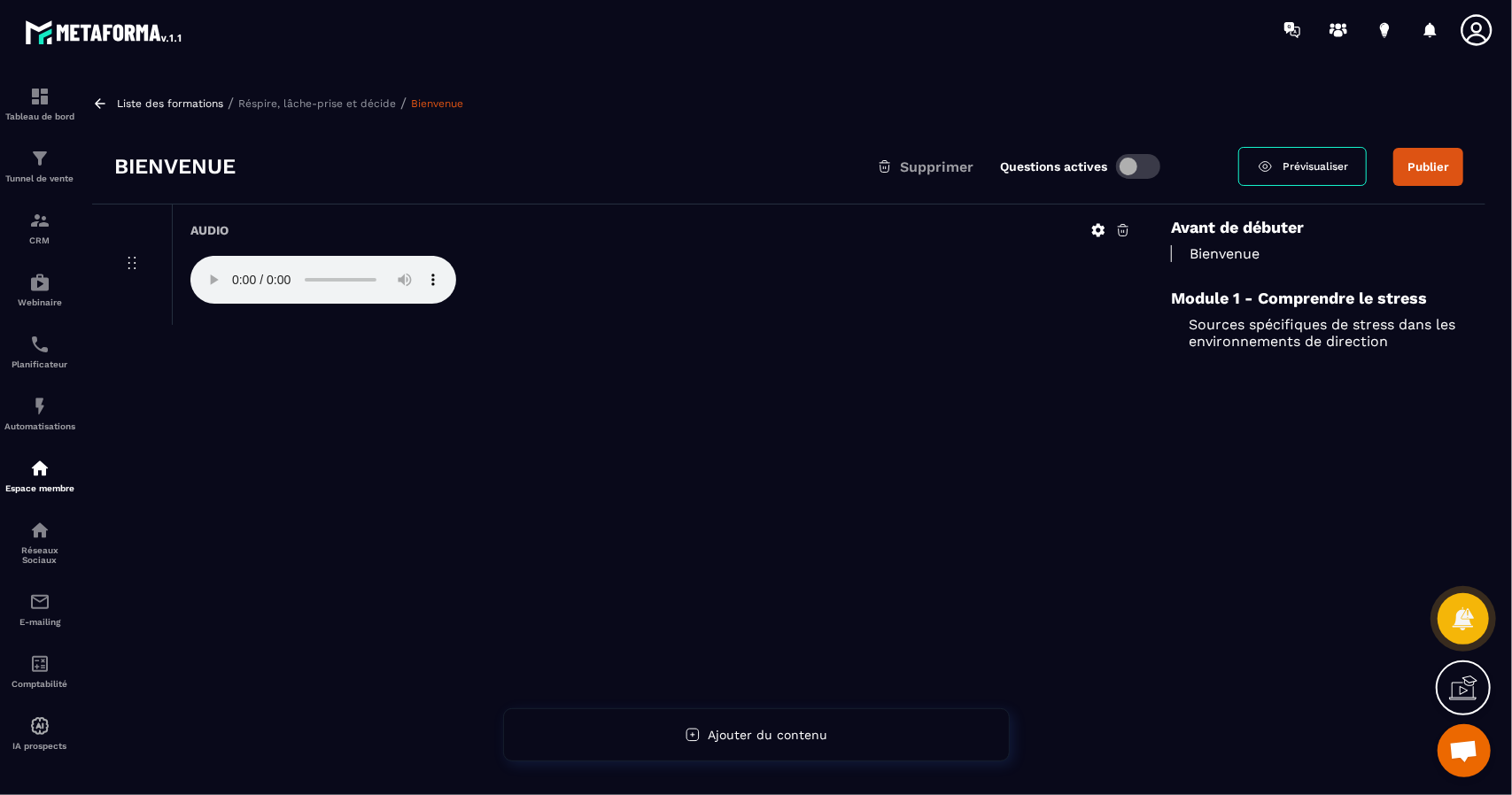 click on "Prévisualiser" at bounding box center [1302, 166] 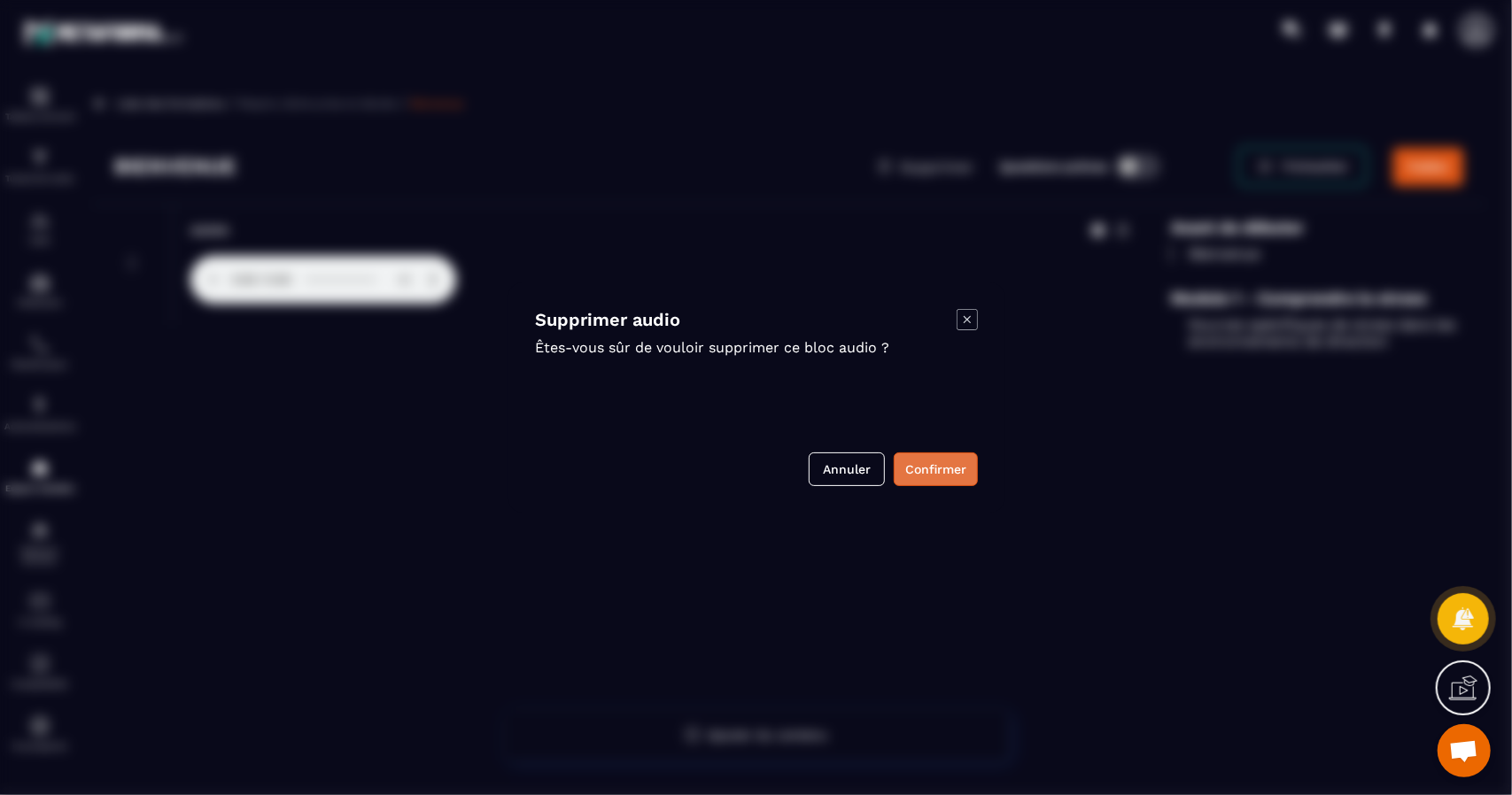 click on "Confirmer" at bounding box center (935, 469) 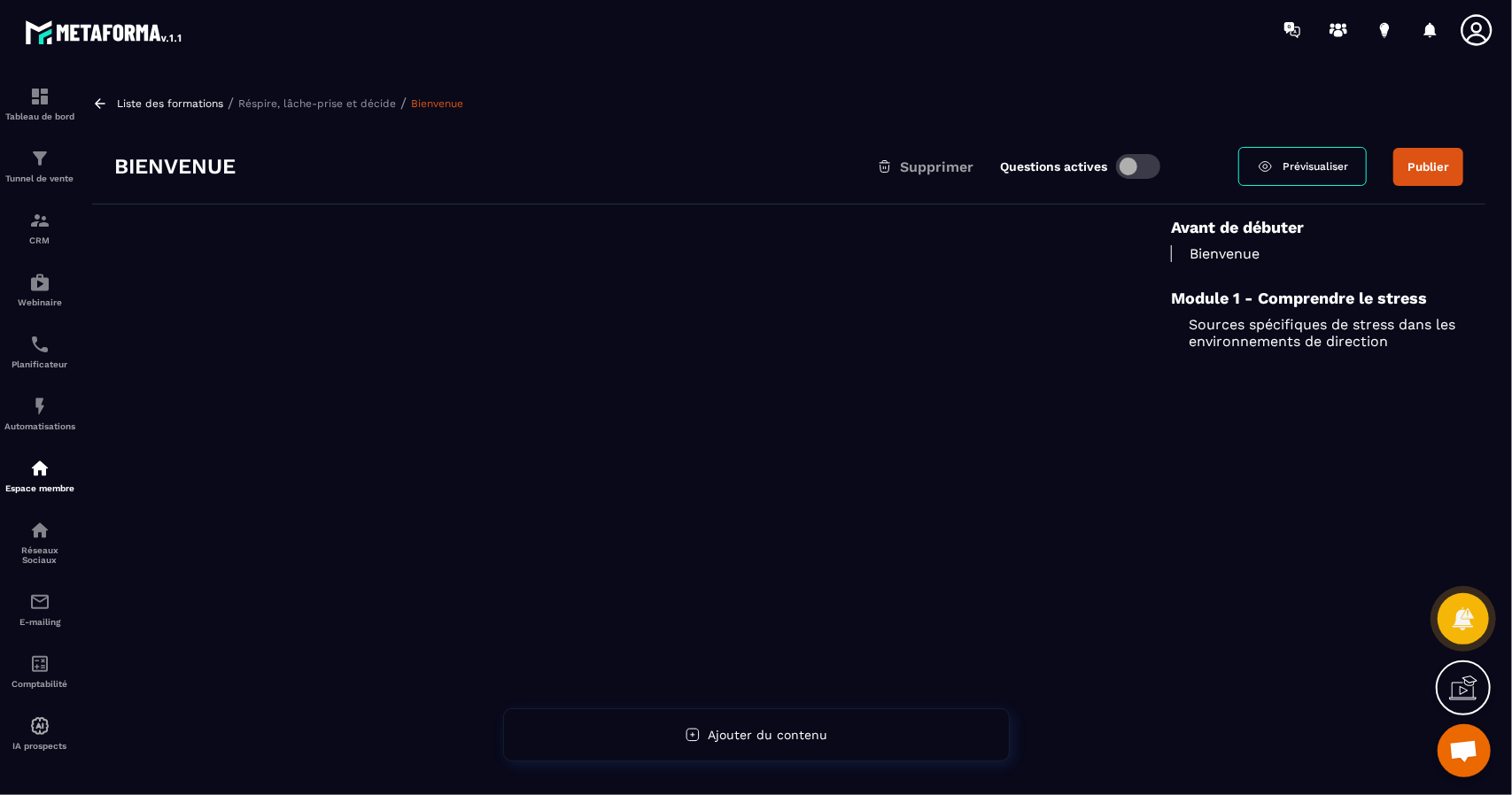 scroll, scrollTop: 909, scrollLeft: 0, axis: vertical 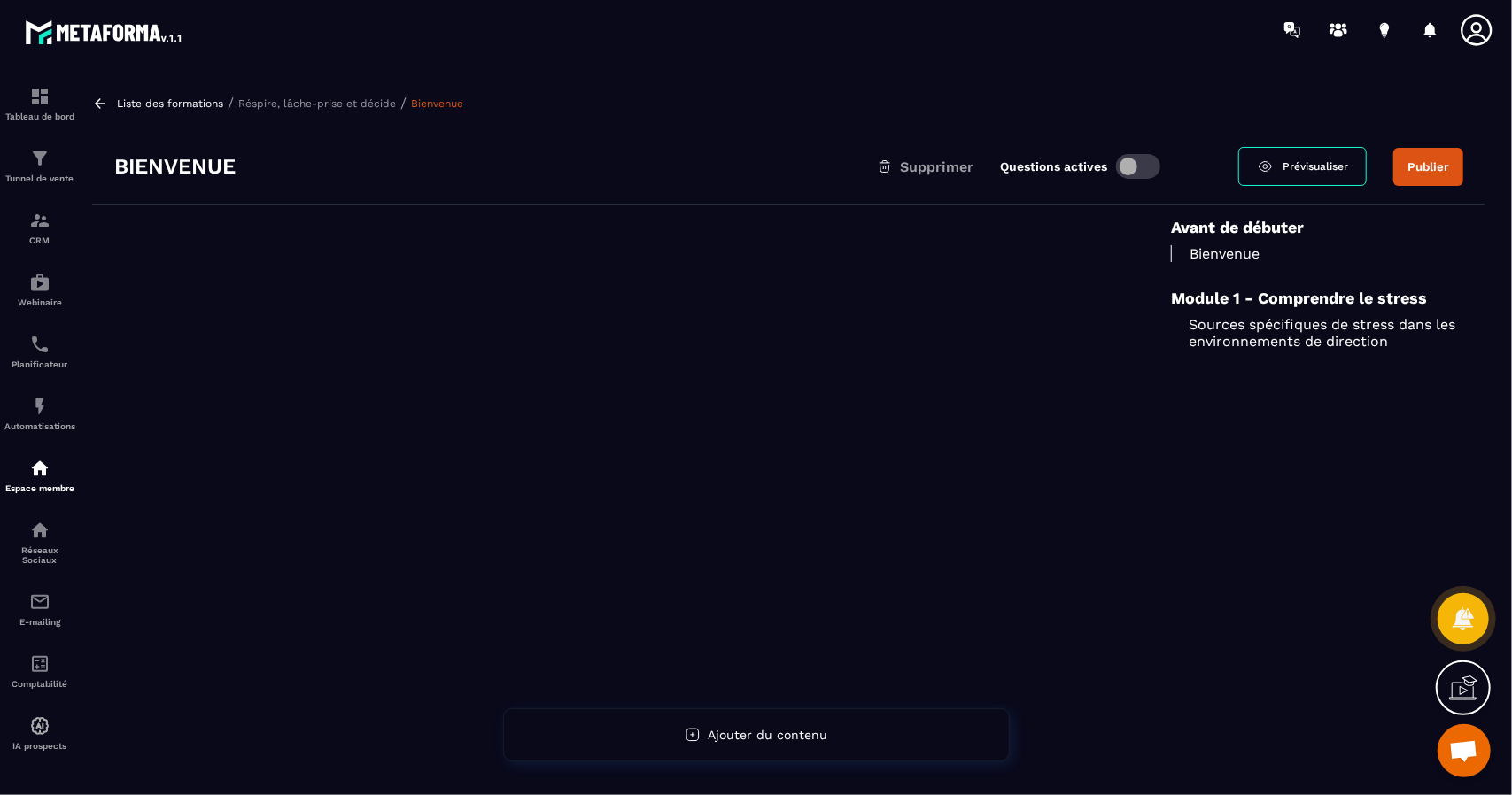 click on "Réspire, lâche-prise et décide" at bounding box center (317, 104) 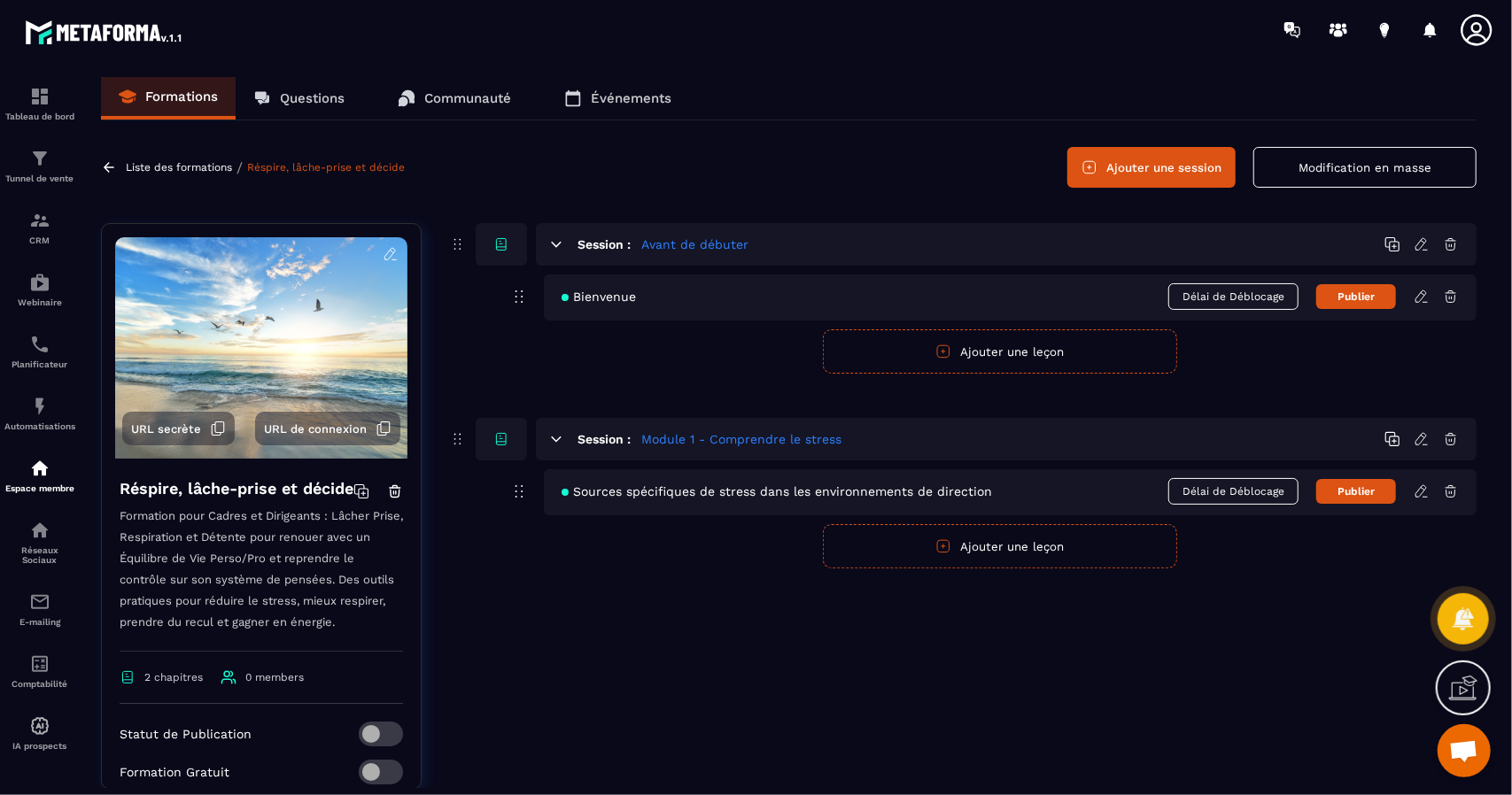 click 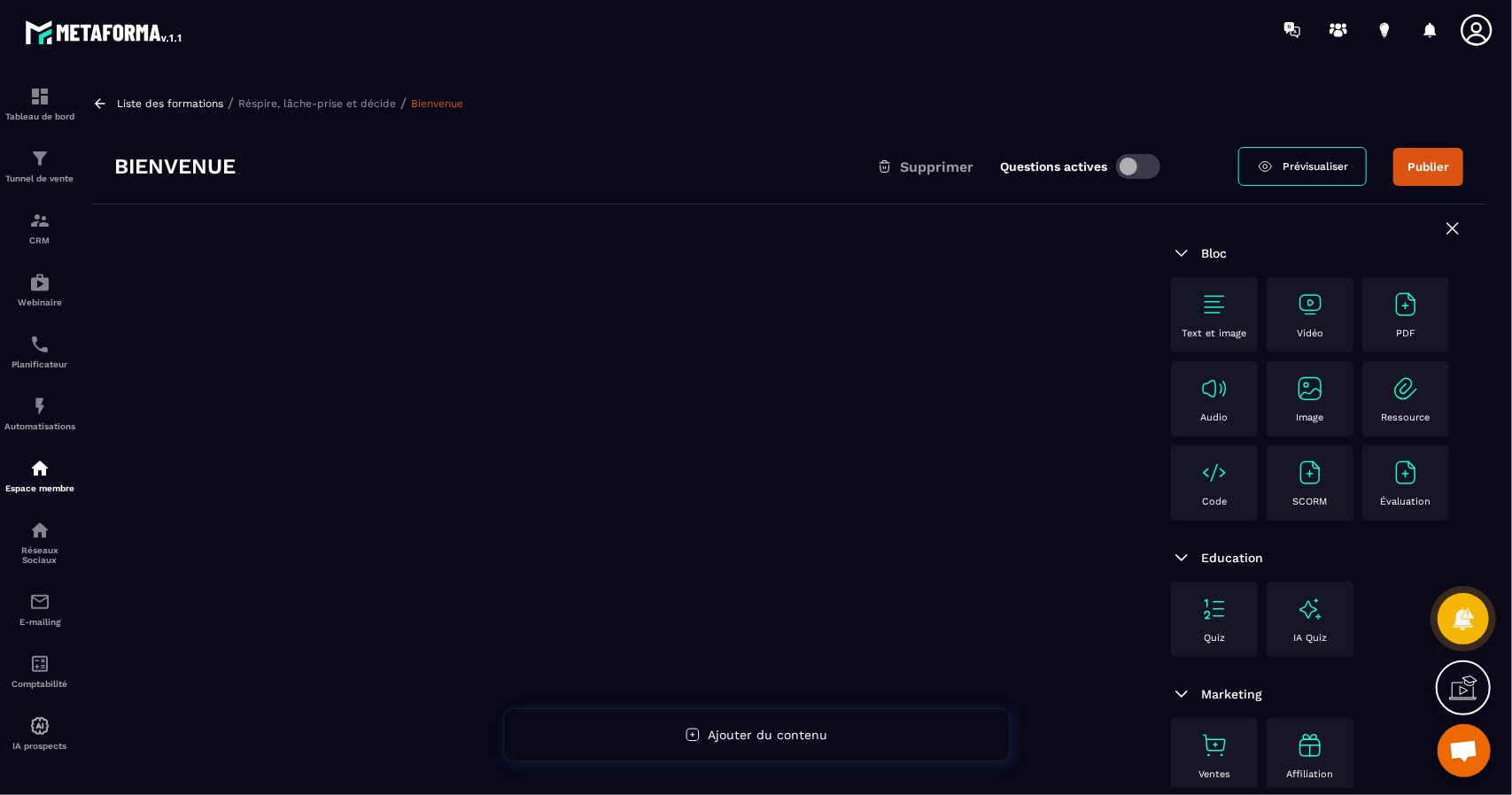 click on "Bienvenue Supprimer Questions actives" at bounding box center [676, 166] 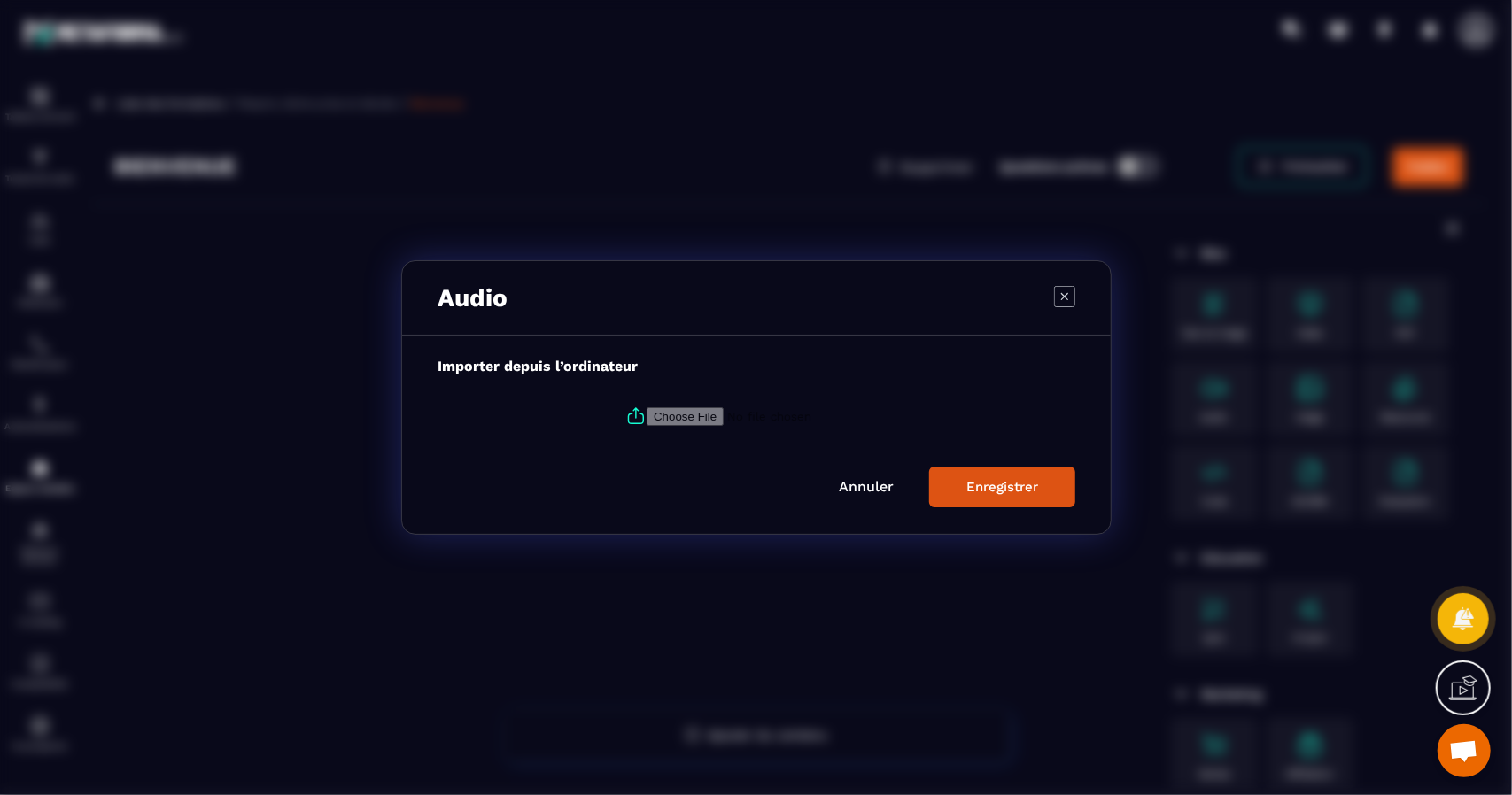 click at bounding box center [767, 416] 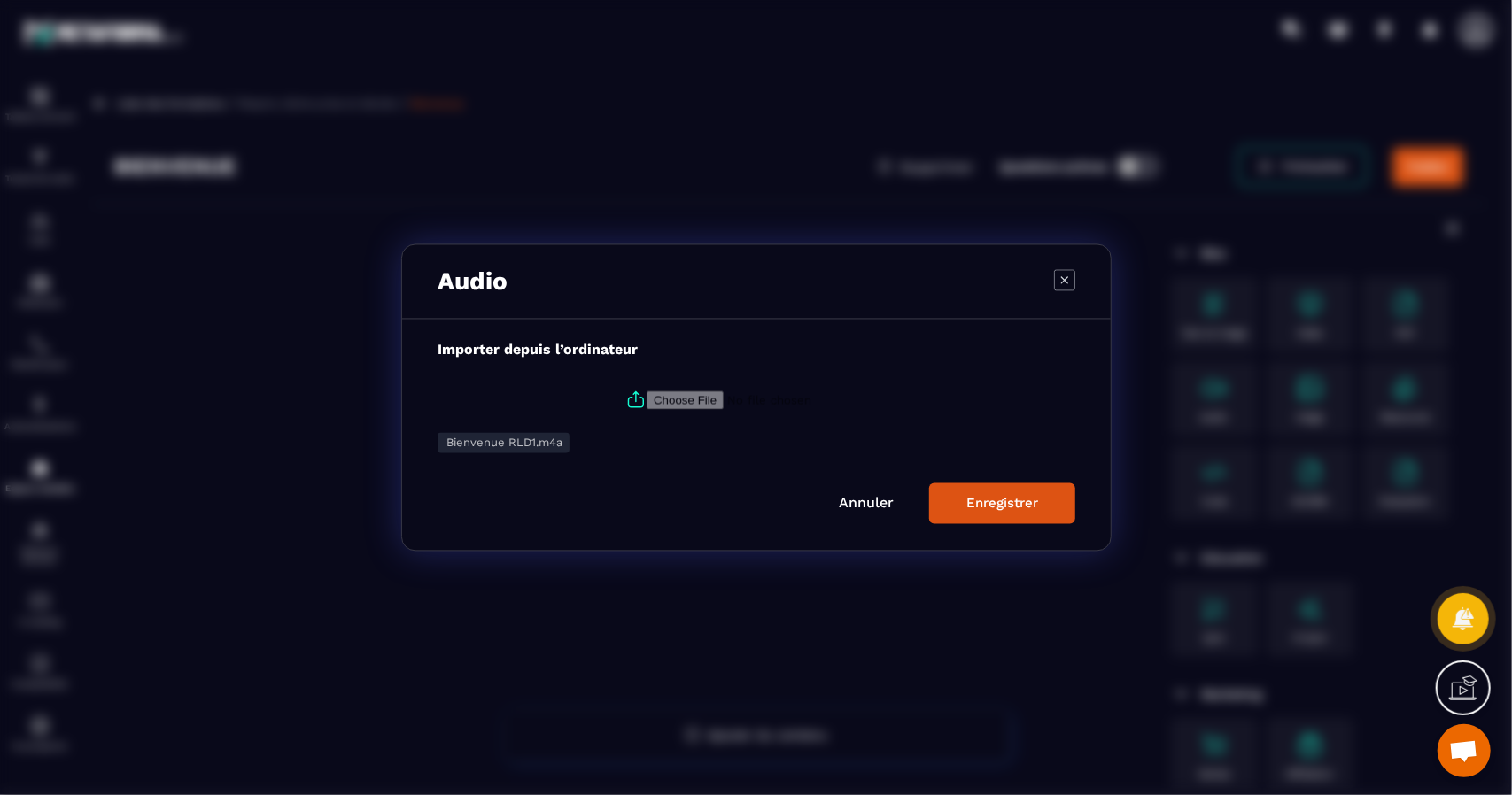 click on "Enregistrer" at bounding box center (1002, 504) 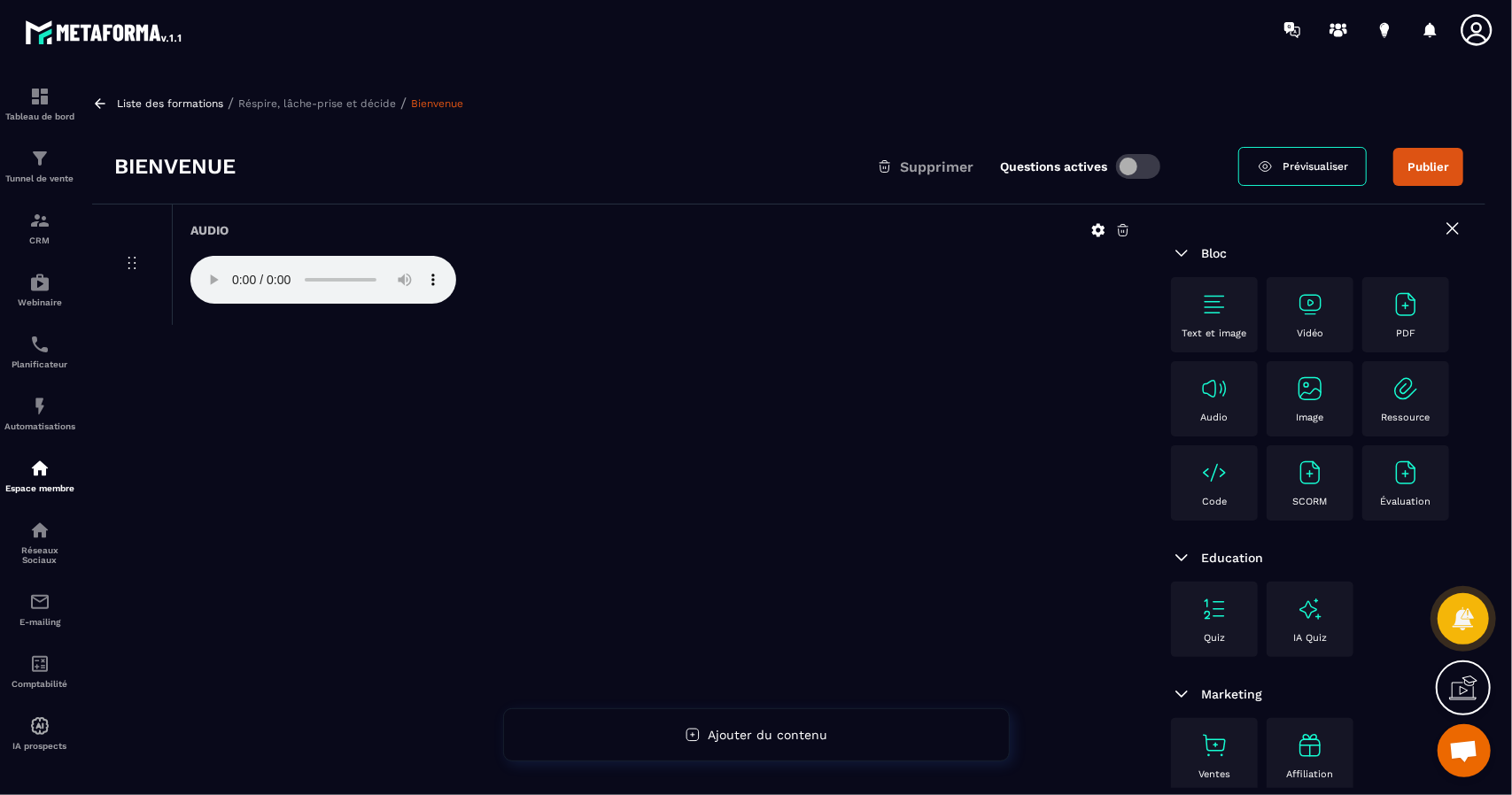 click 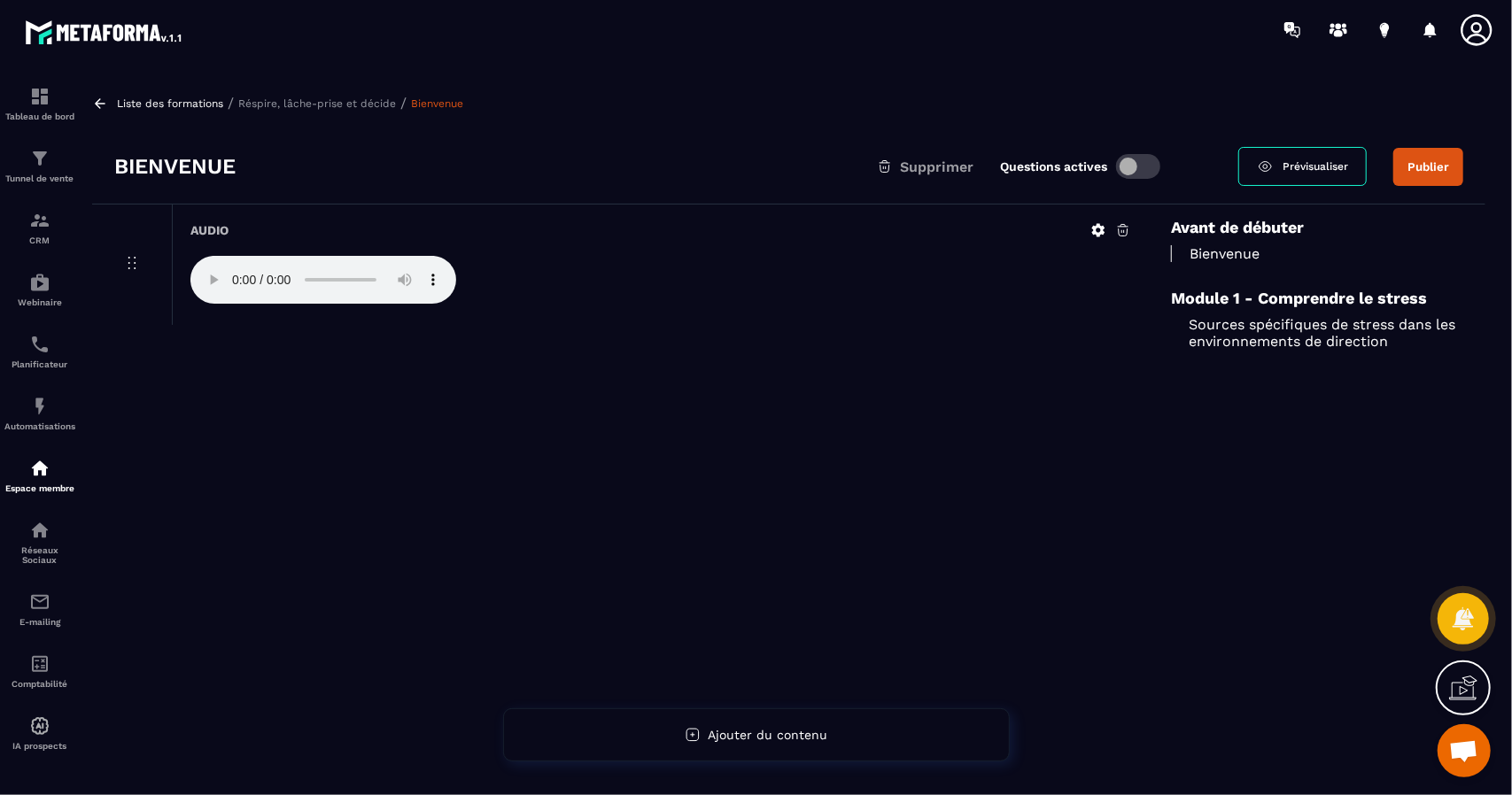 click on "Bienvenue" at bounding box center [174, 166] 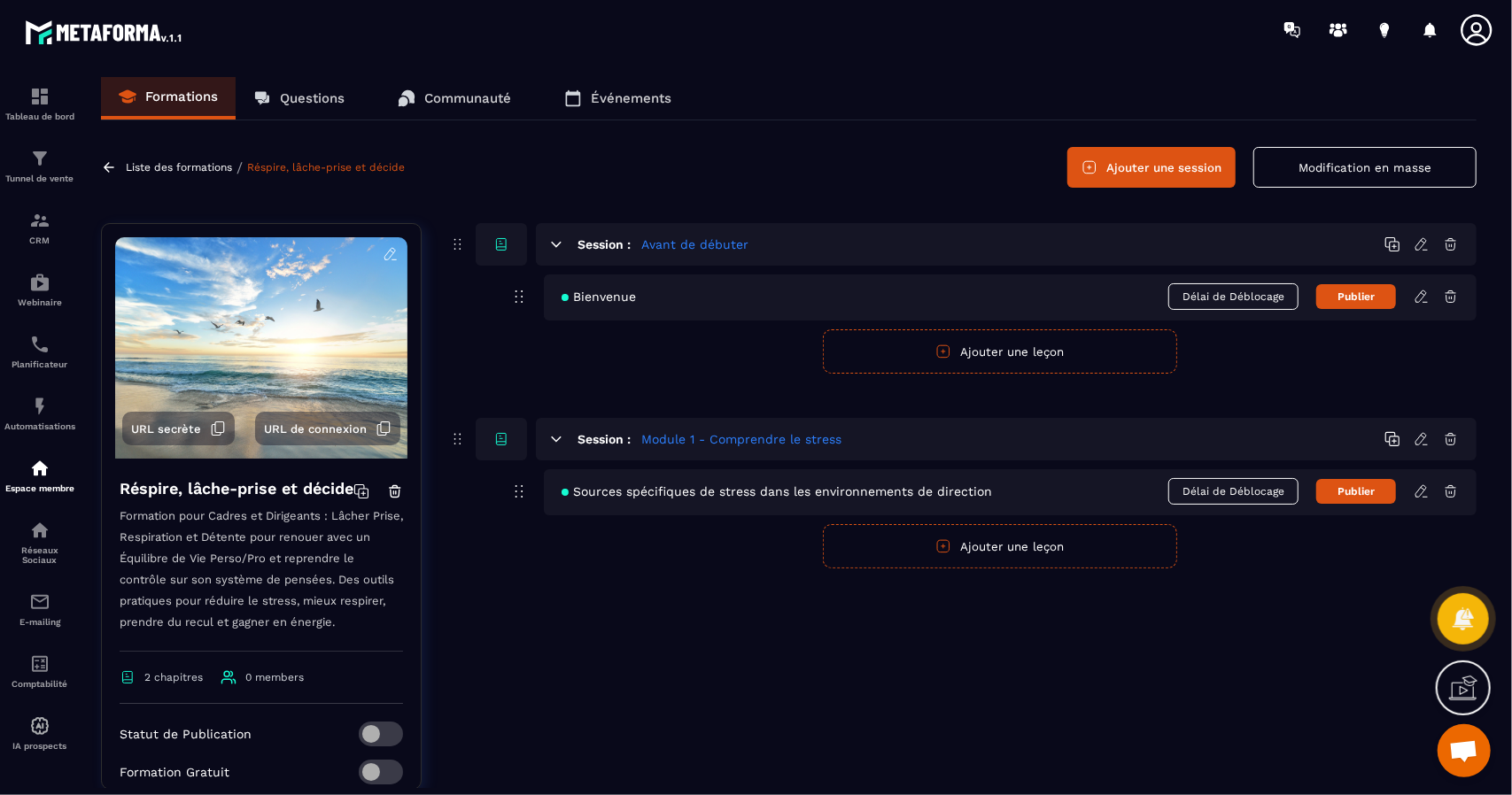click 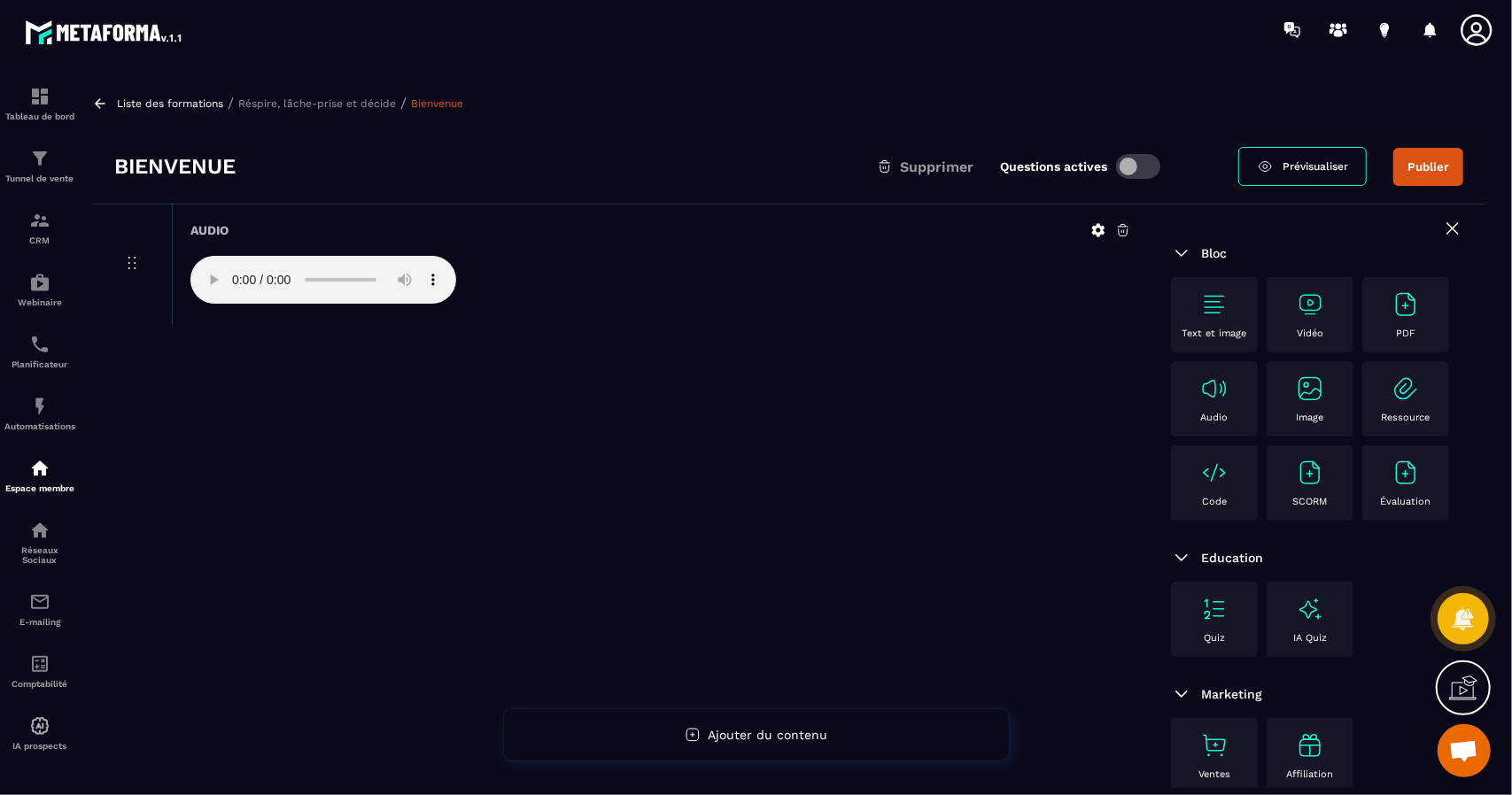 click on "Liste des formations" at bounding box center [170, 104] 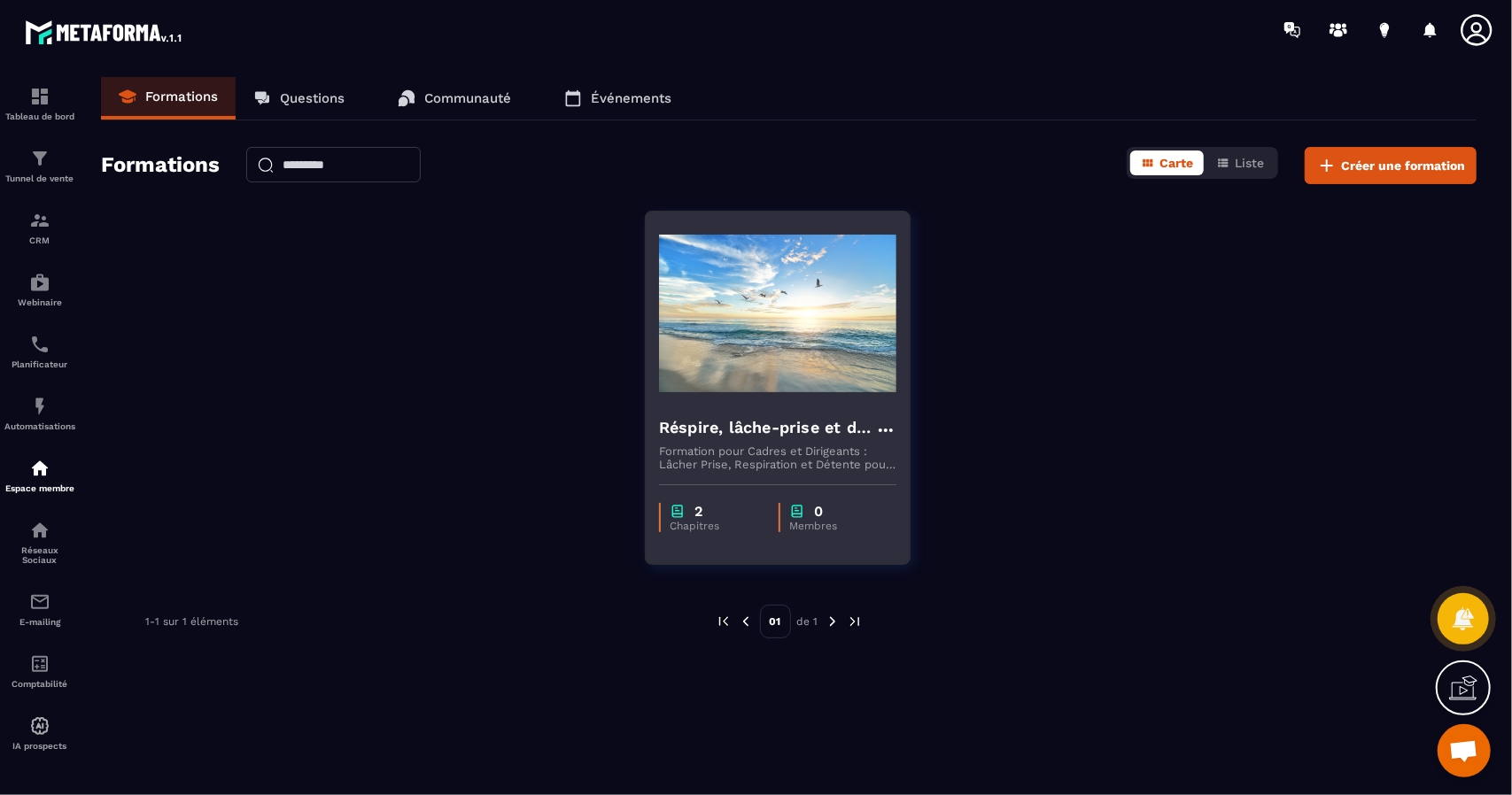 click on "Réspire, lâche-prise et décide" at bounding box center (767, 428) 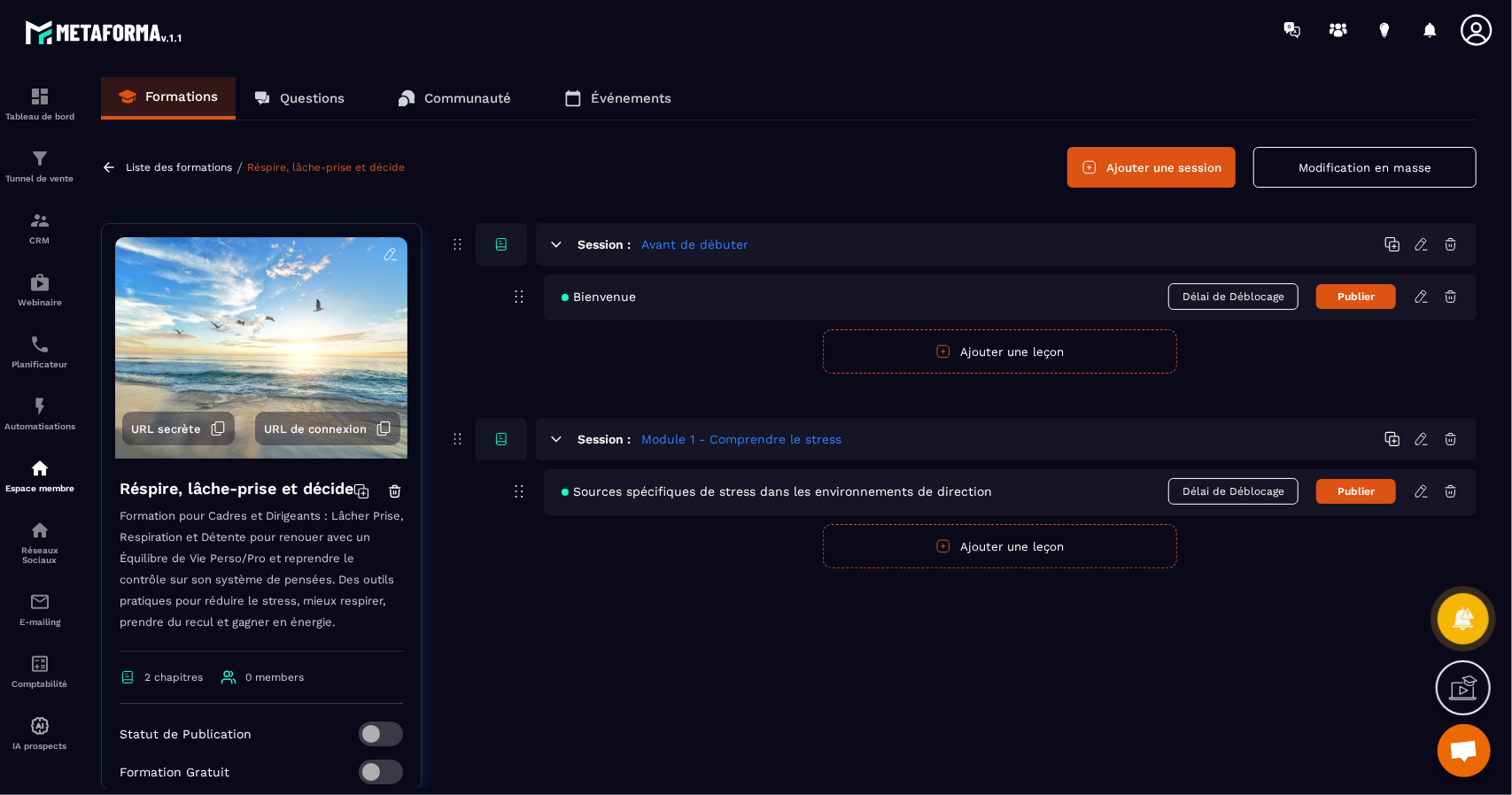 click 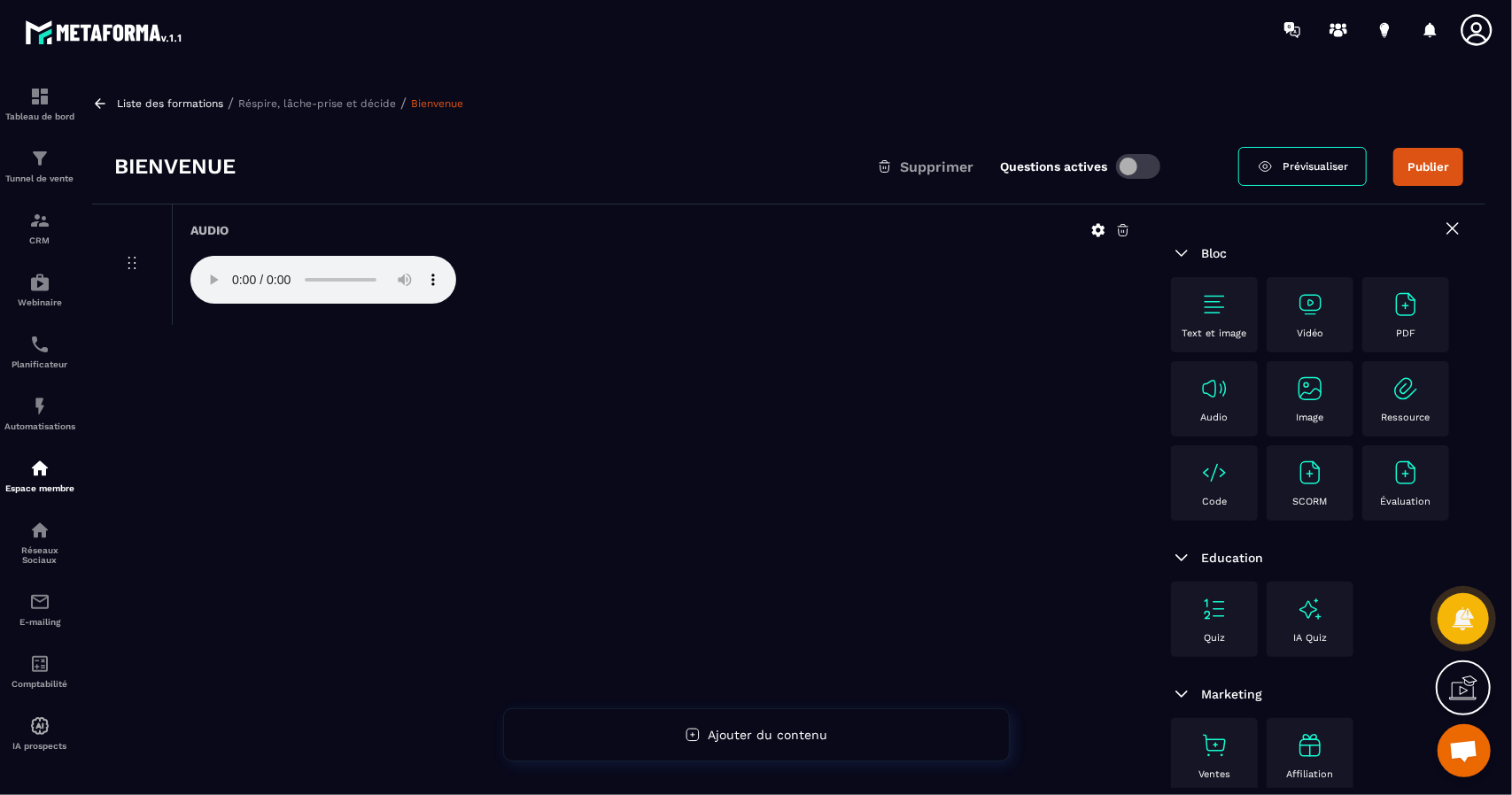 click on "Bienvenue" at bounding box center (174, 166) 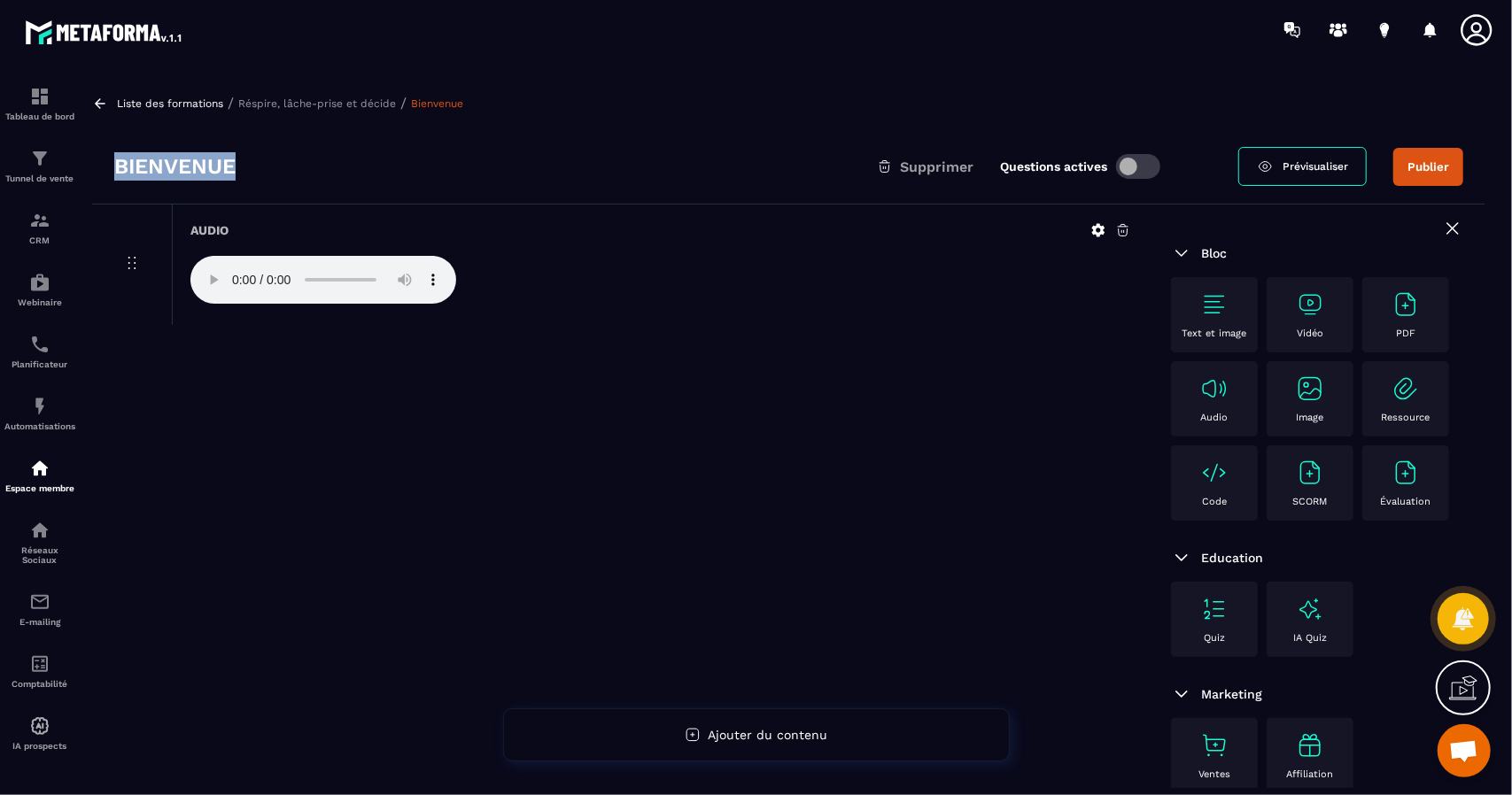click on "Bienvenue" at bounding box center [174, 166] 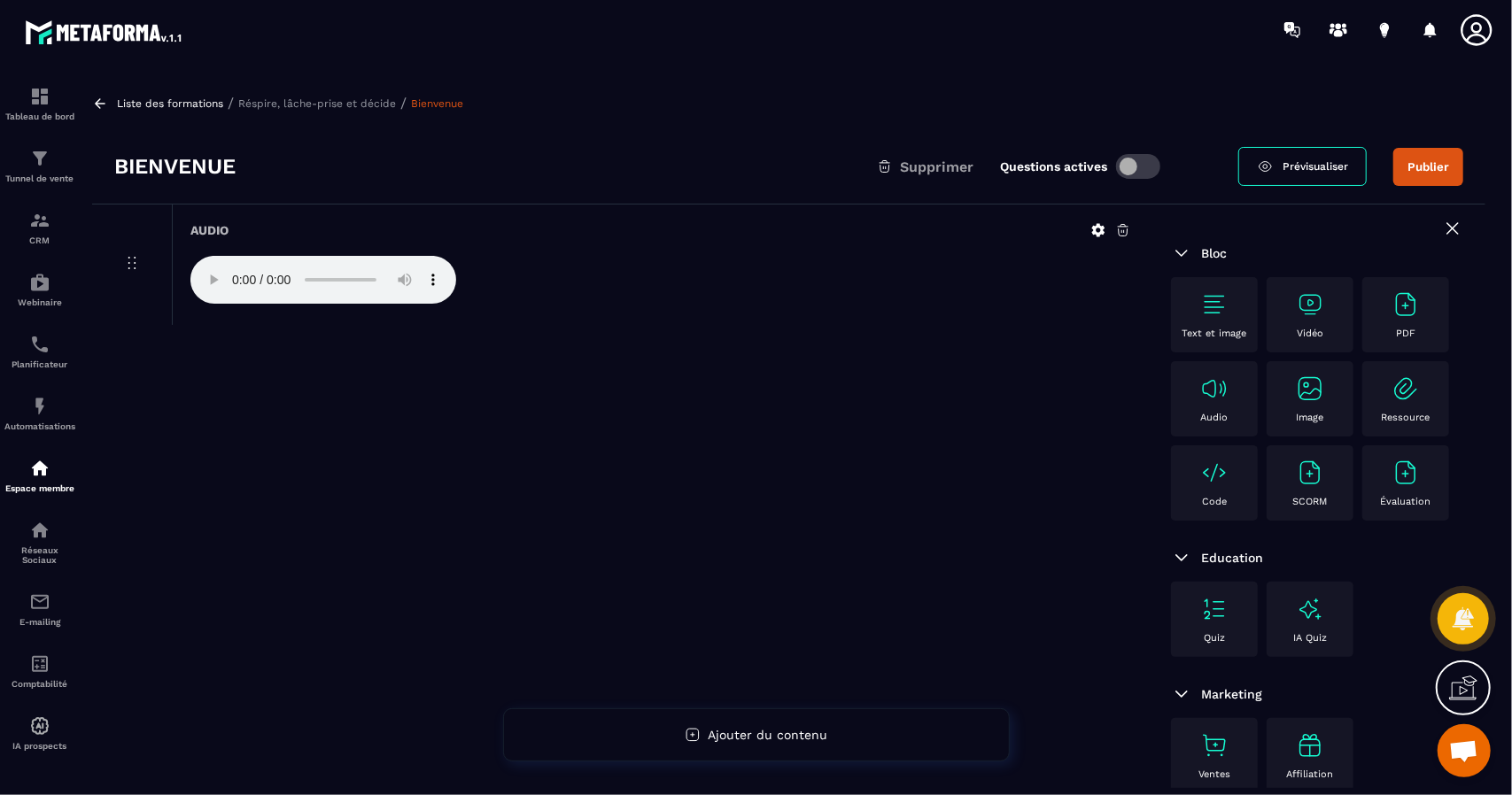 click on "Bienvenue" at bounding box center [437, 104] 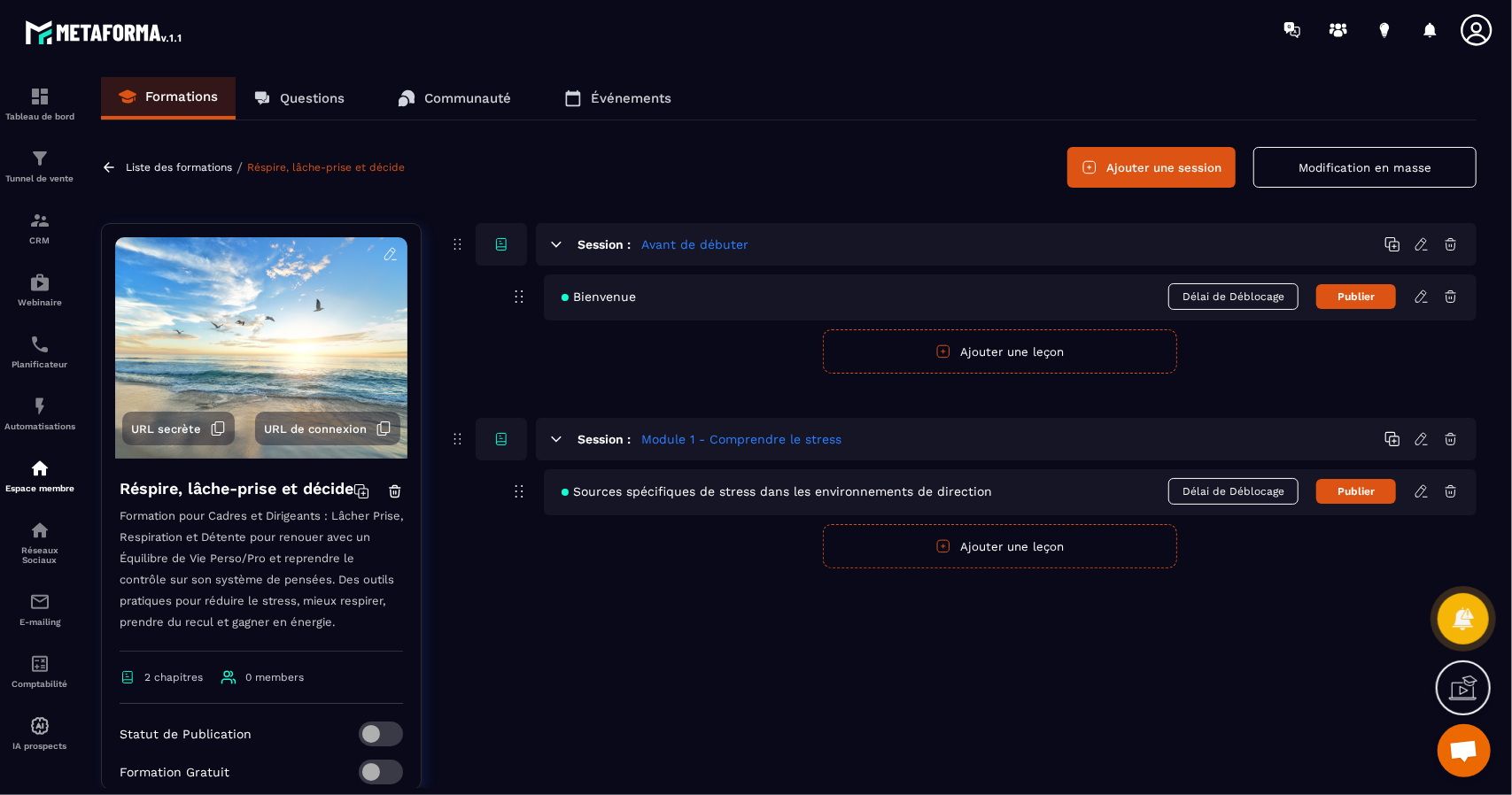 click on "Bienvenue" at bounding box center [599, 297] 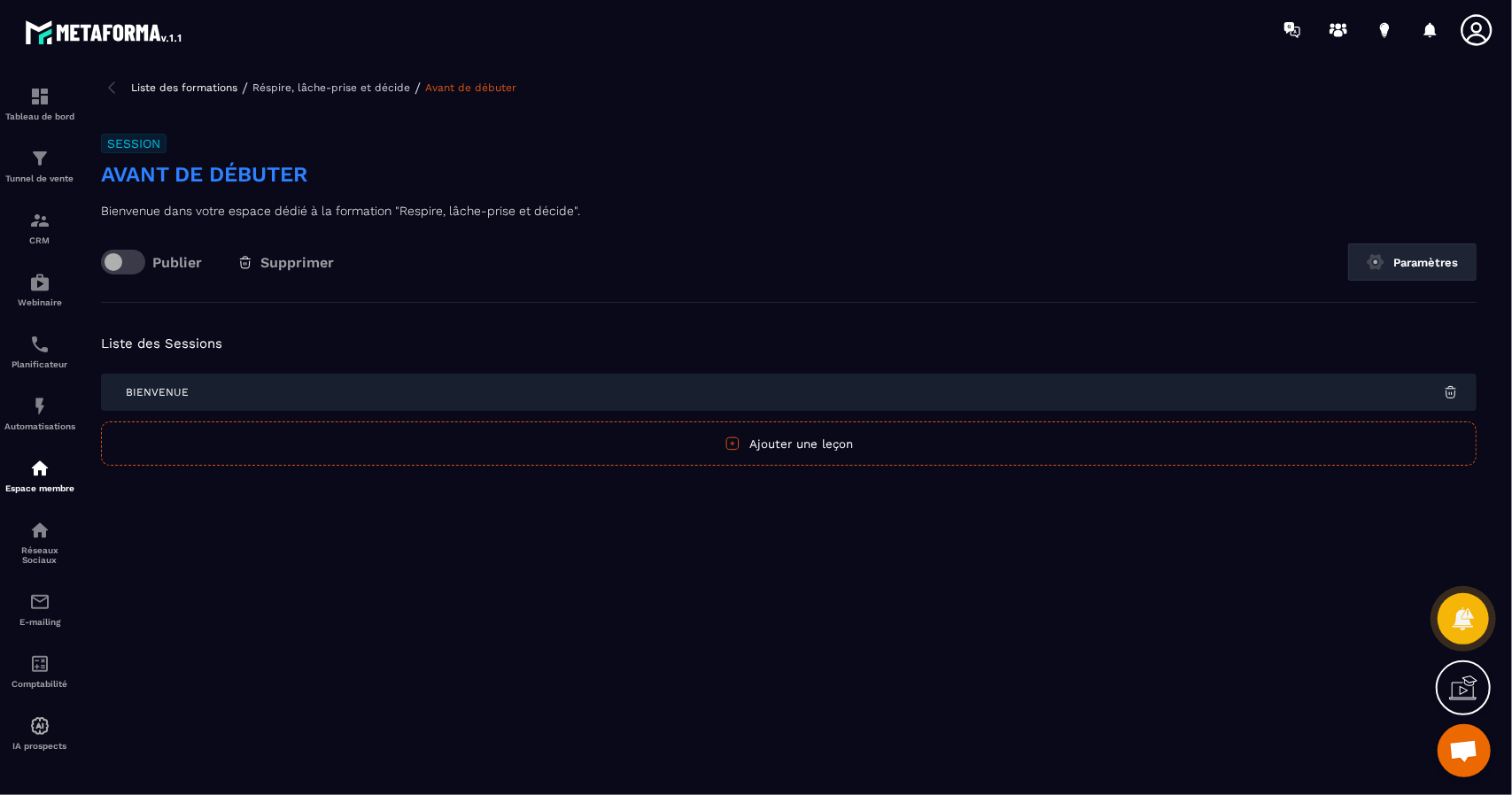click on "Bienvenue" at bounding box center (788, 392) 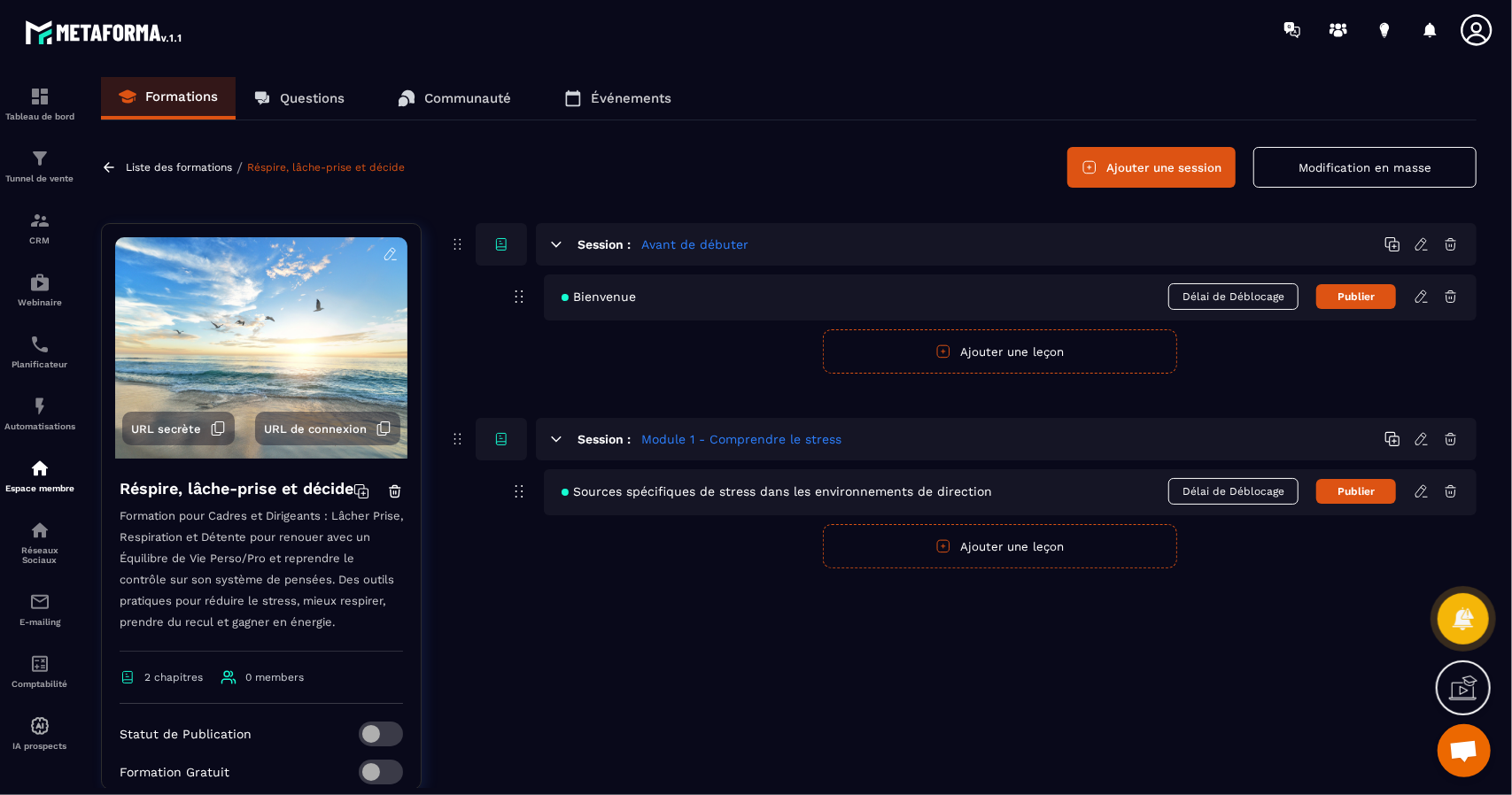 click on "Avant de débuter" at bounding box center [694, 244] 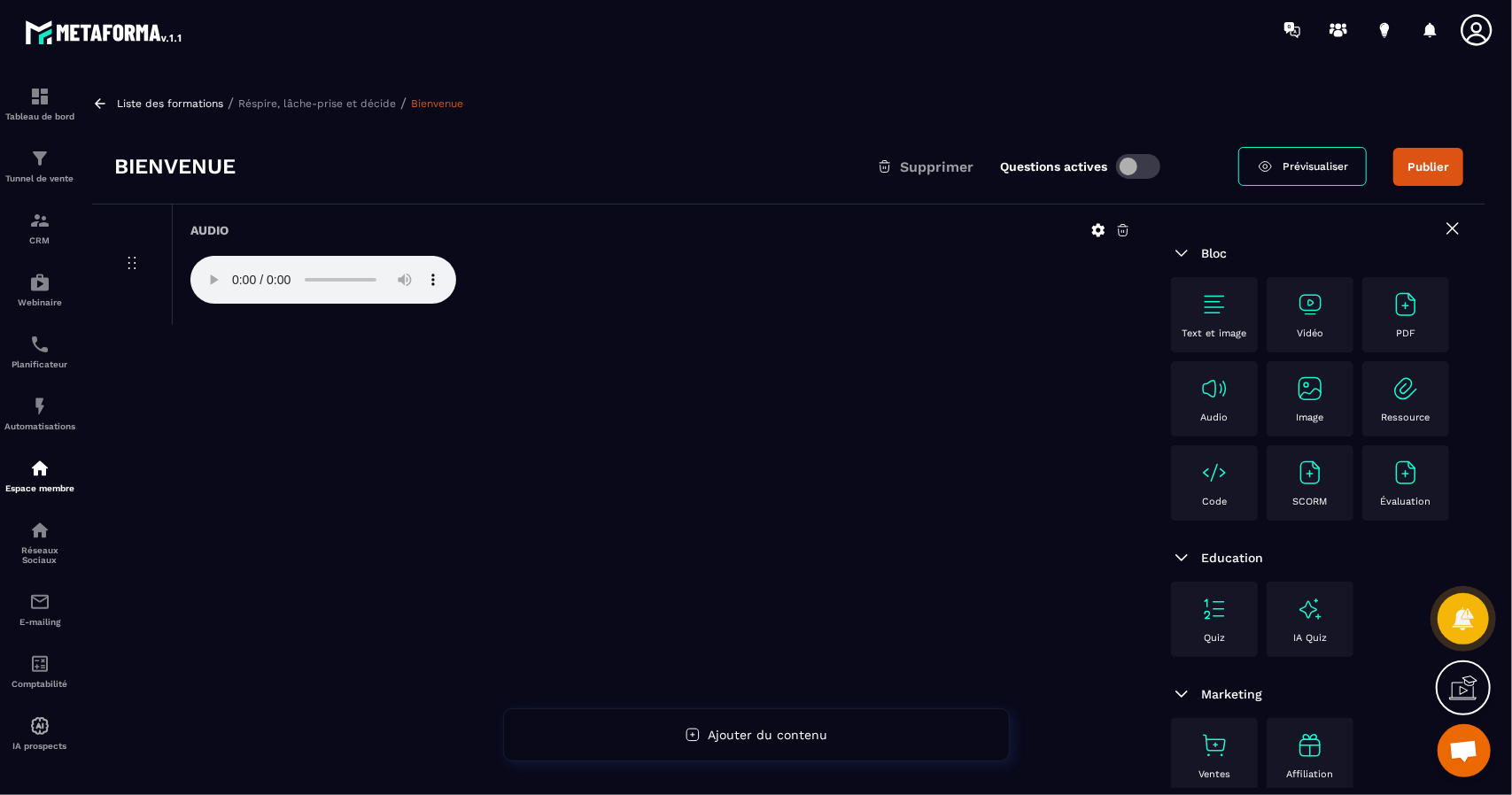 click 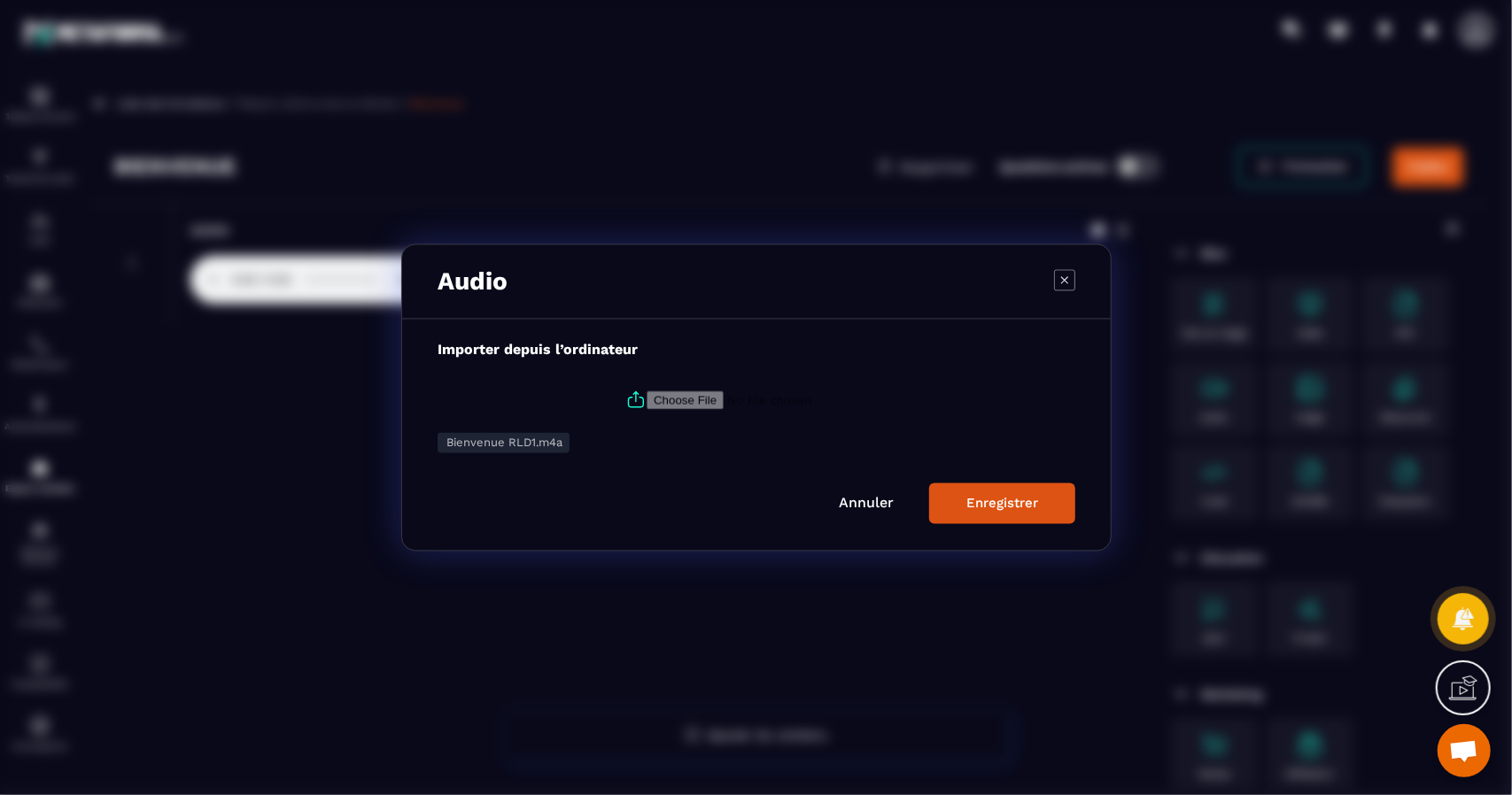 click on "Audio" at bounding box center (756, 282) 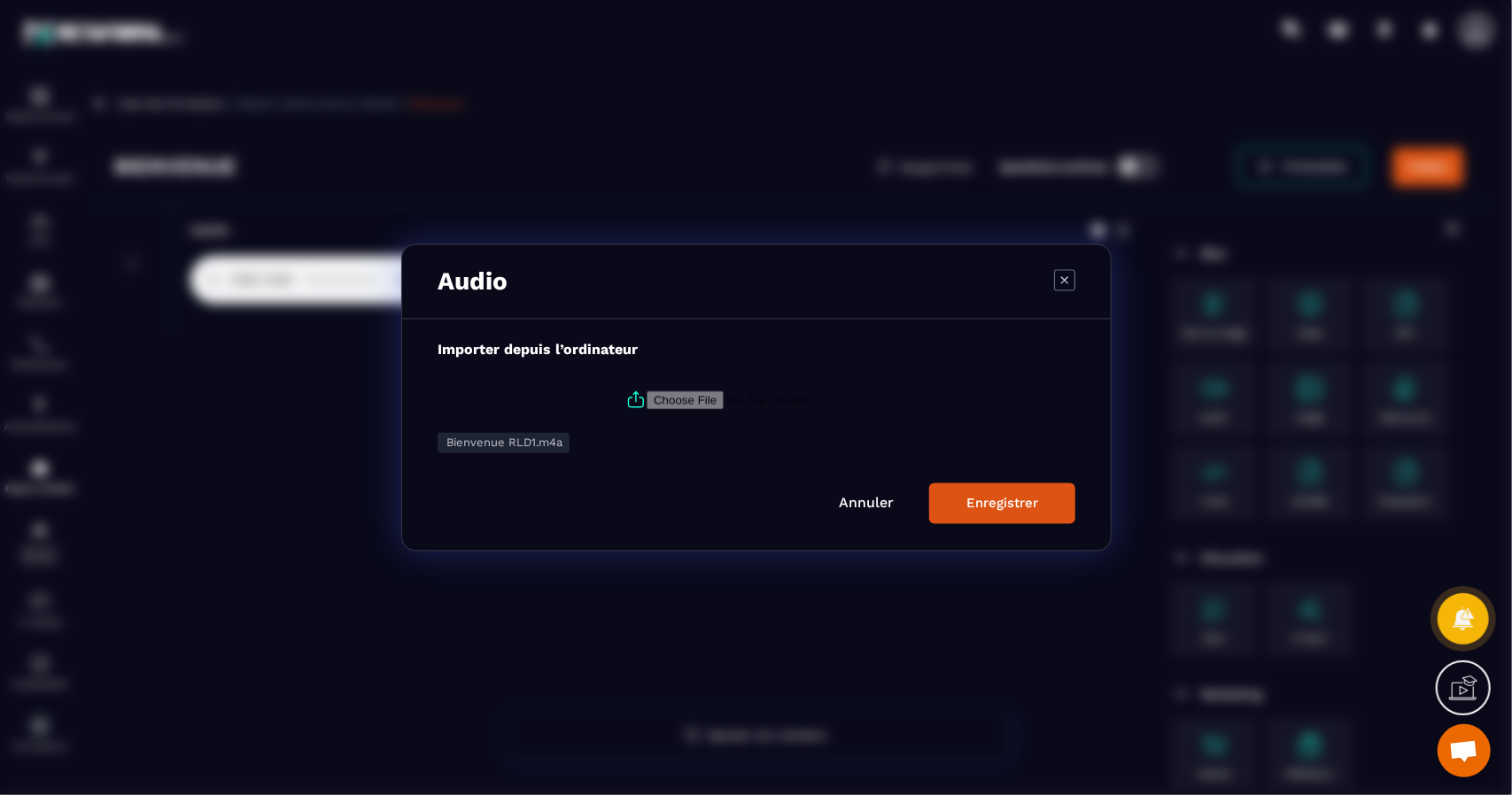 click 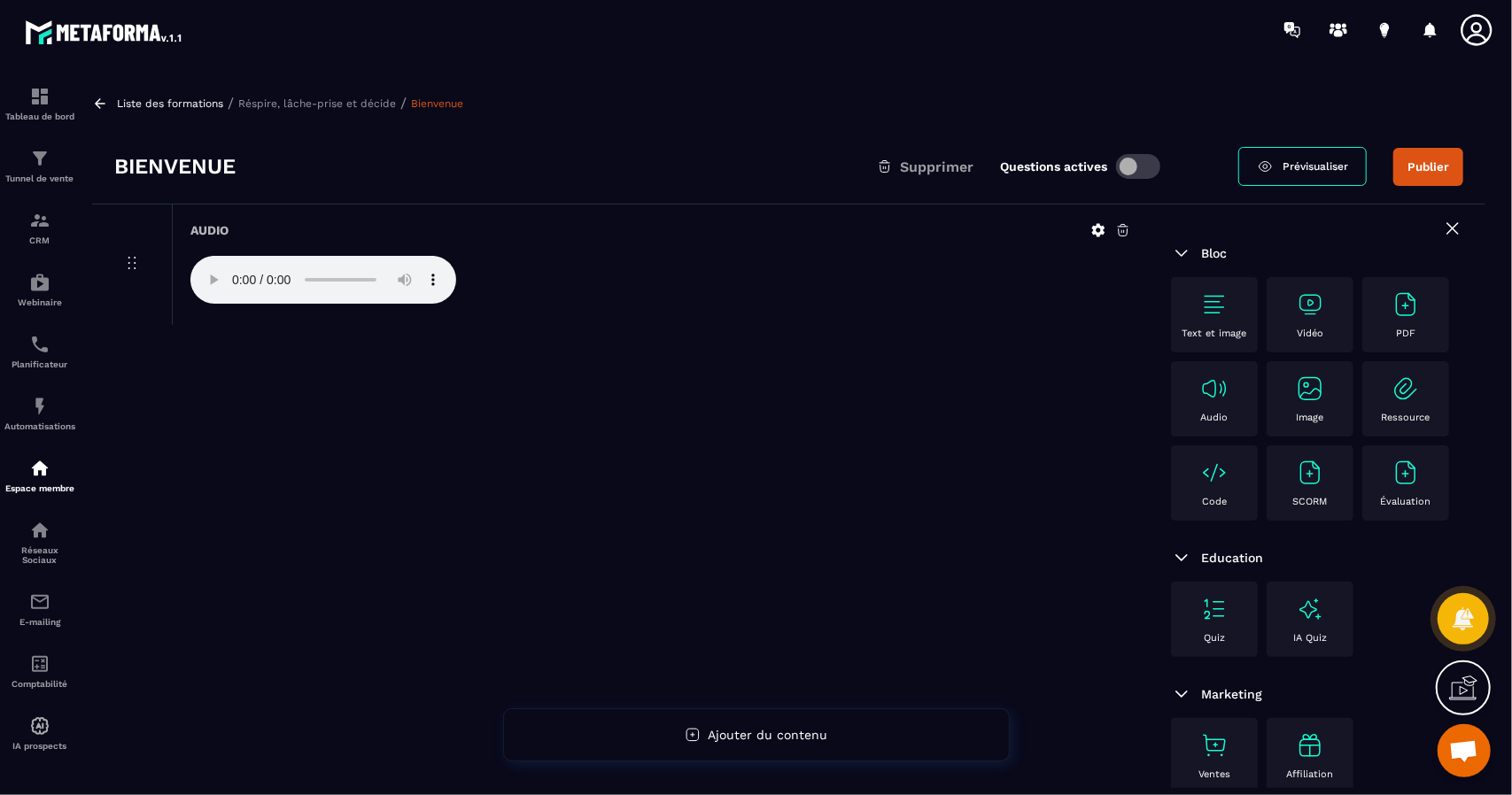 click on "Text et image" at bounding box center (1214, 314) 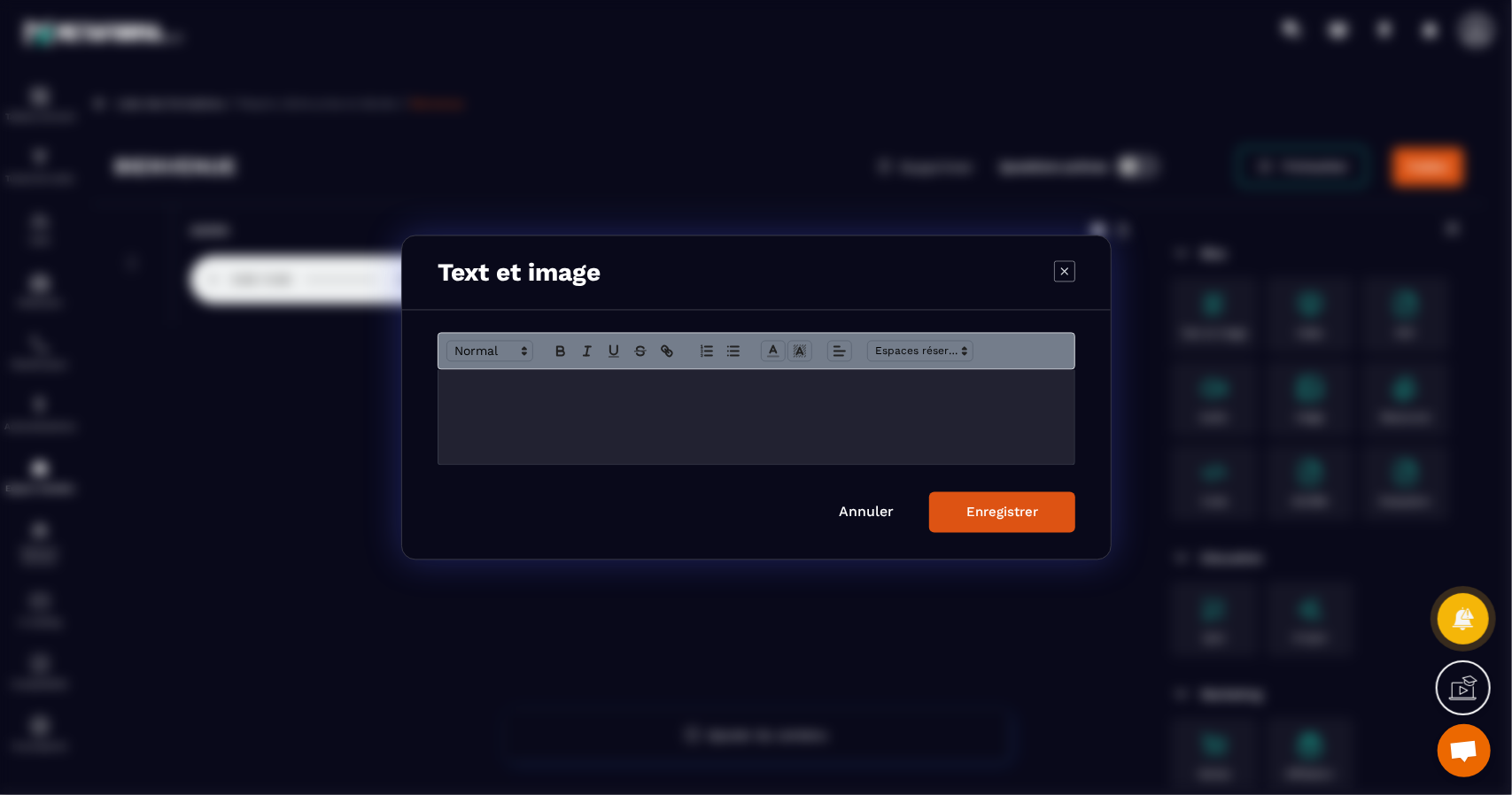click at bounding box center (756, 417) 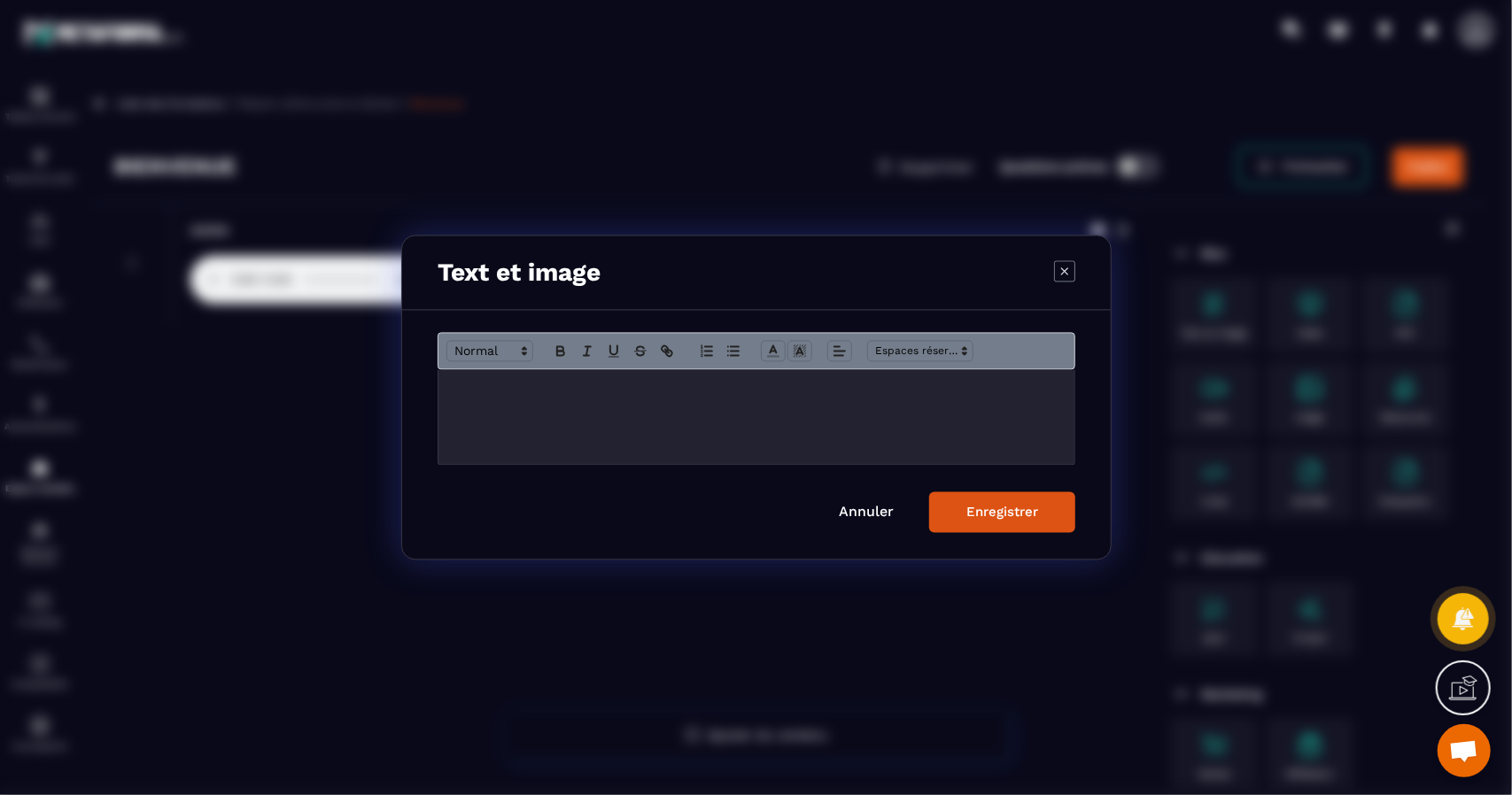 type 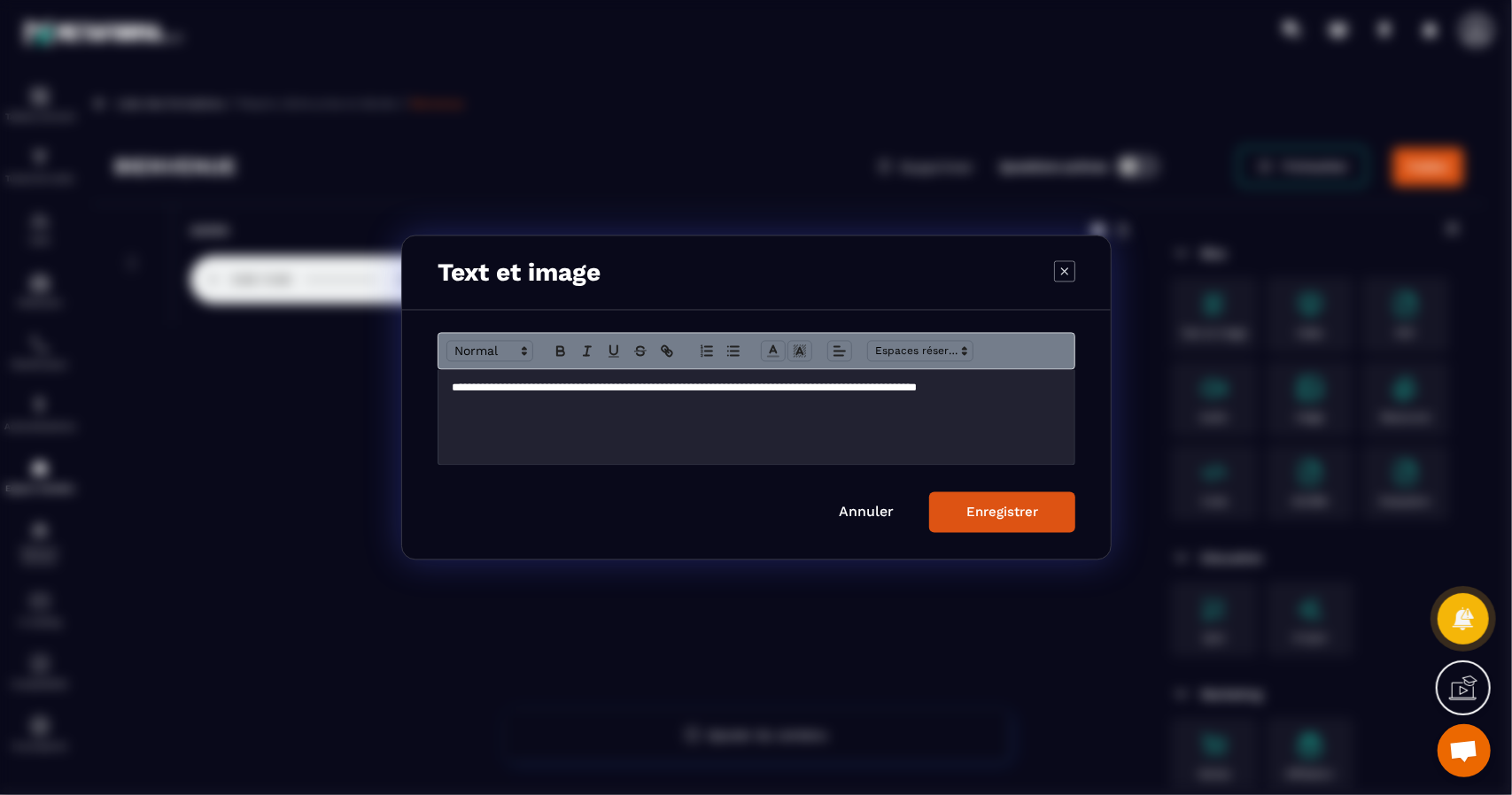 click on "Enregistrer" at bounding box center (1002, 513) 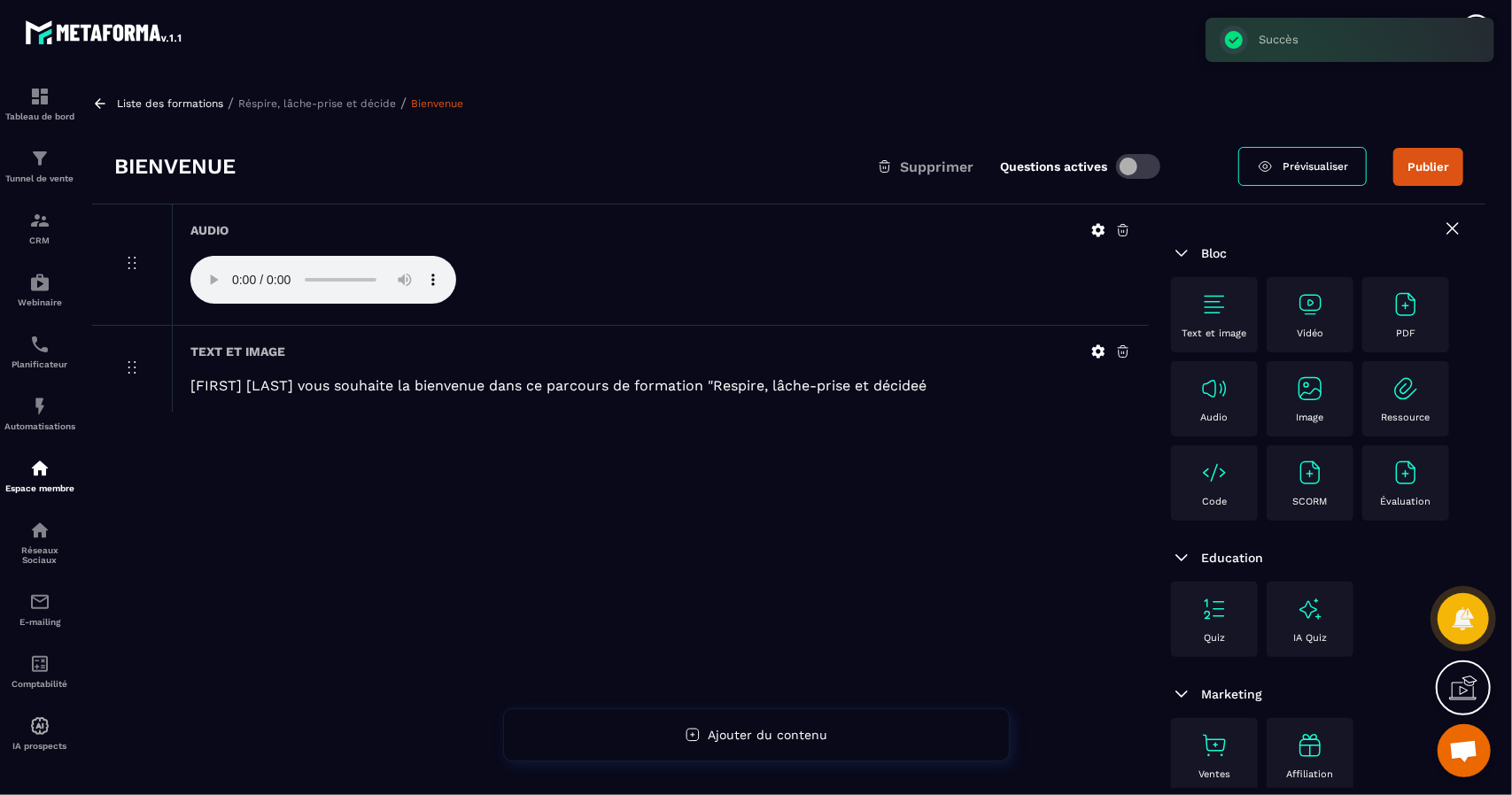 type 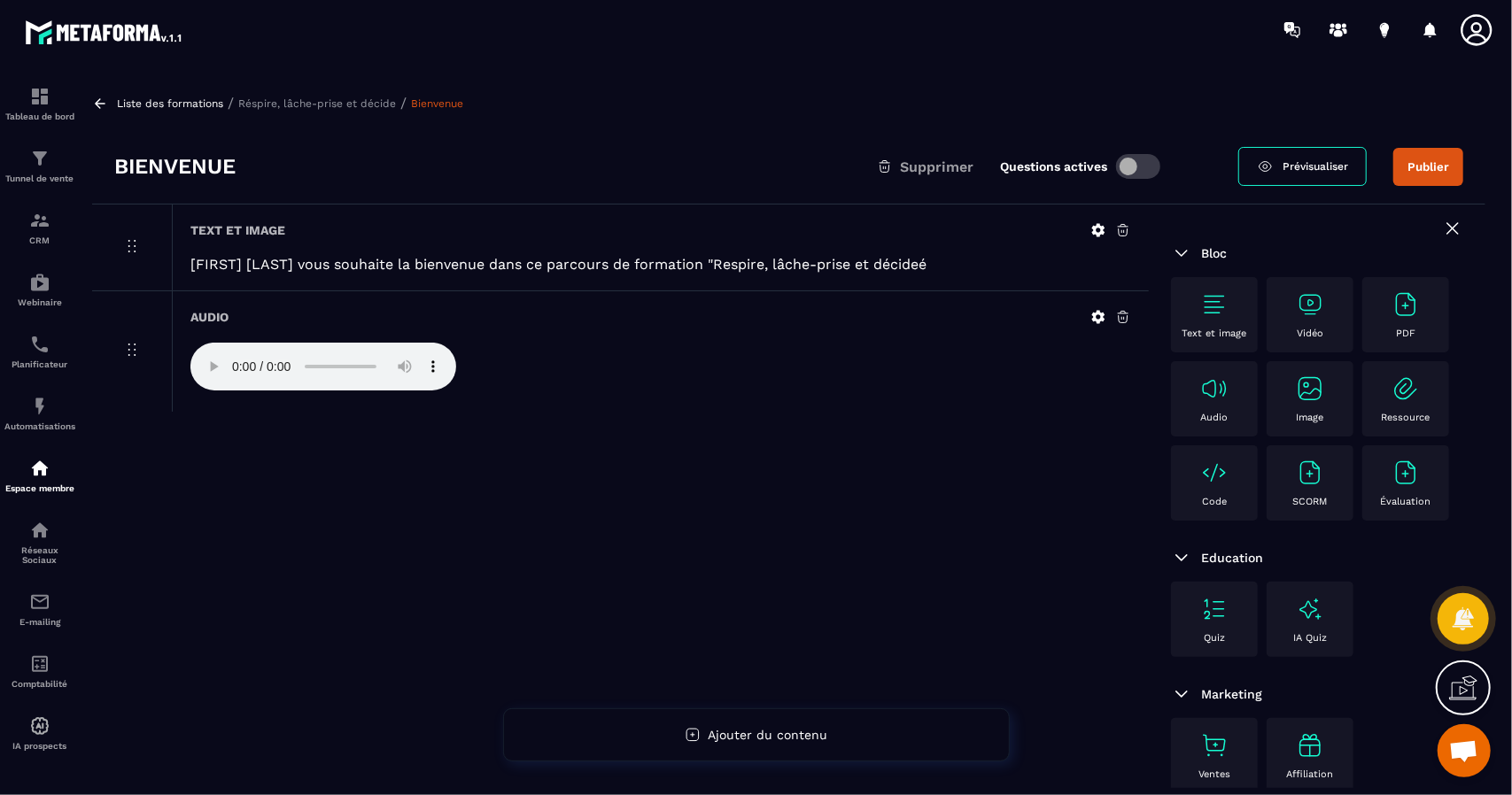 click on "Laetitia Ferrer vous souhaite la bienvenue dans ce parcours de formation "Respire, lâche-prise et décideé" at bounding box center [661, 264] 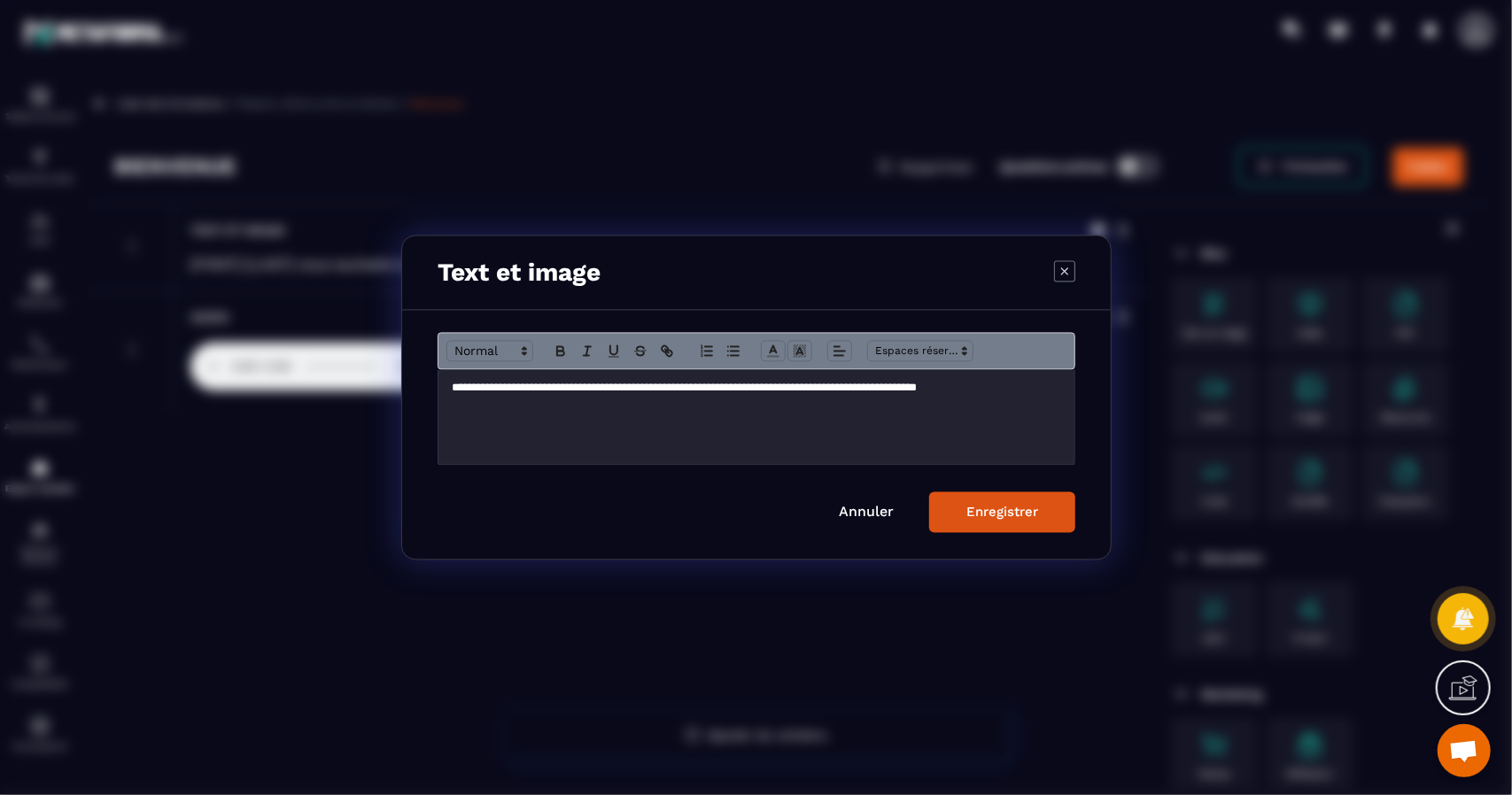 click on "**********" at bounding box center [756, 389] 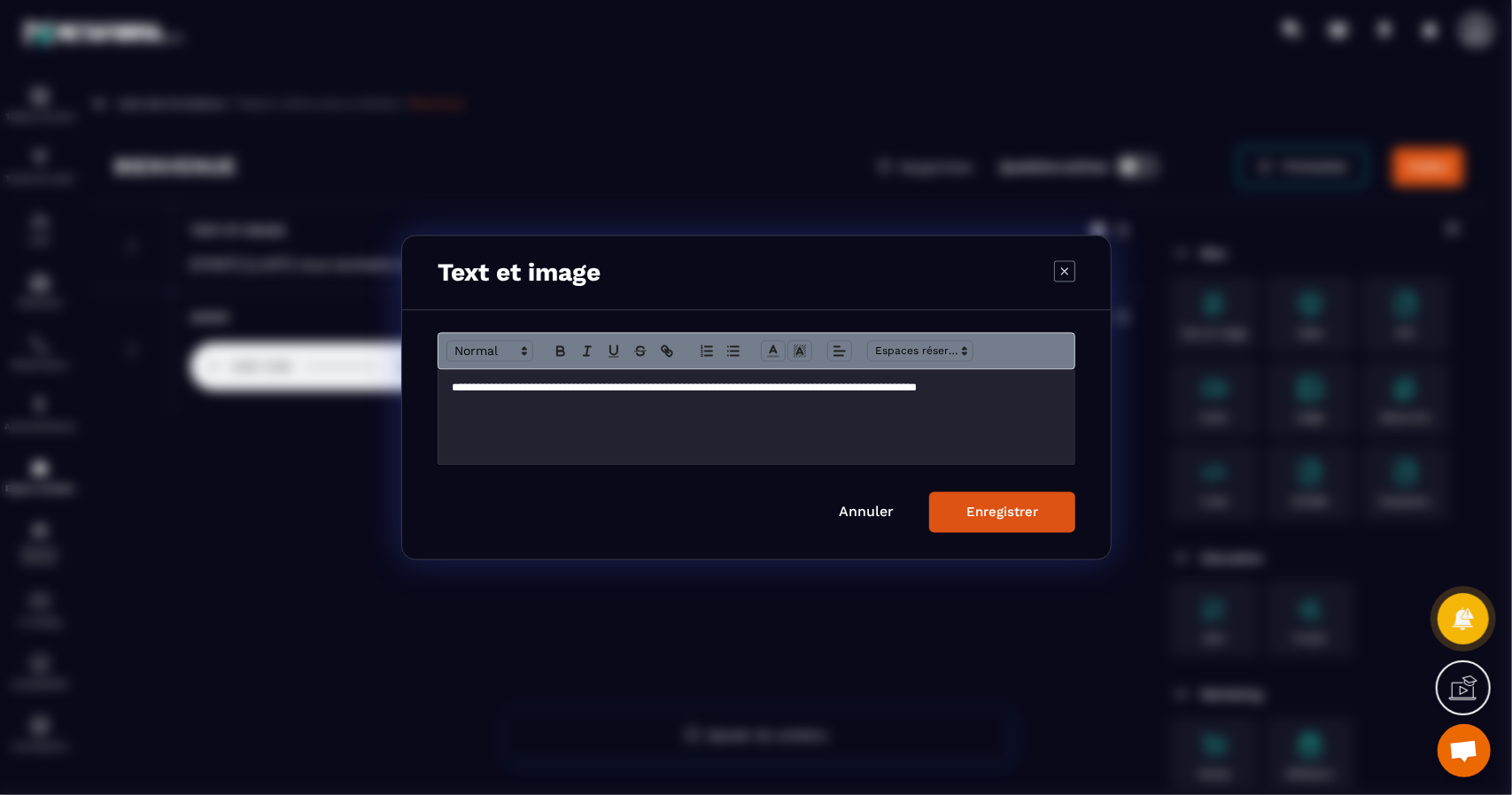 type 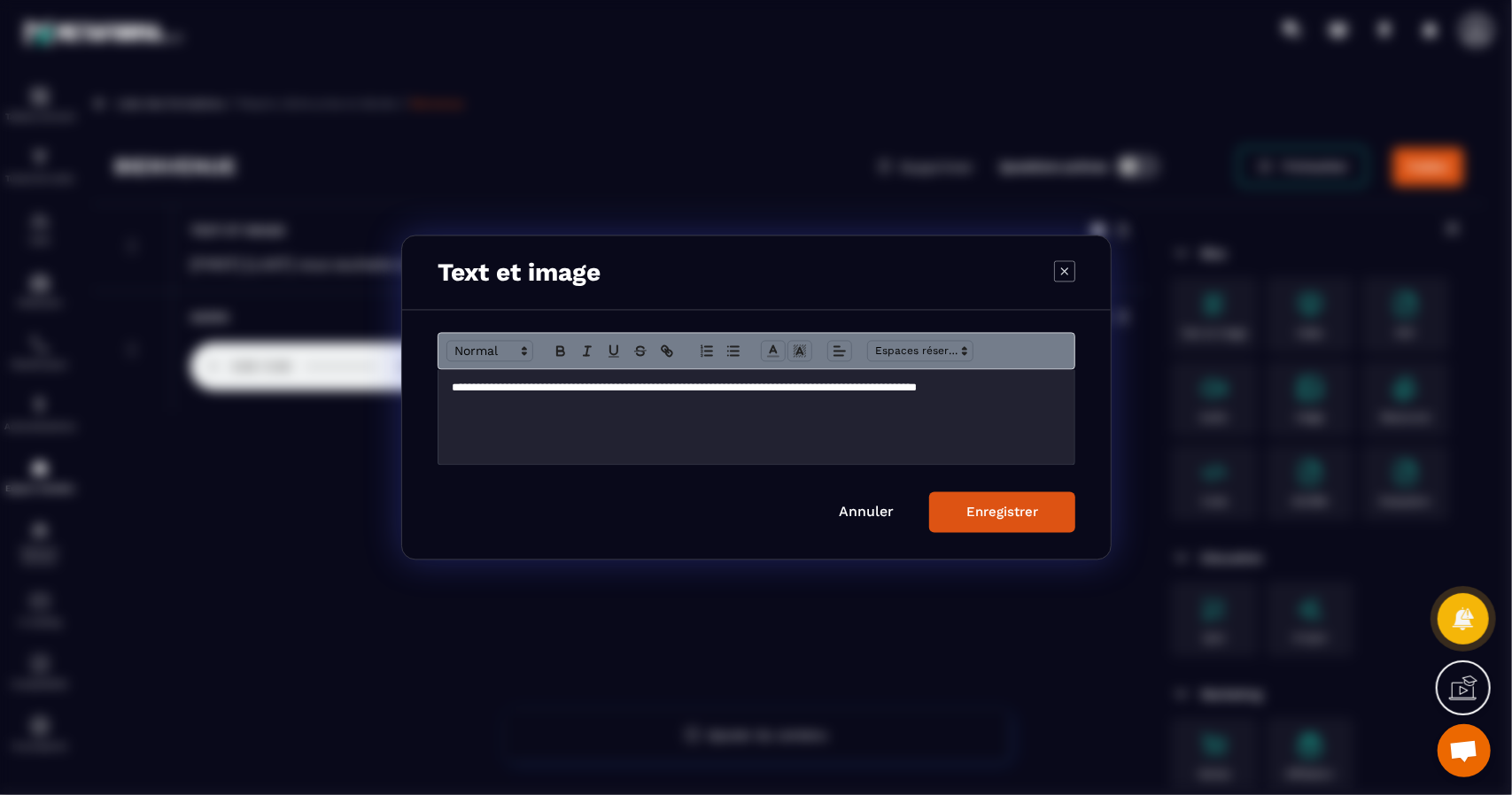 click on "Enregistrer" at bounding box center [1002, 513] 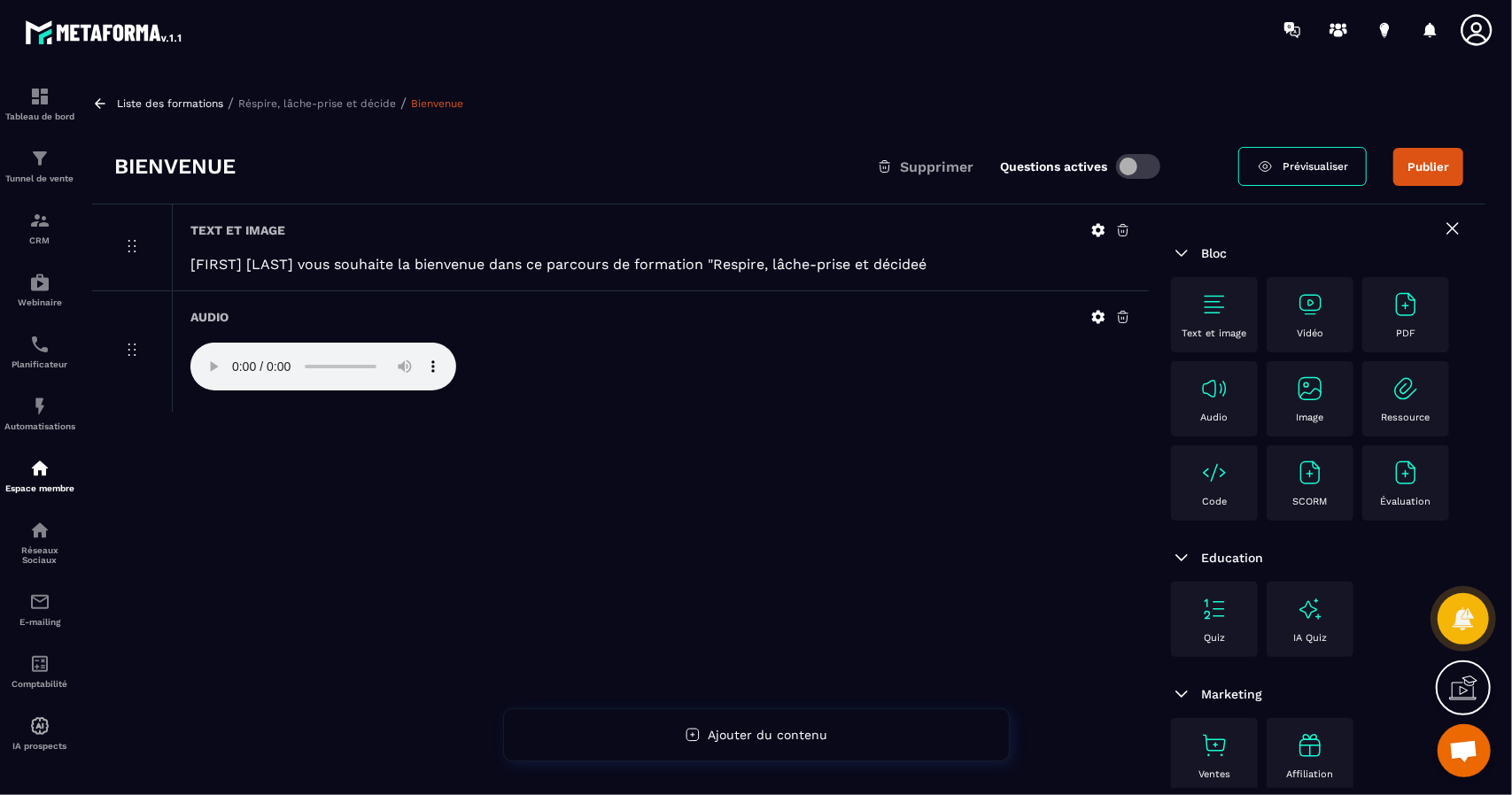 scroll, scrollTop: 113, scrollLeft: 0, axis: vertical 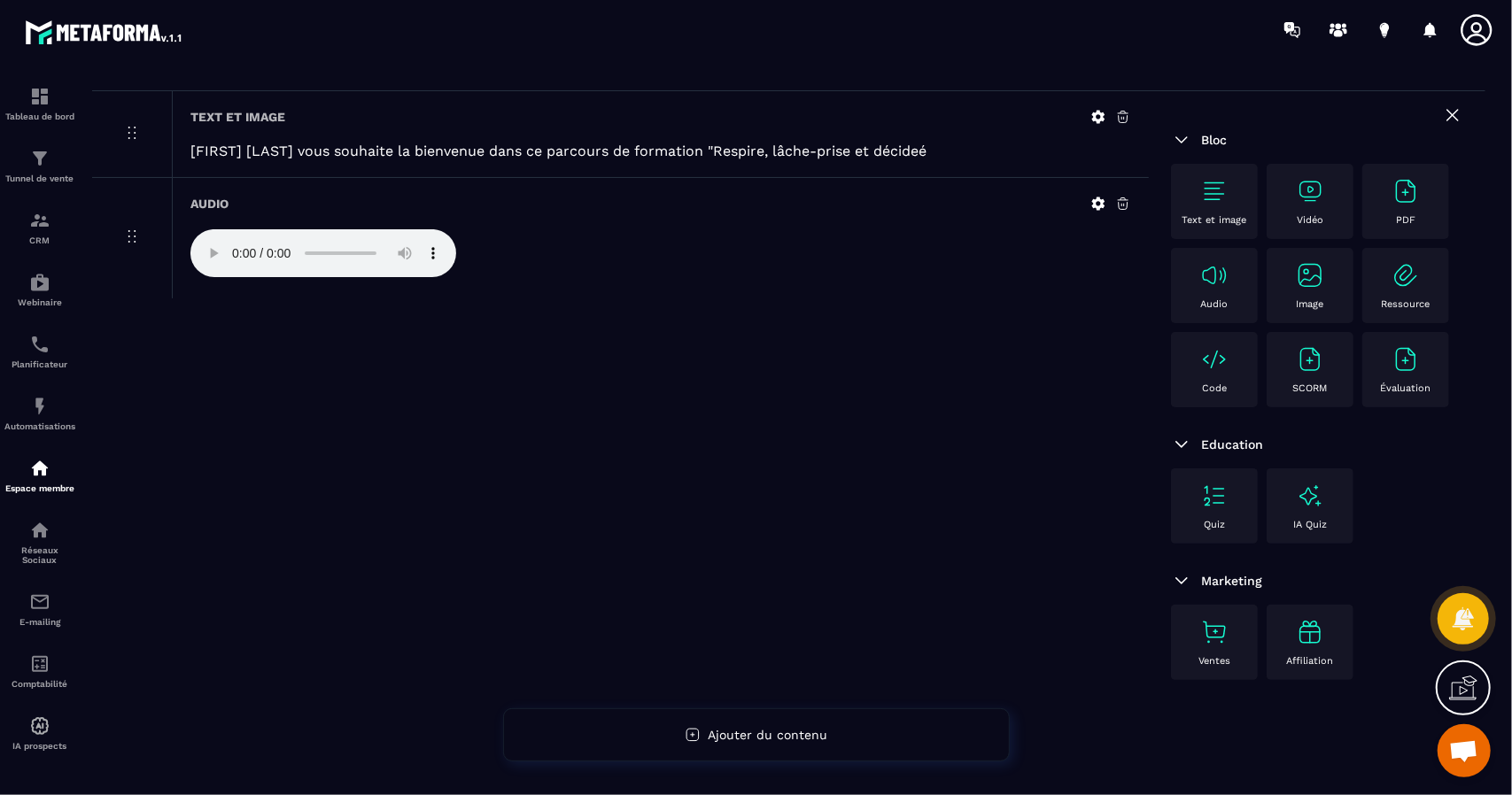 click on "Quiz" at bounding box center (1214, 506) 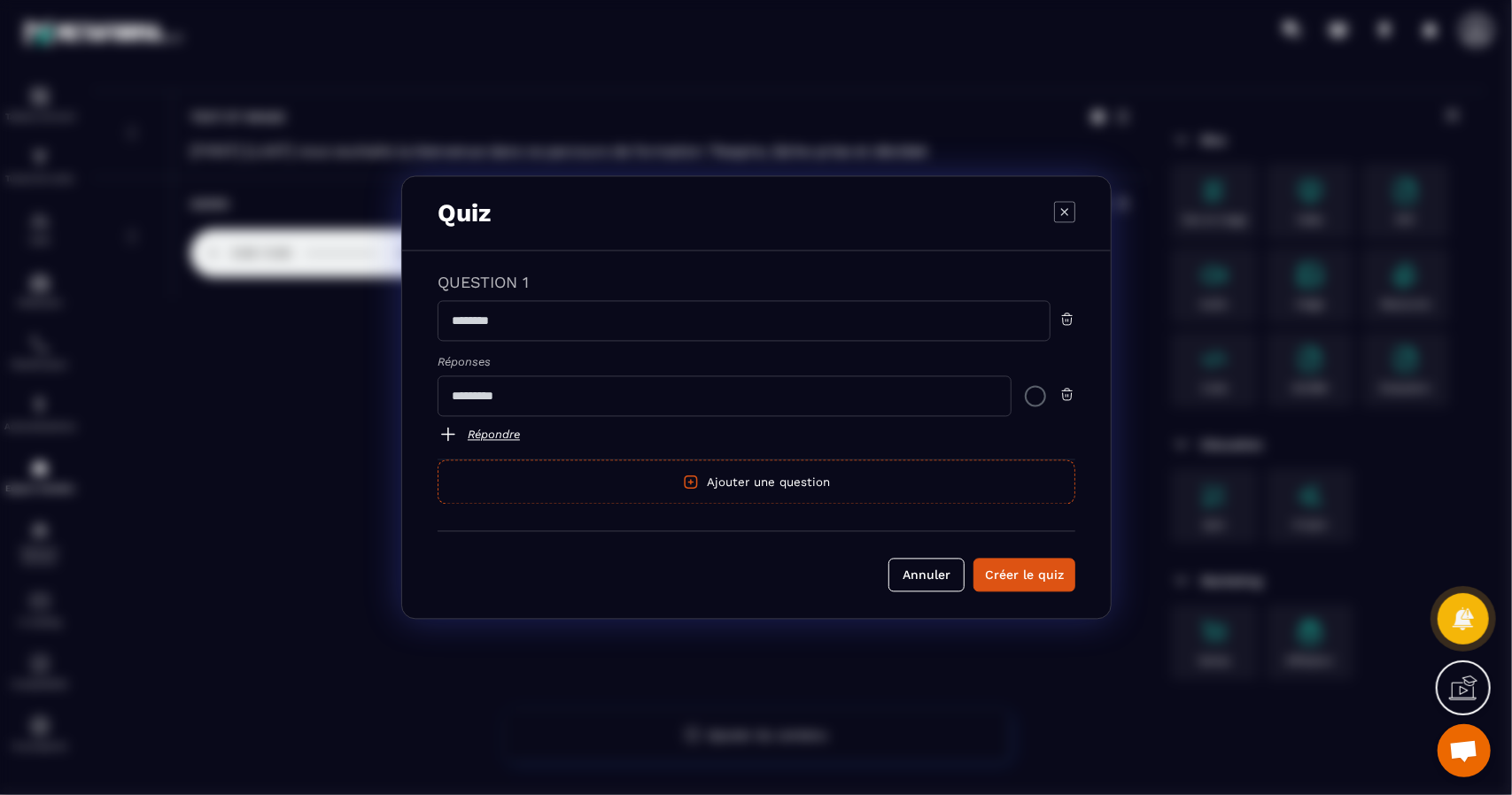 click at bounding box center [744, 321] 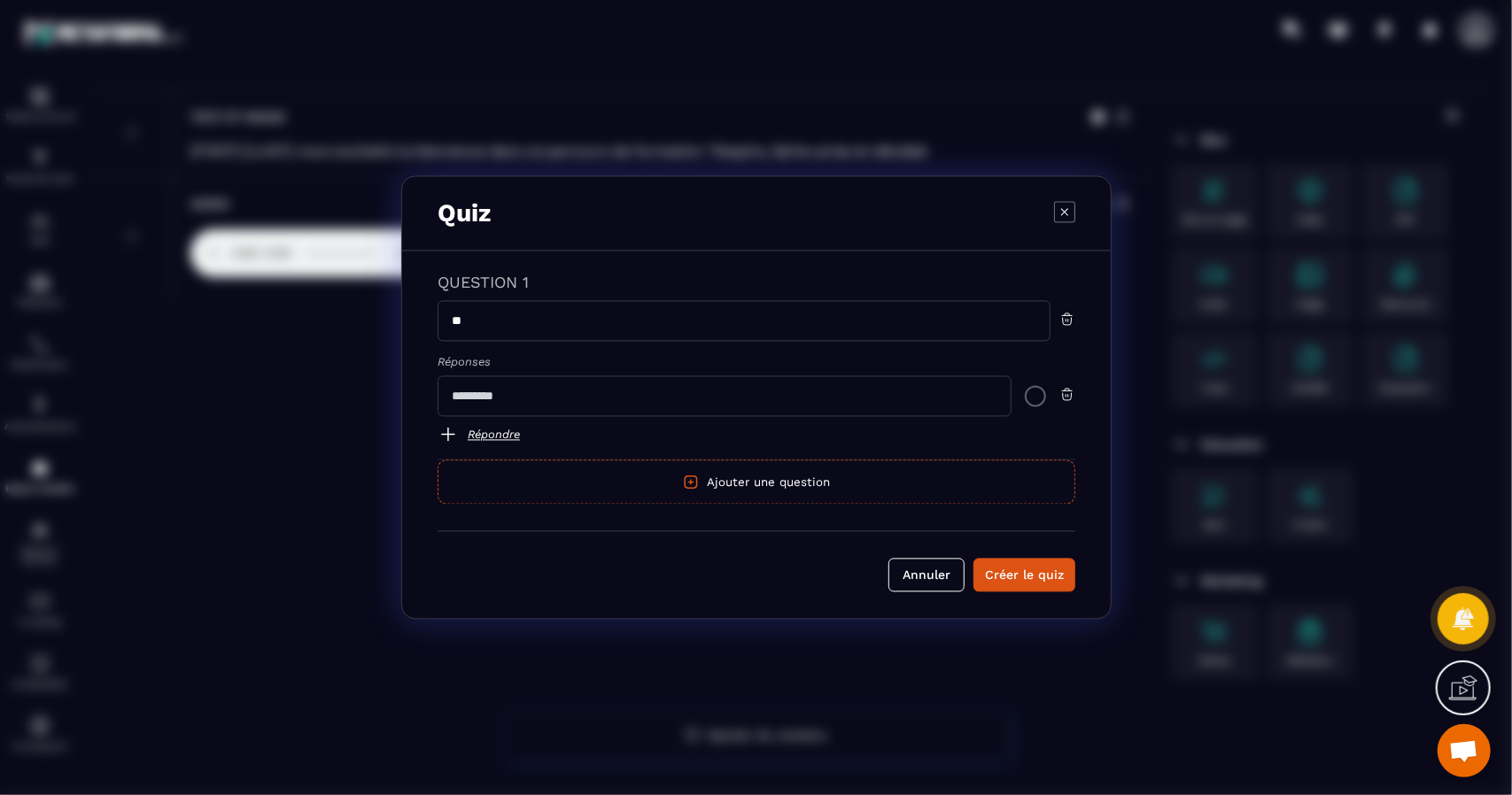 type on "*" 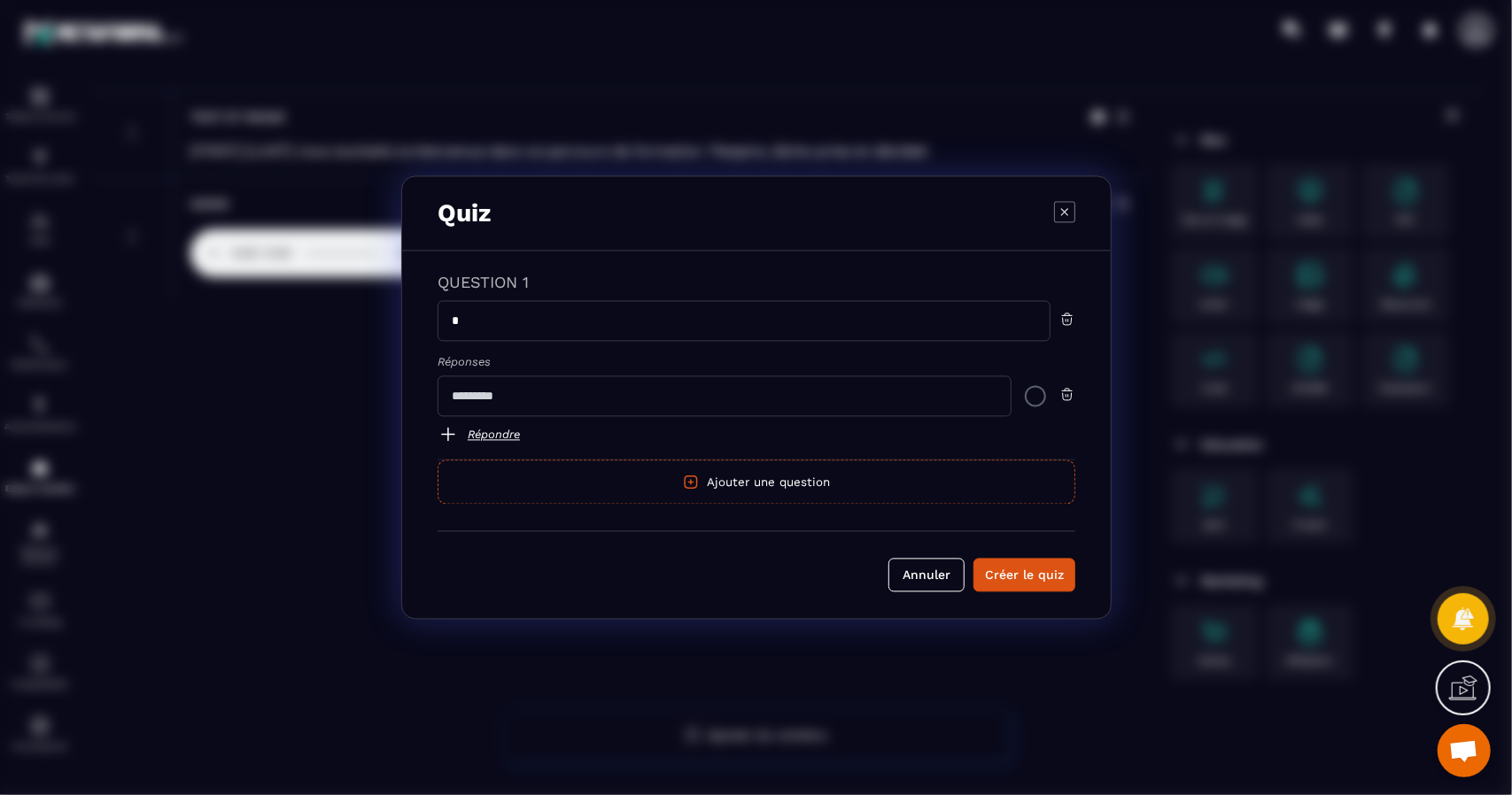 type 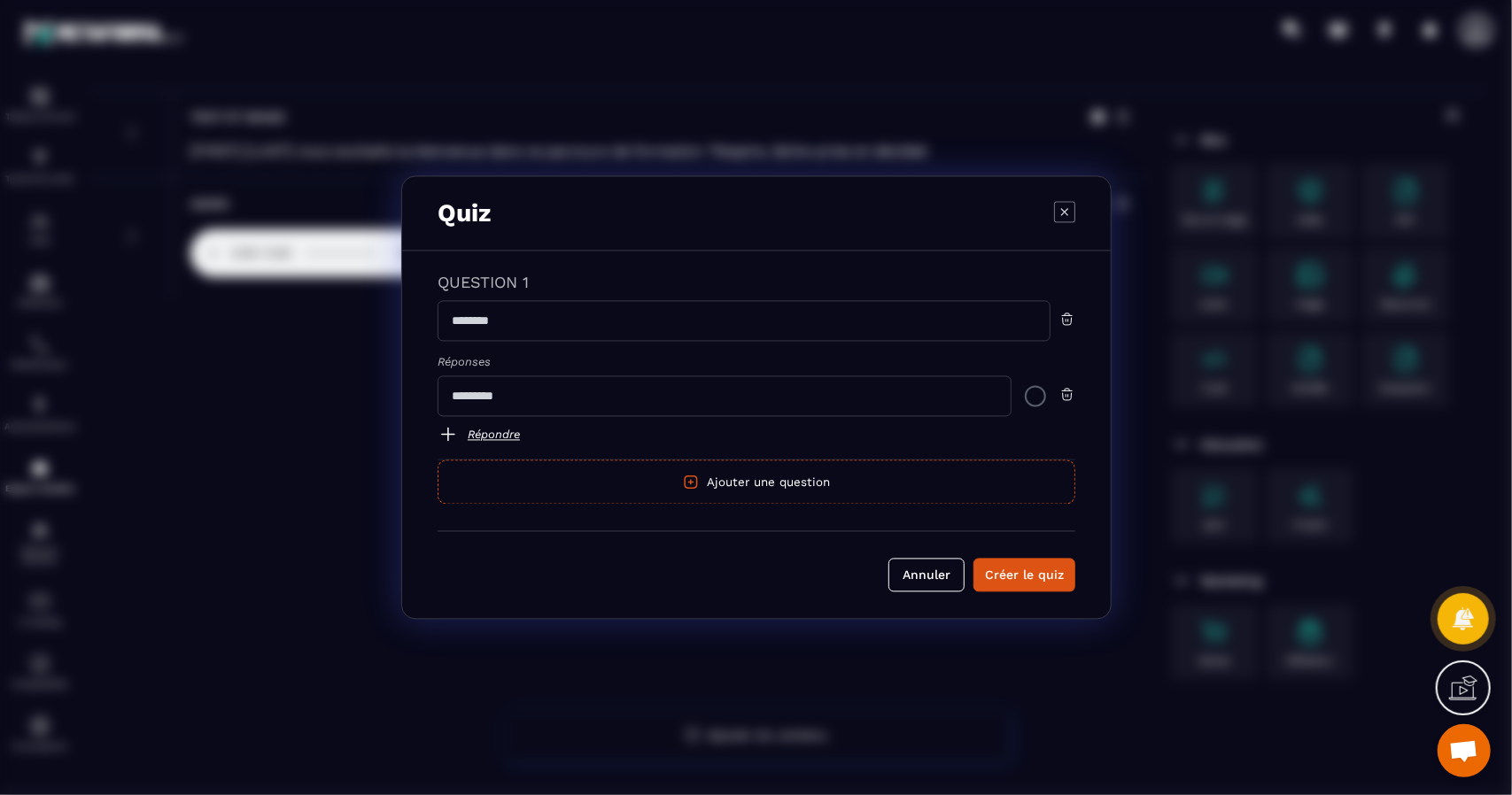 click at bounding box center [1065, 213] 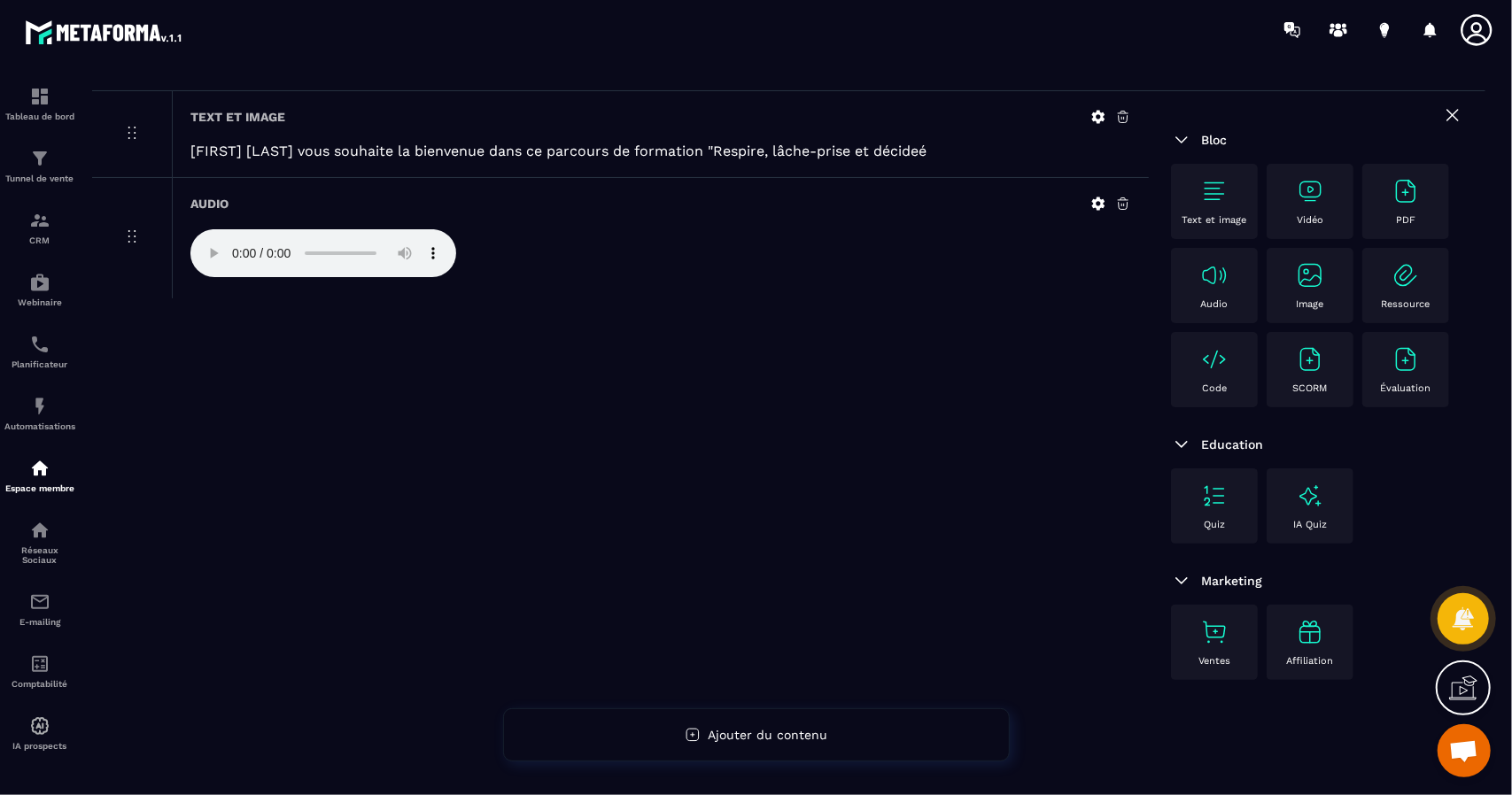 click on "Quiz" at bounding box center [1214, 506] 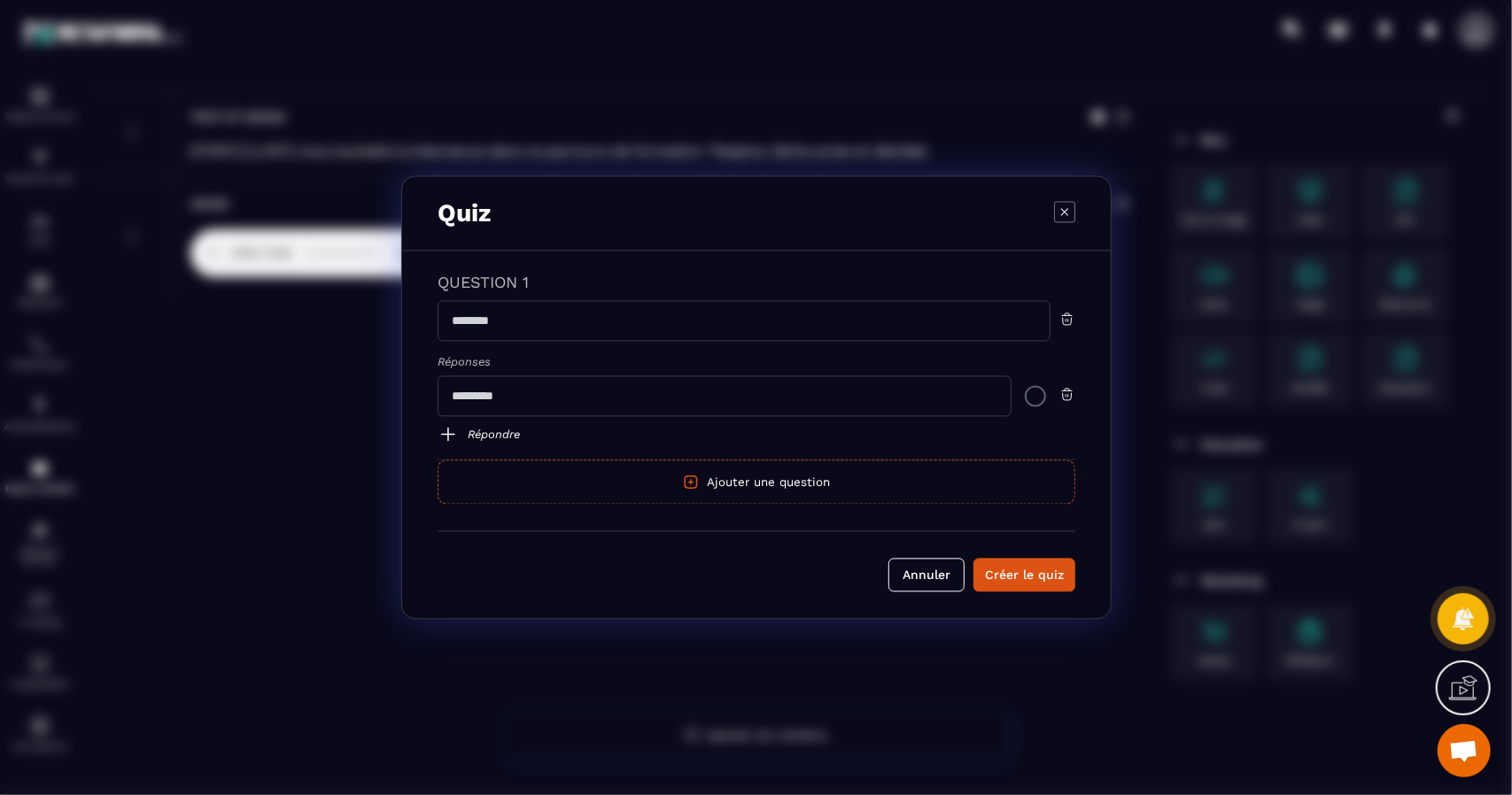 click at bounding box center [448, 435] 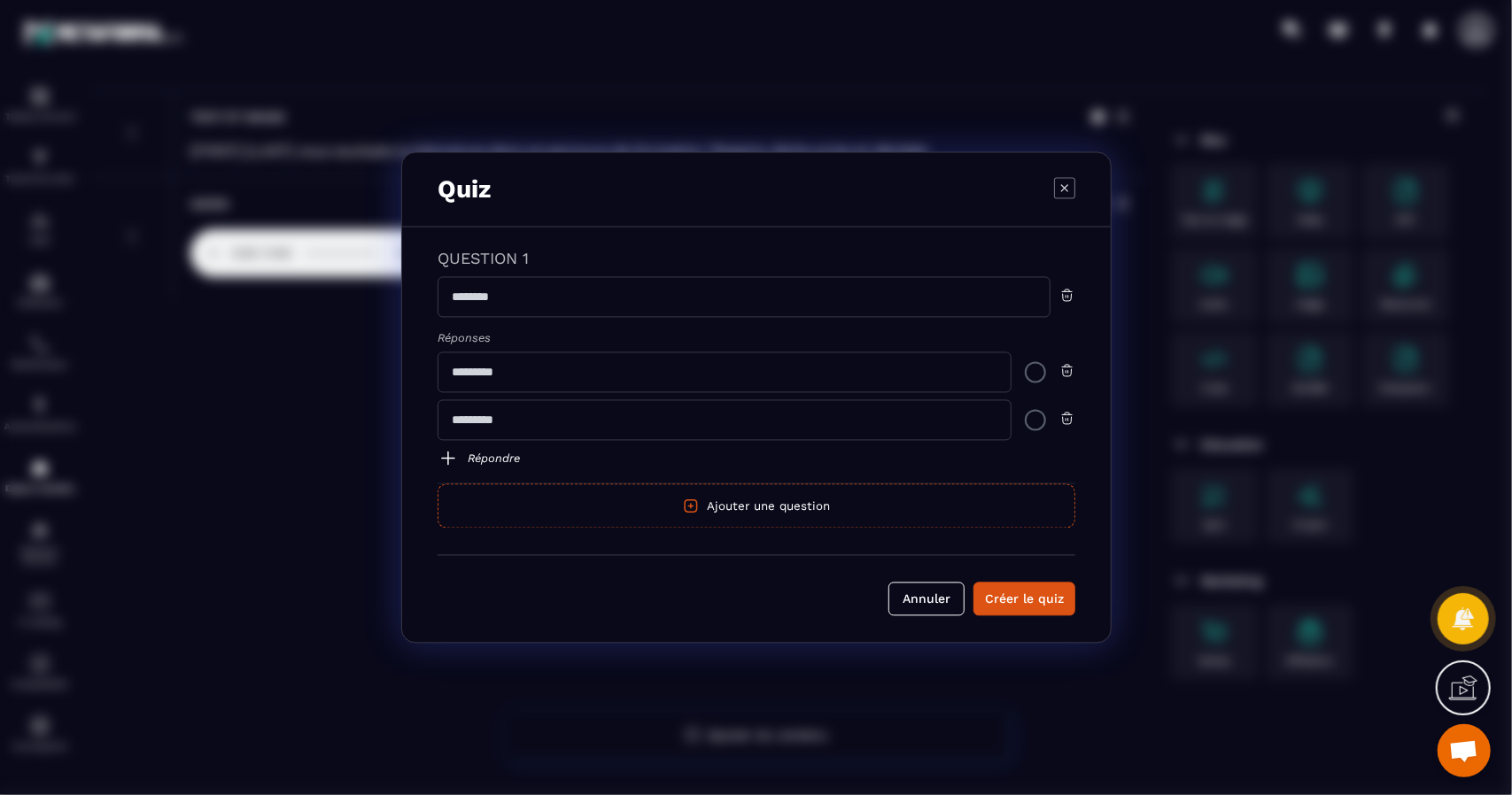 click at bounding box center [448, 459] 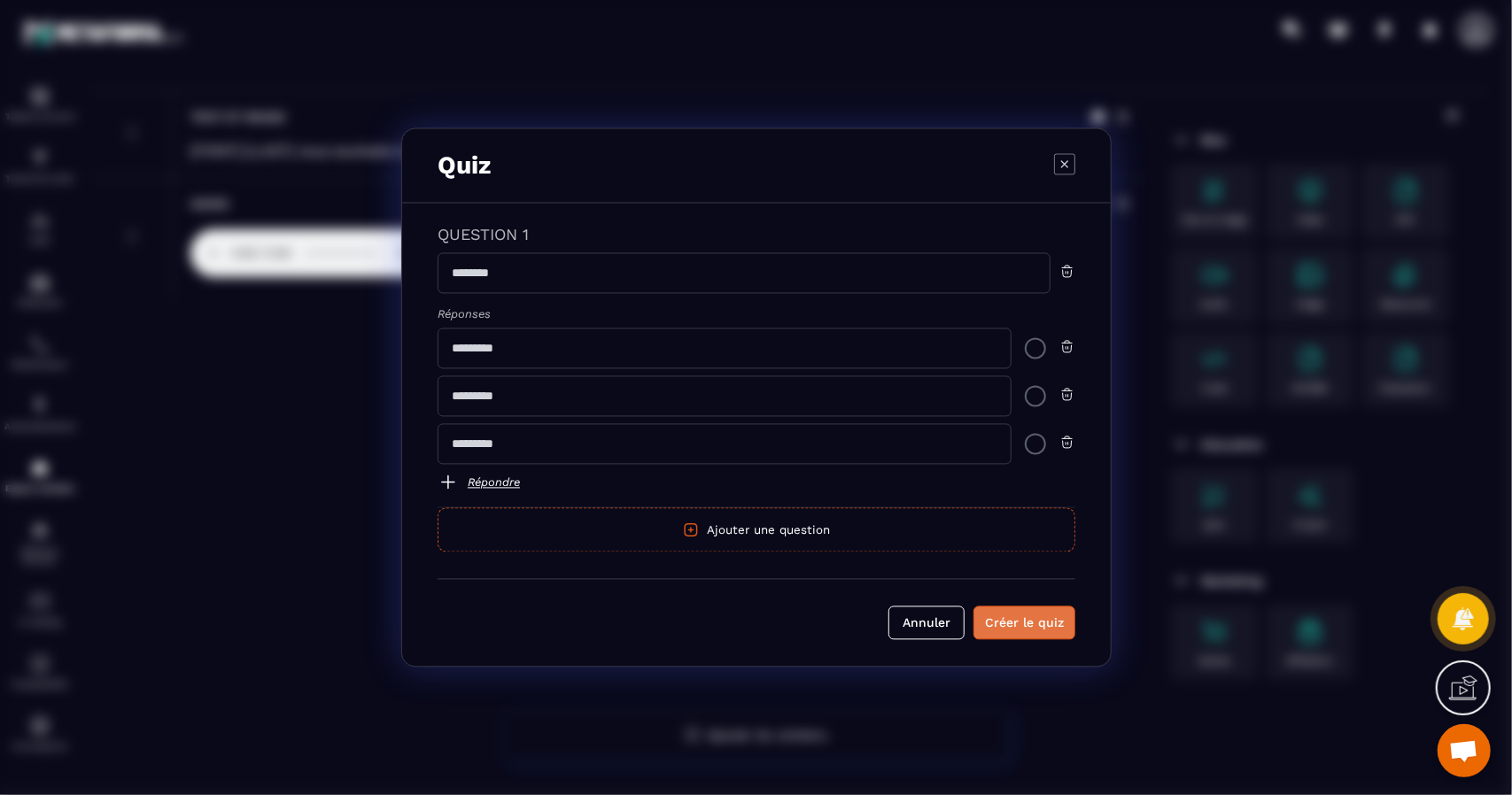 click on "Créer le quiz" at bounding box center [1024, 623] 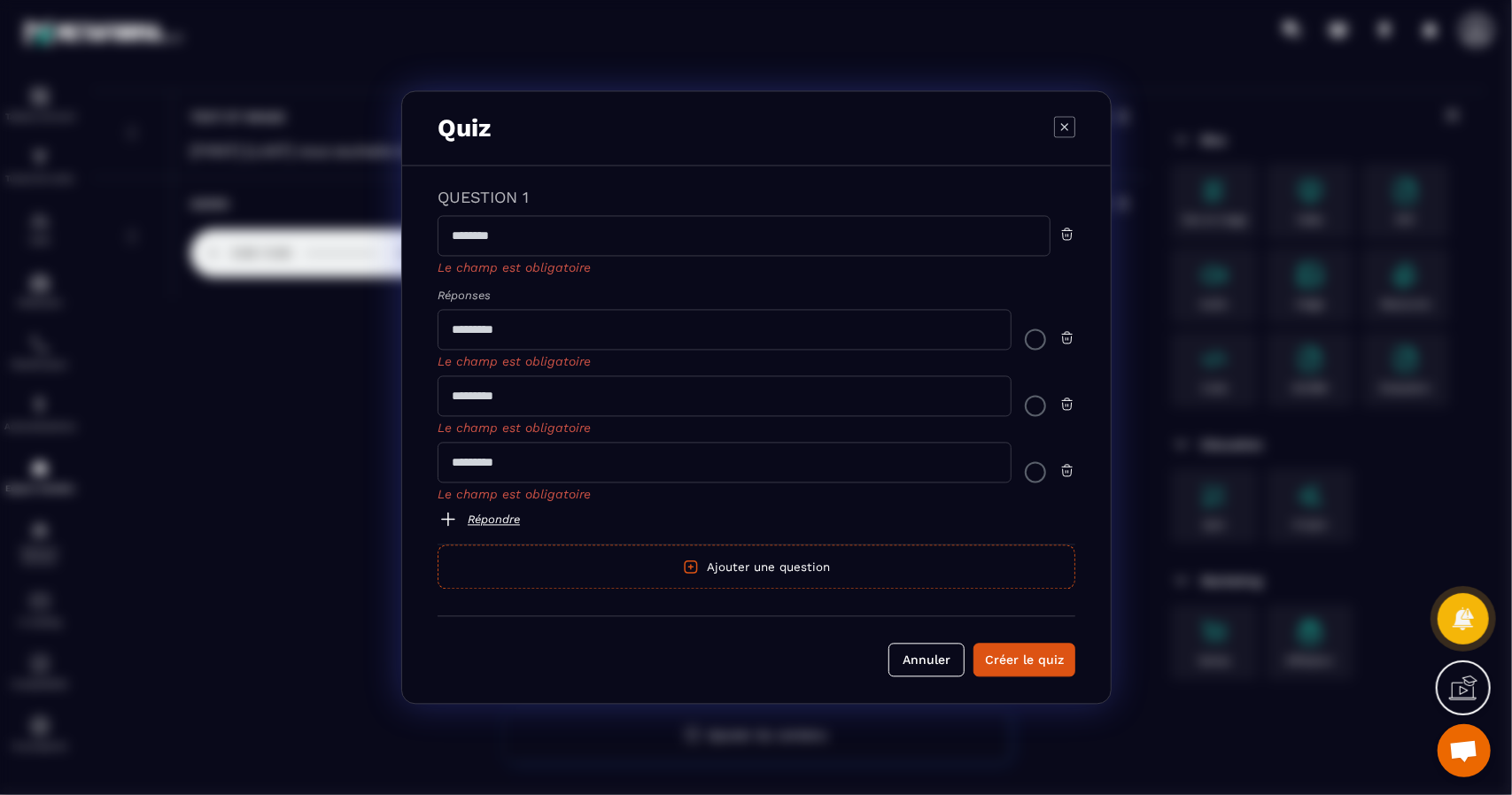 click at bounding box center (744, 236) 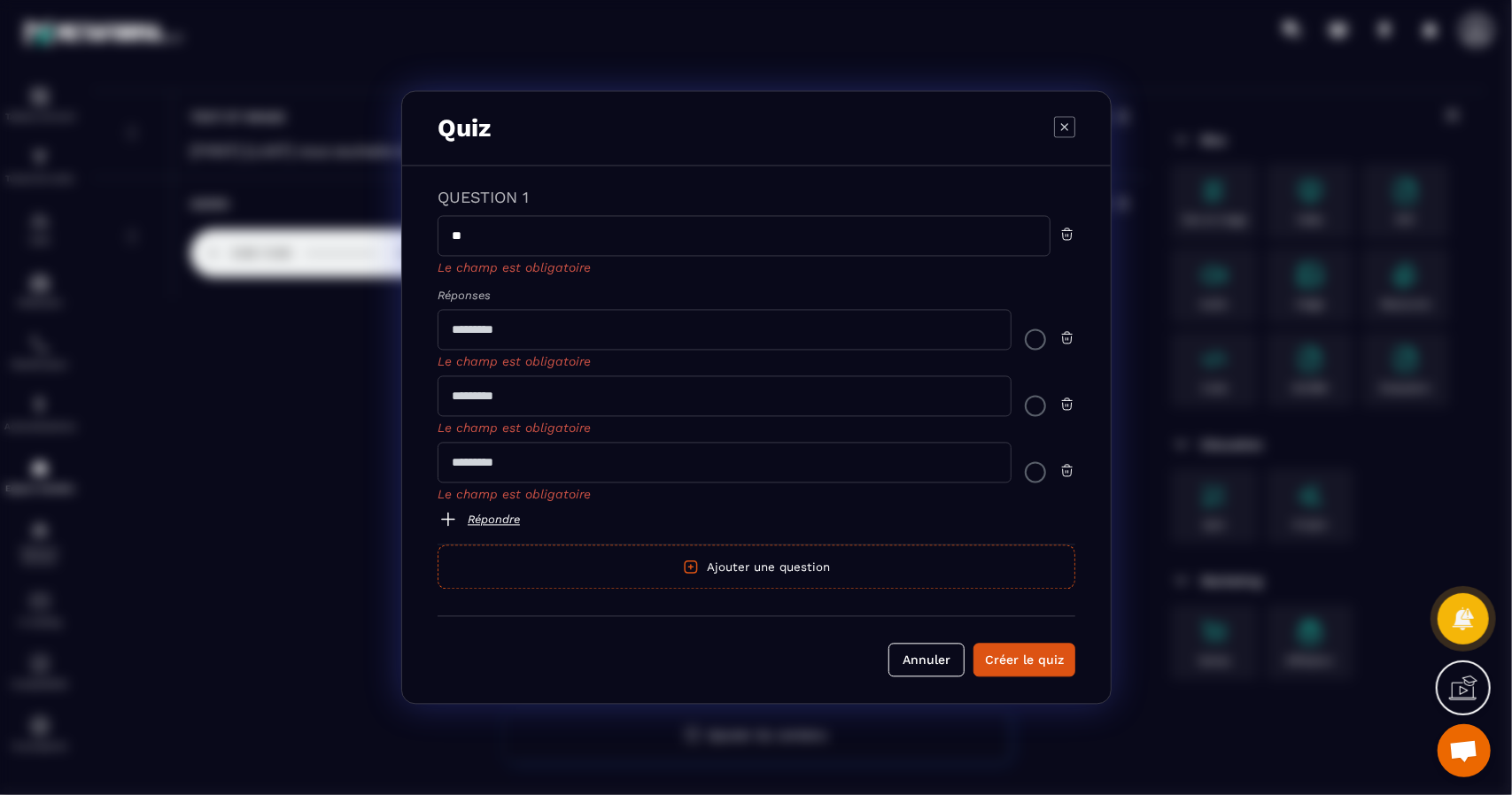type on "**" 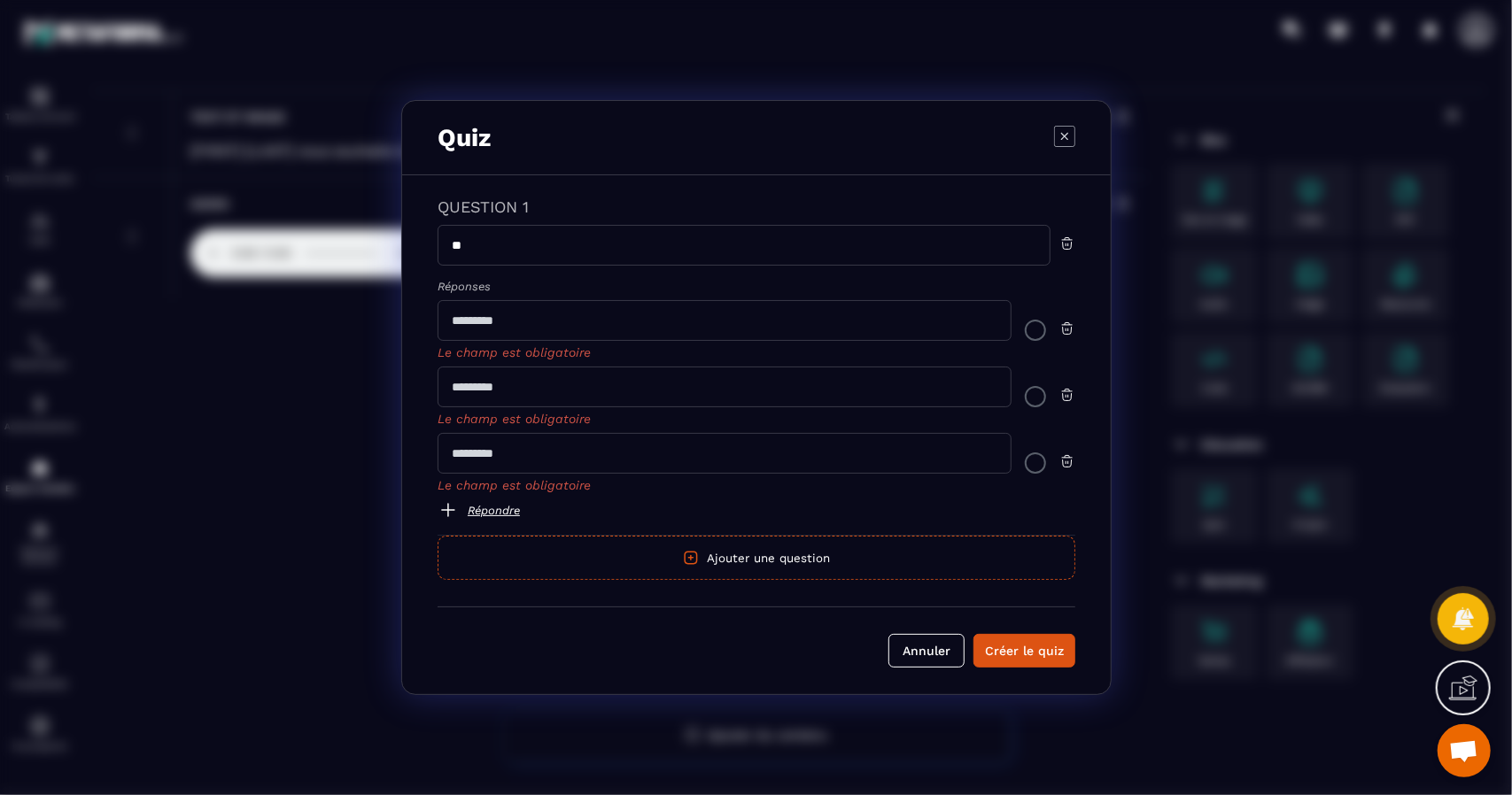 click 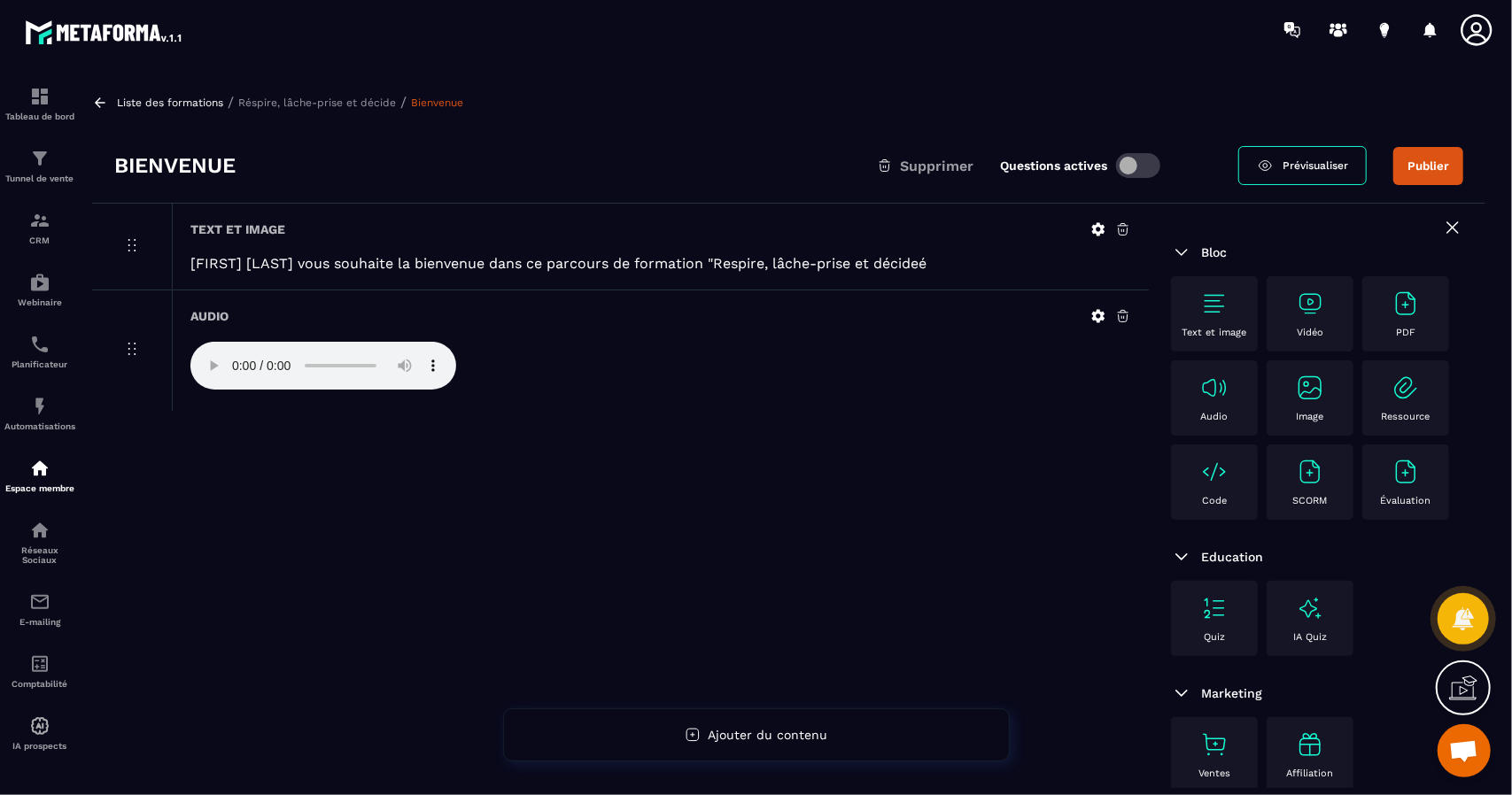 scroll, scrollTop: 0, scrollLeft: 0, axis: both 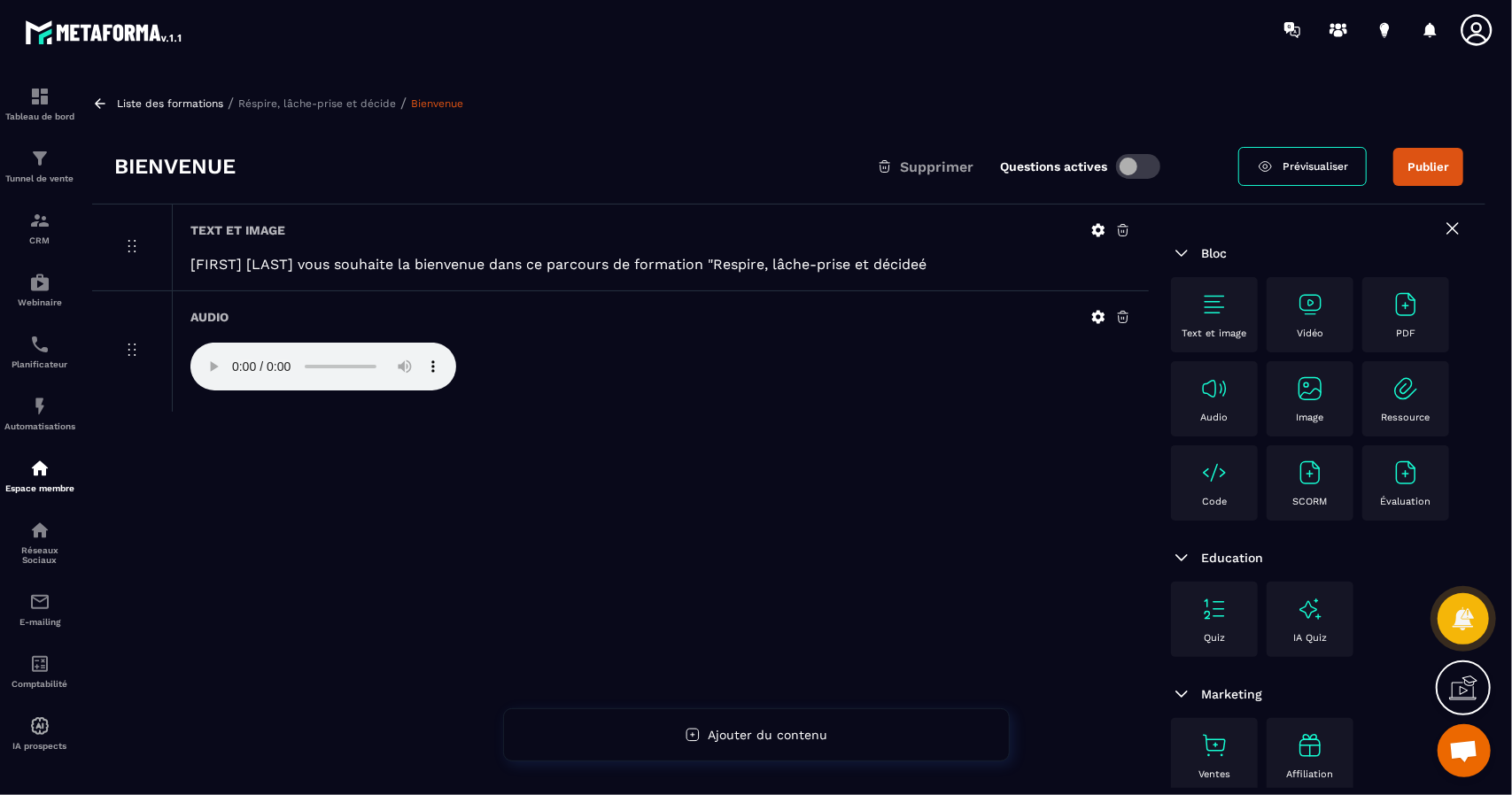 click on "Text et image" at bounding box center [1214, 314] 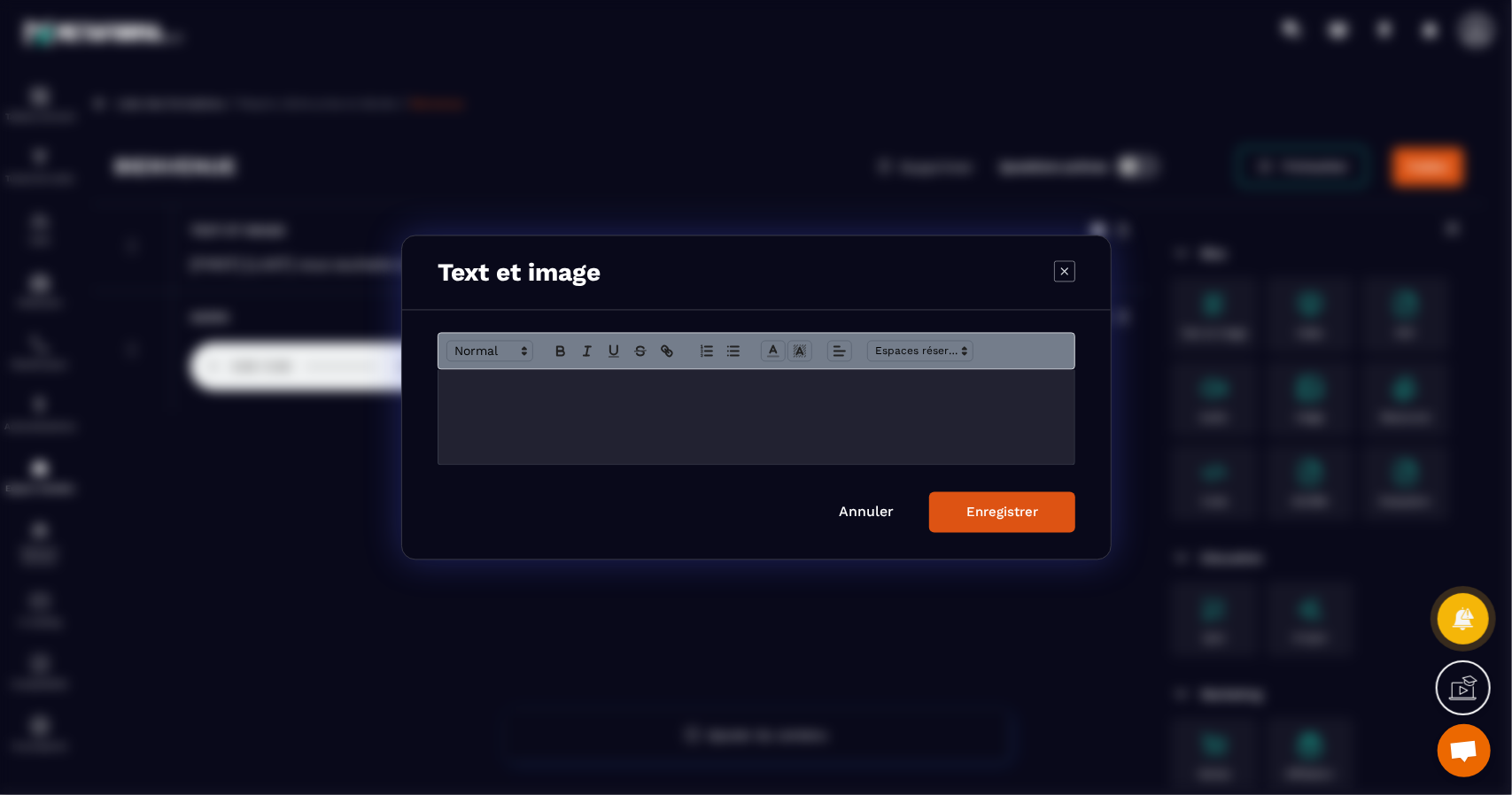 click 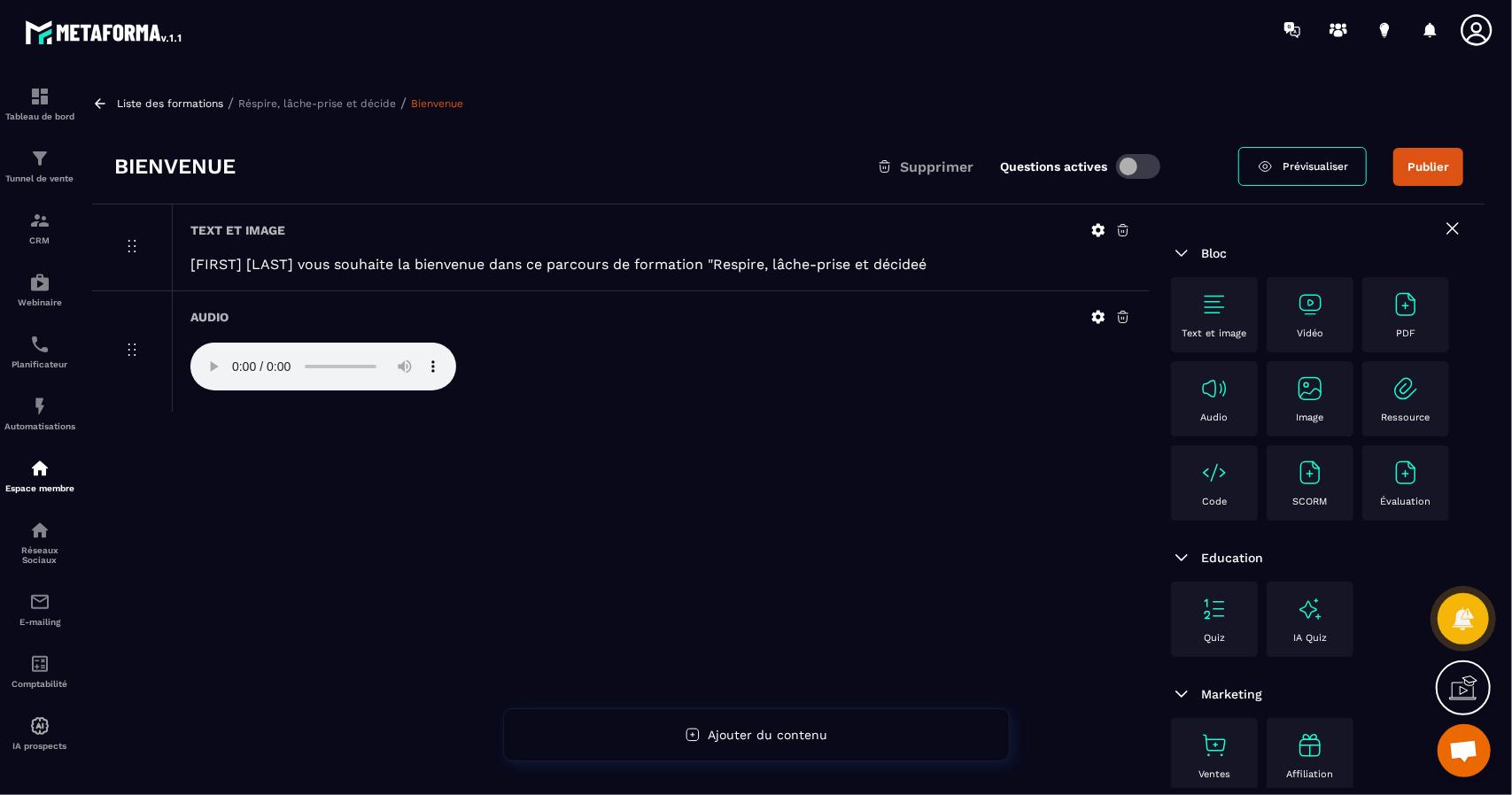 click 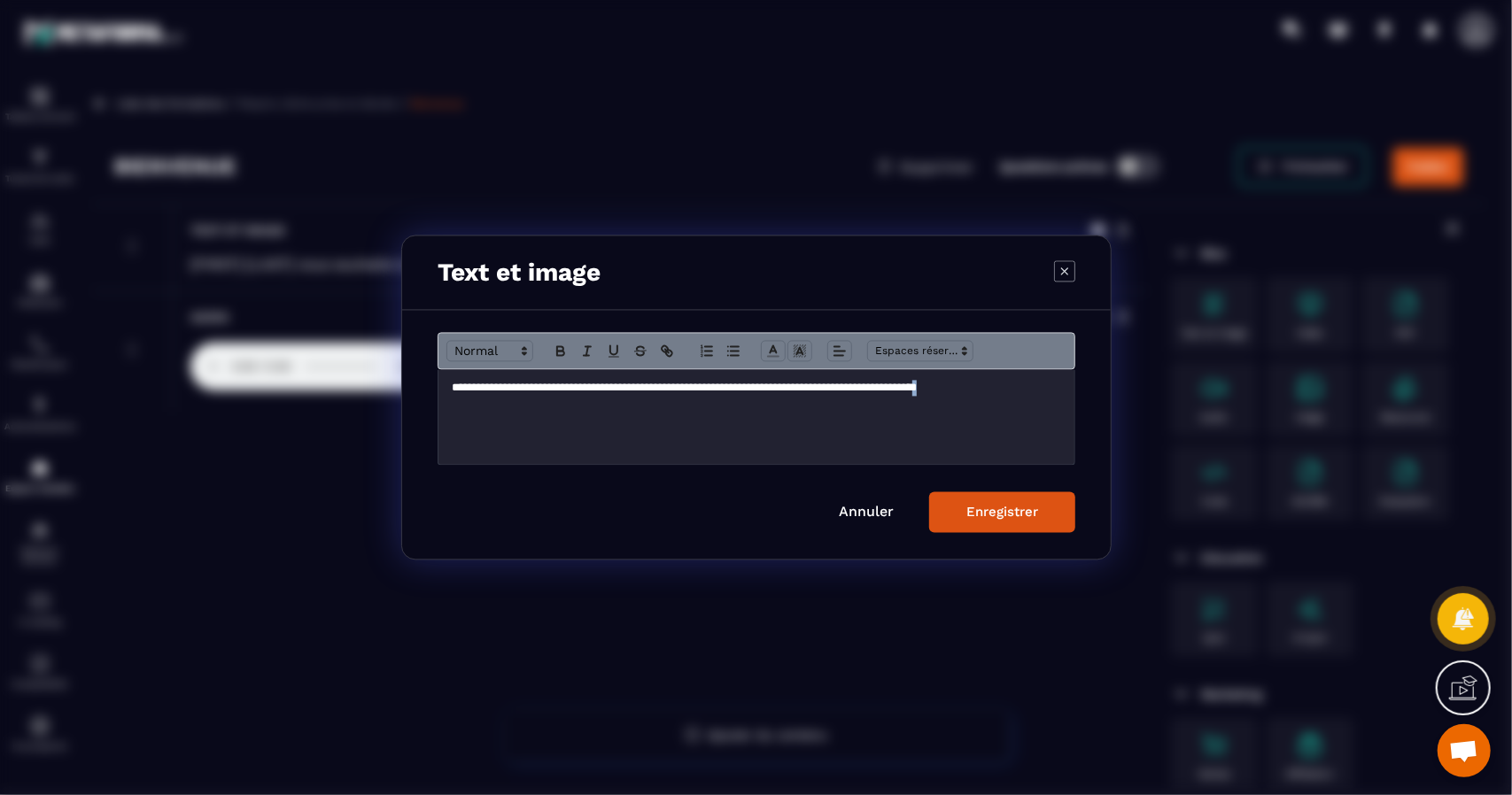 drag, startPoint x: 1056, startPoint y: 391, endPoint x: 1045, endPoint y: 391, distance: 11 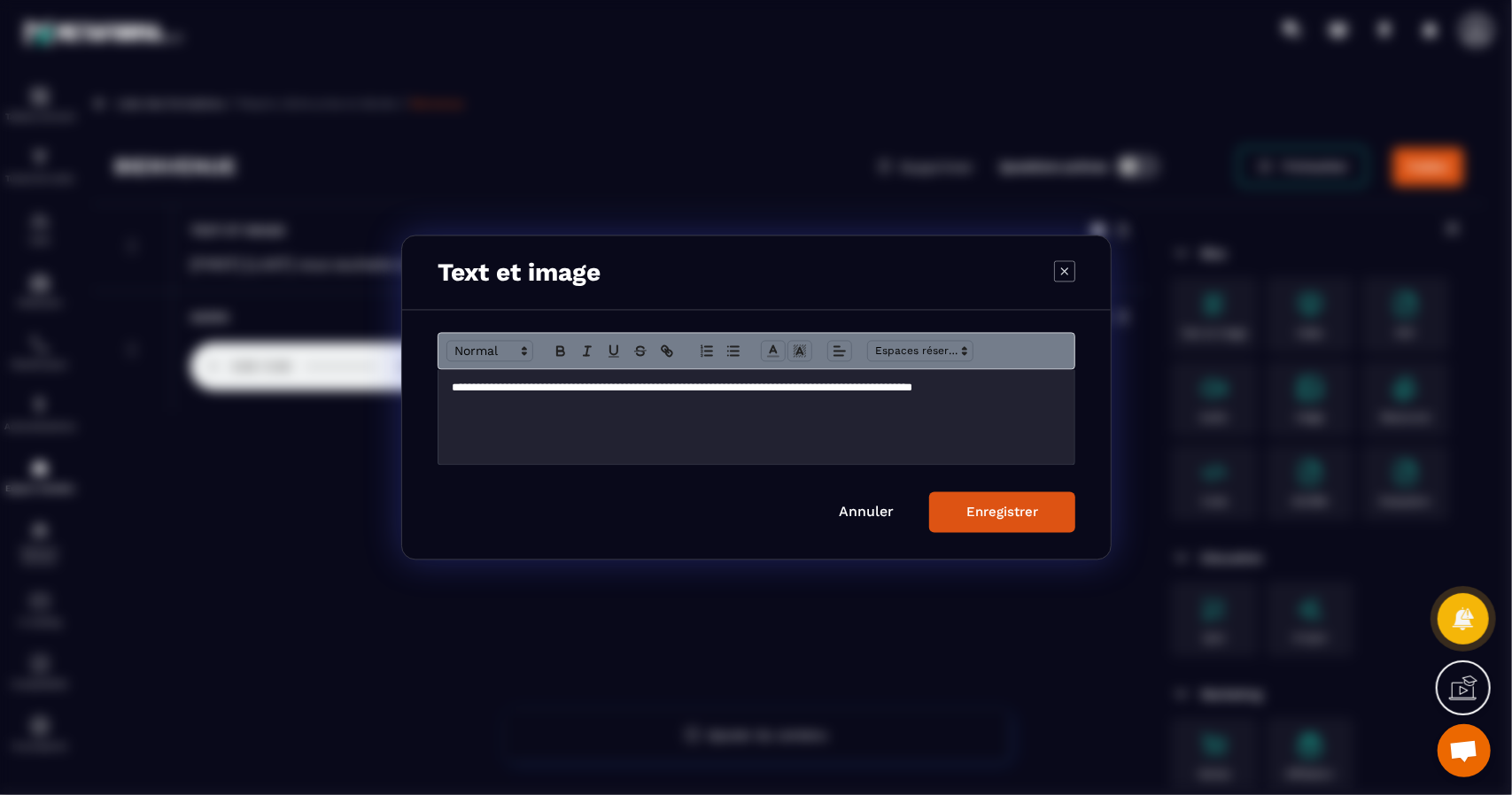 type 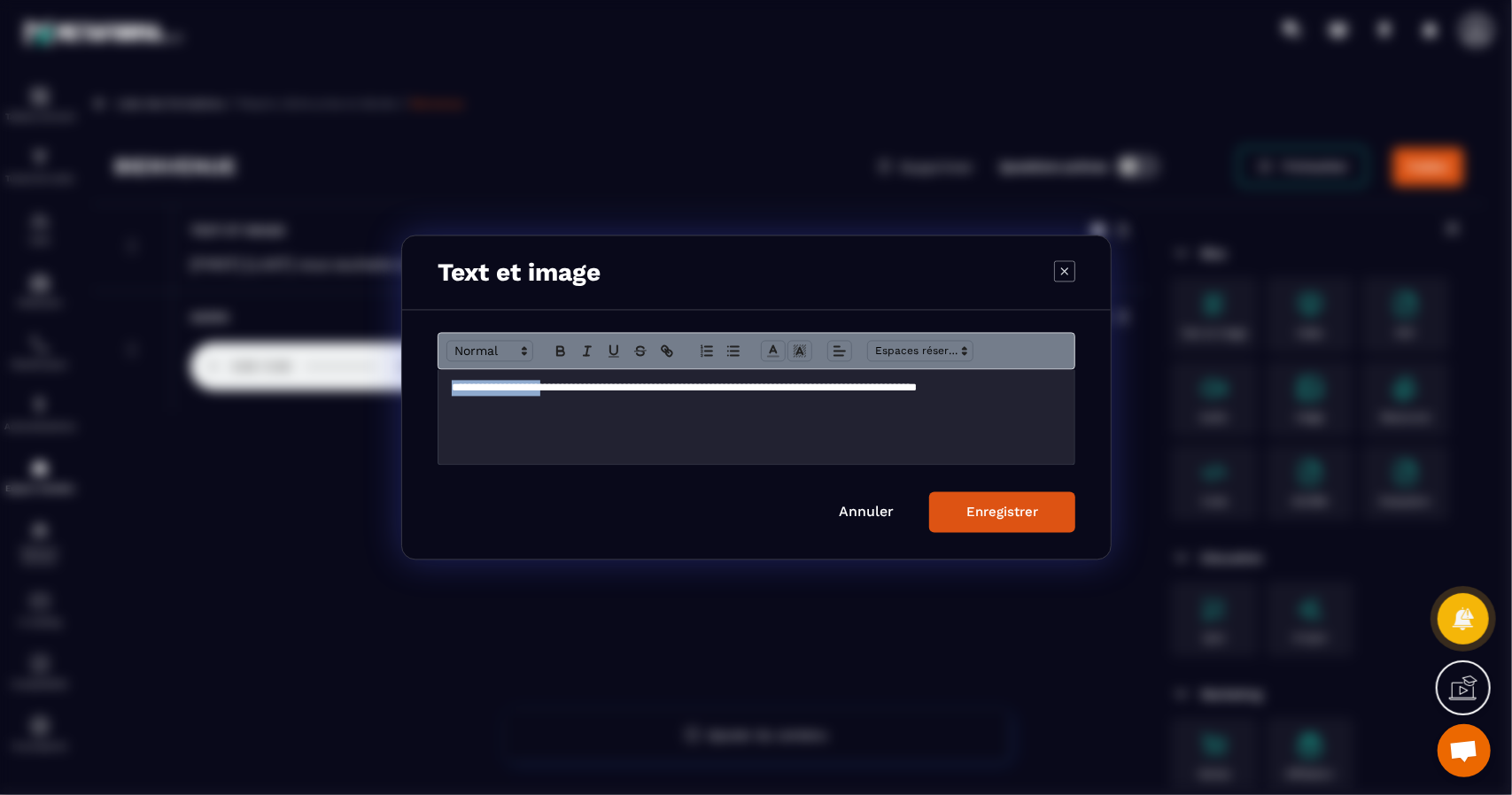 drag, startPoint x: 557, startPoint y: 390, endPoint x: 397, endPoint y: 399, distance: 160.25293 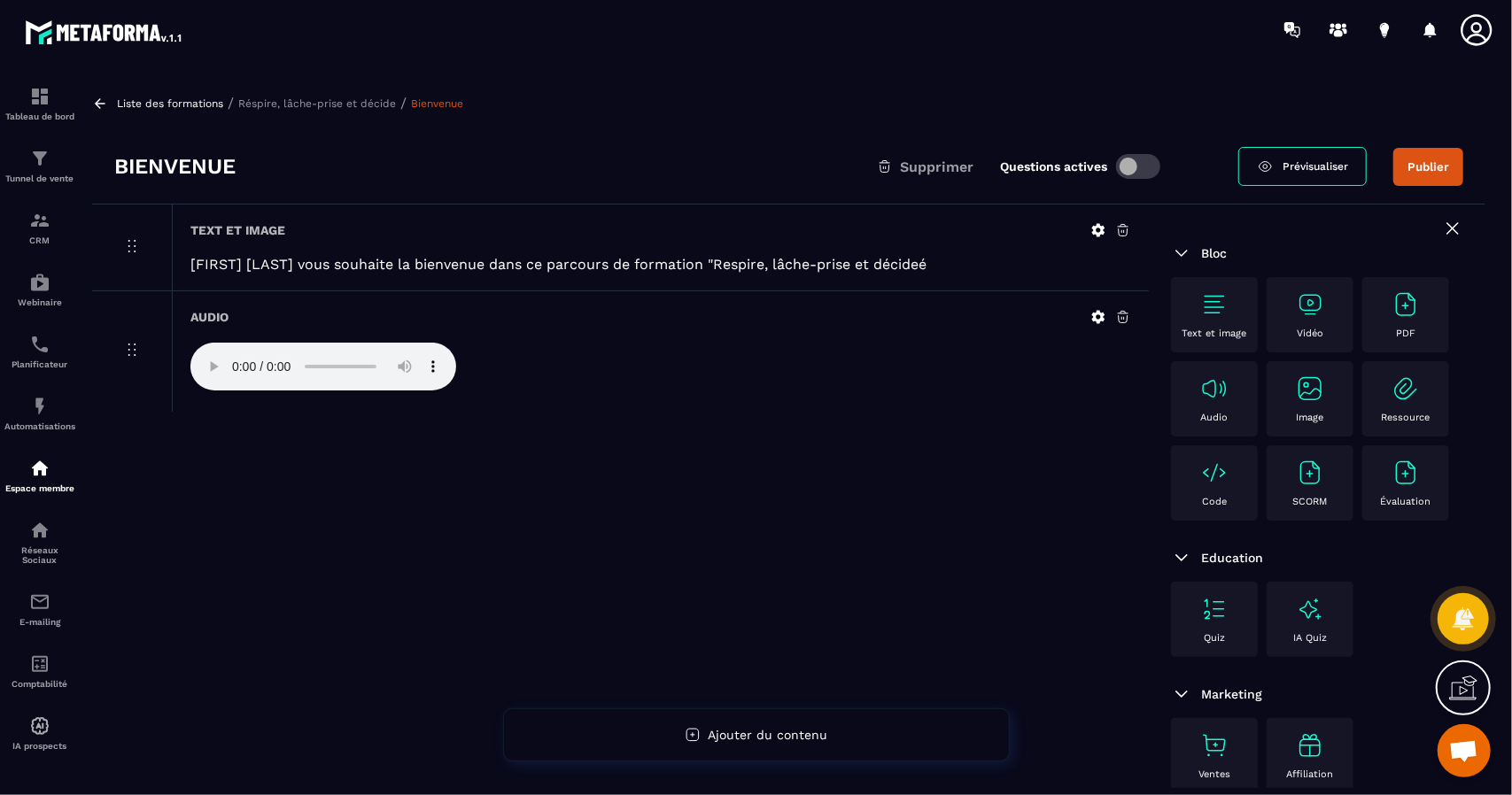 click 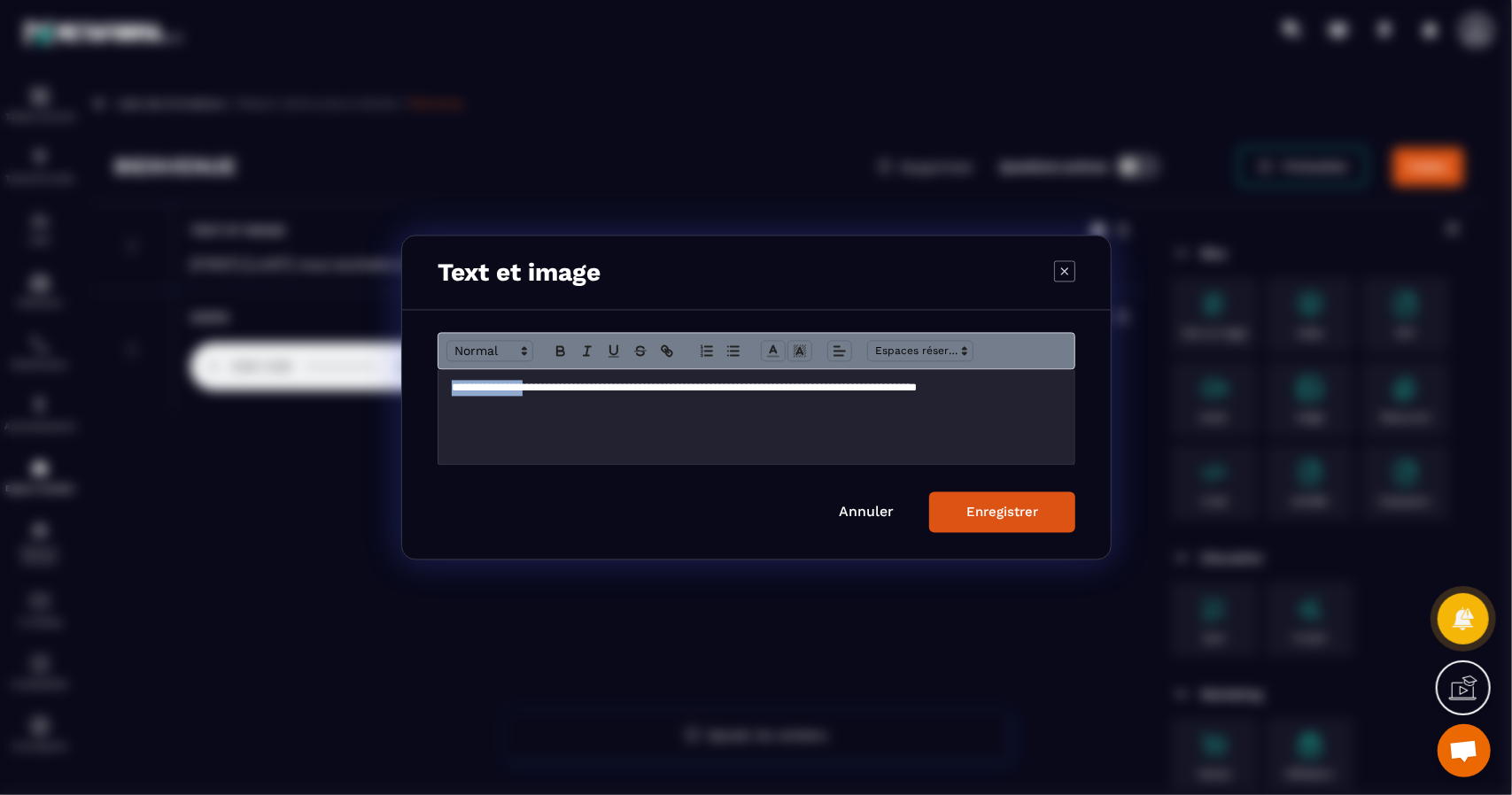 drag, startPoint x: 536, startPoint y: 389, endPoint x: 443, endPoint y: 396, distance: 93.26307 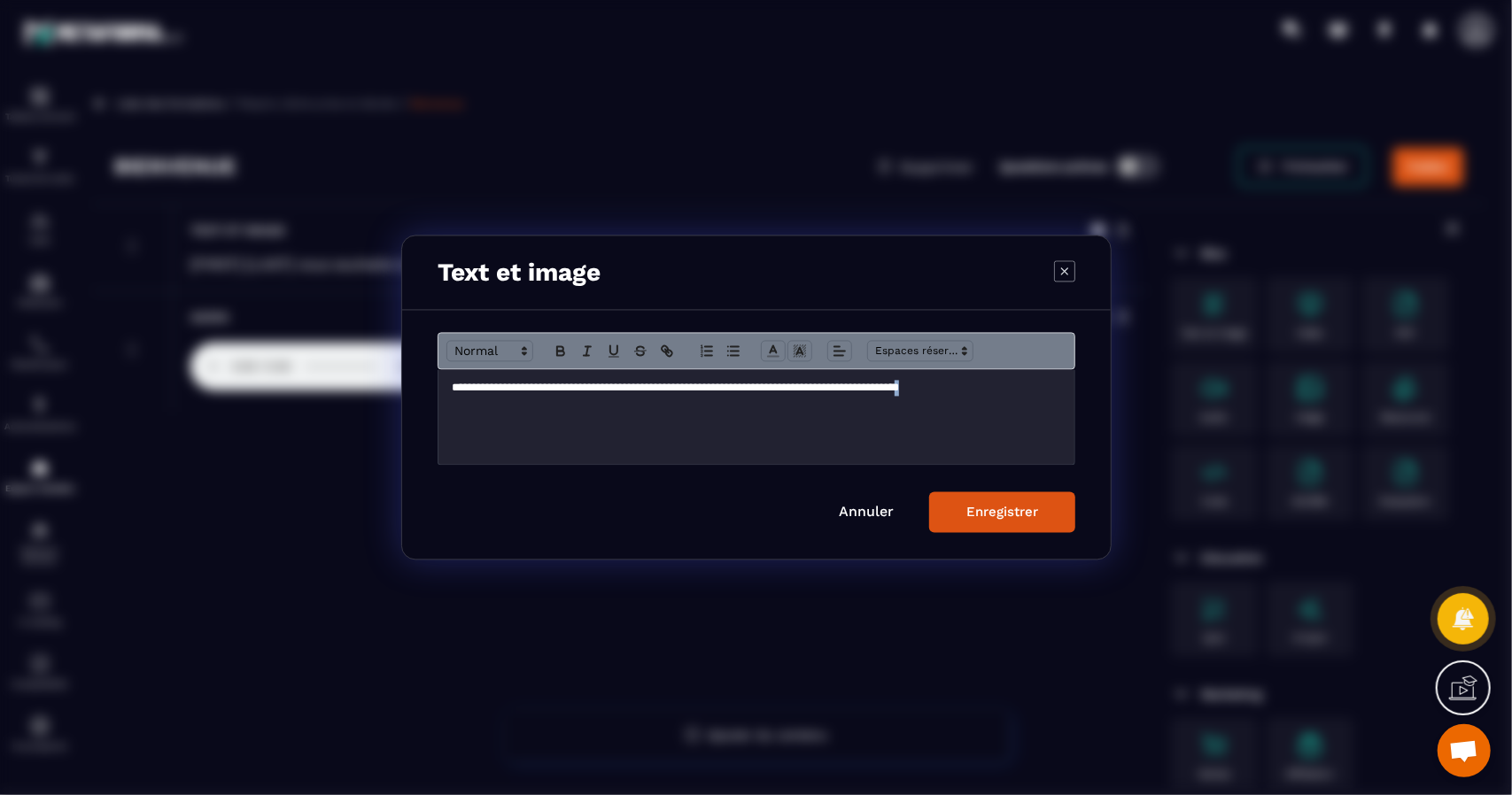 drag, startPoint x: 1042, startPoint y: 390, endPoint x: 1027, endPoint y: 389, distance: 15.033296 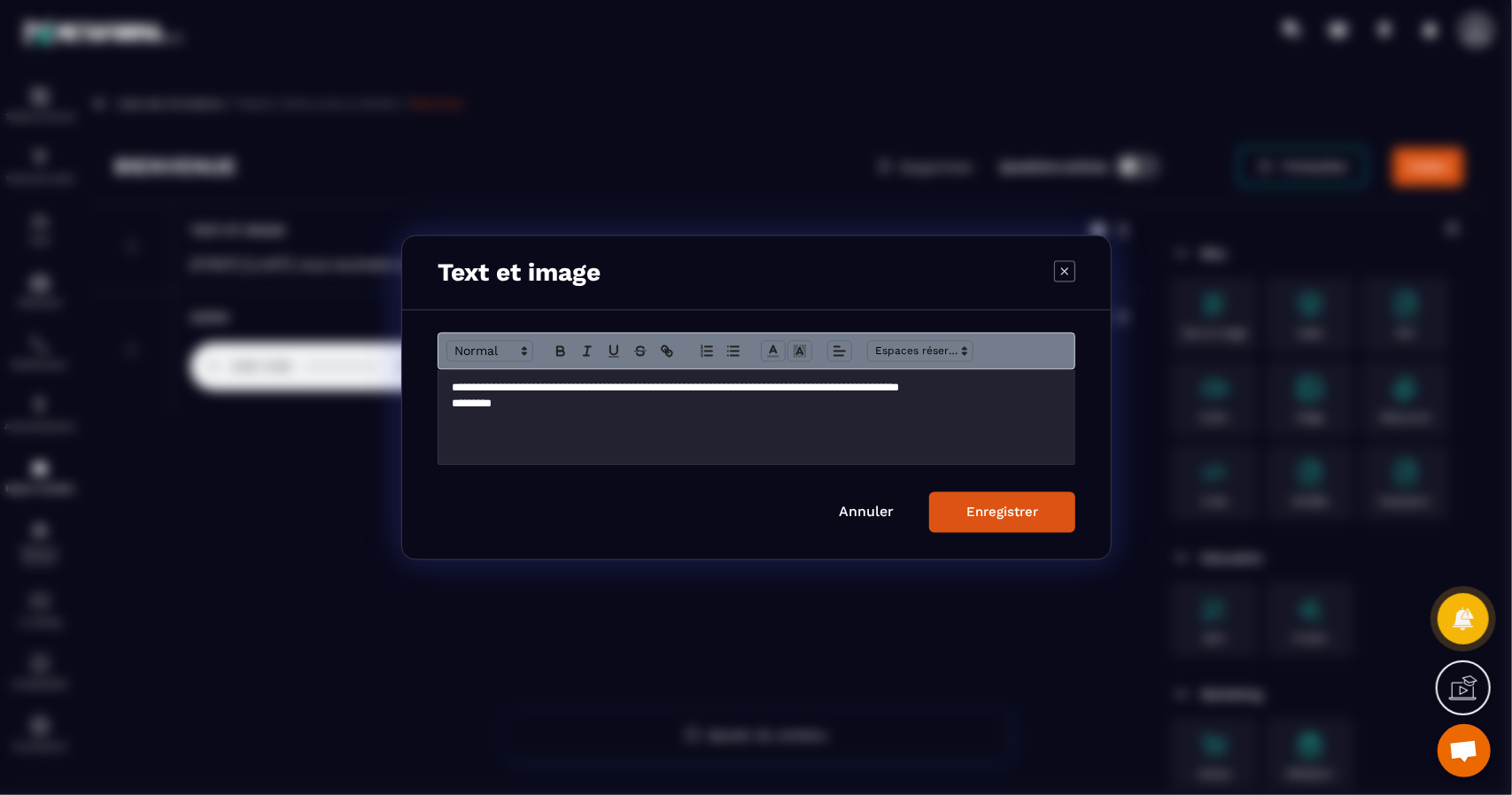 click on "********" at bounding box center [756, 405] 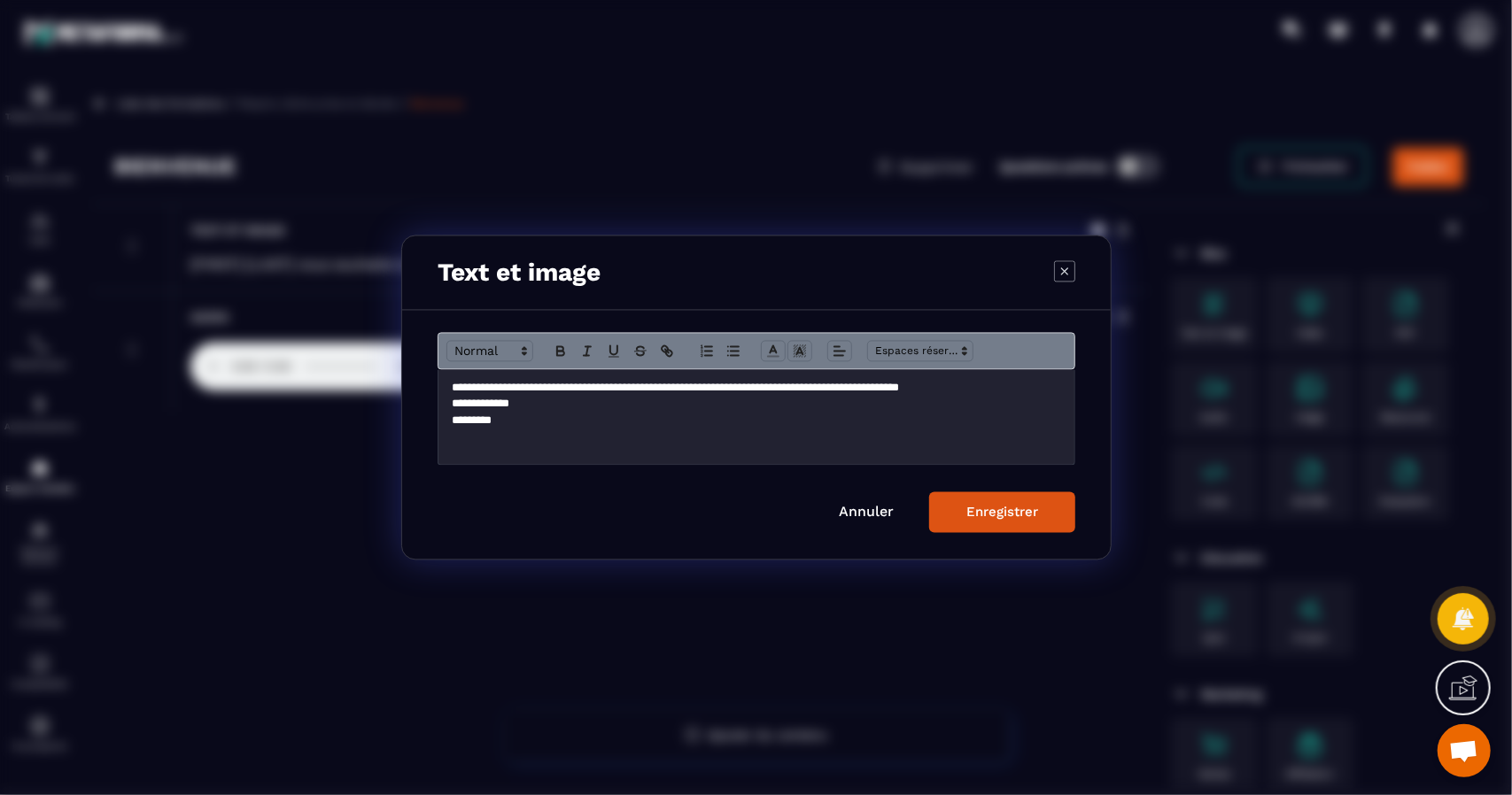 click on "Enregistrer" at bounding box center (1002, 513) 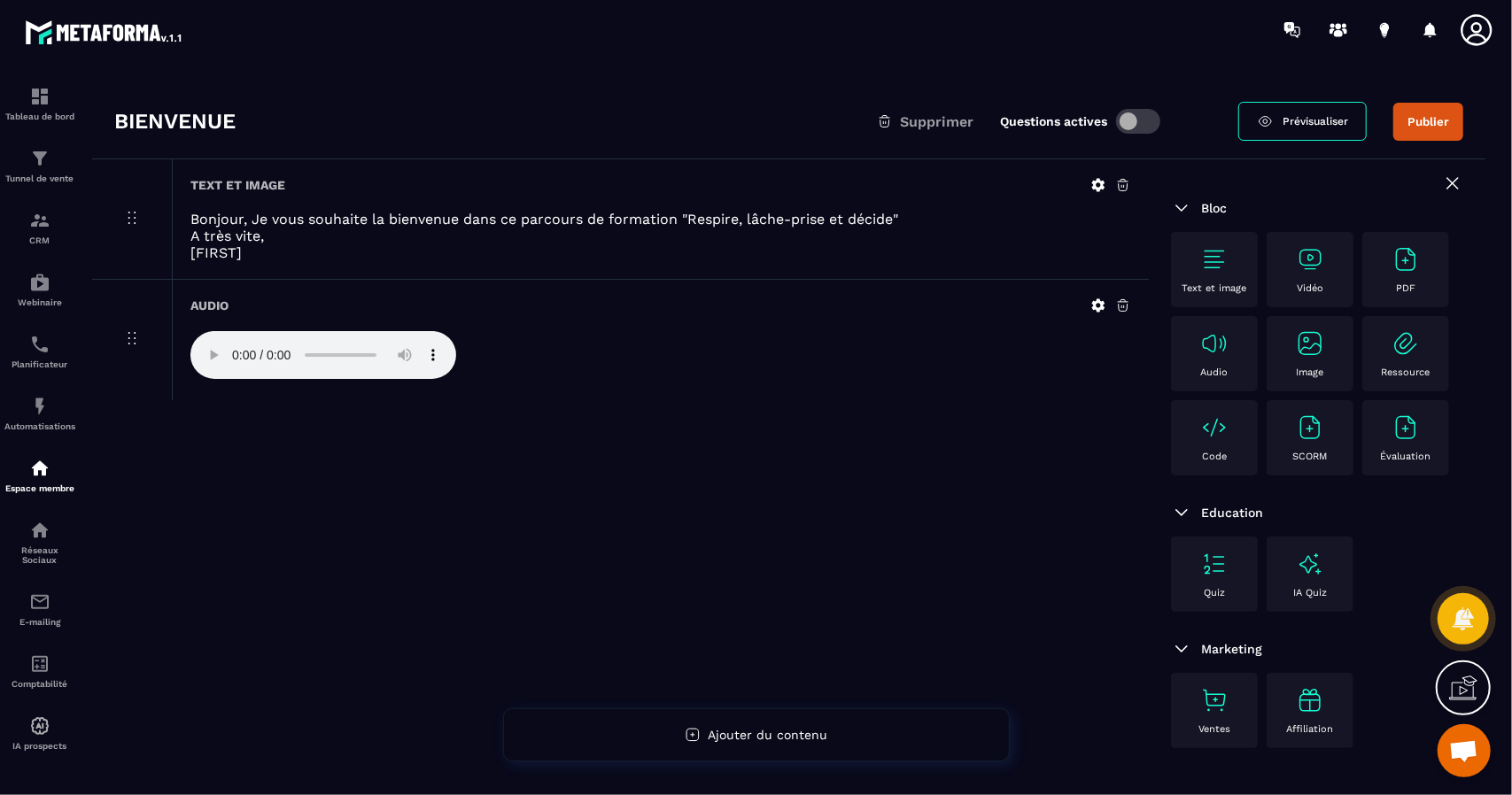 scroll, scrollTop: 0, scrollLeft: 0, axis: both 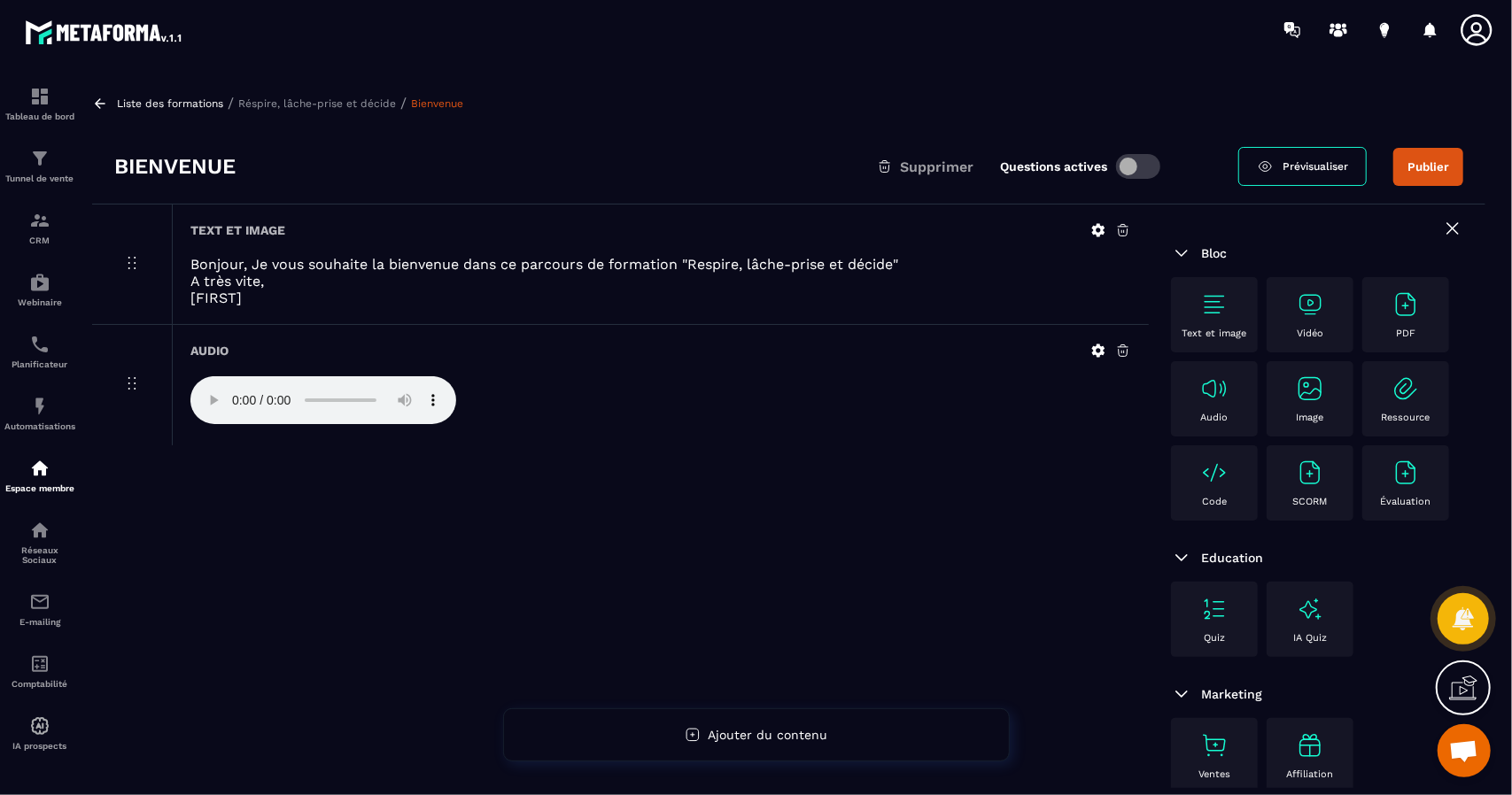 click on "Prévisualiser" at bounding box center [1302, 166] 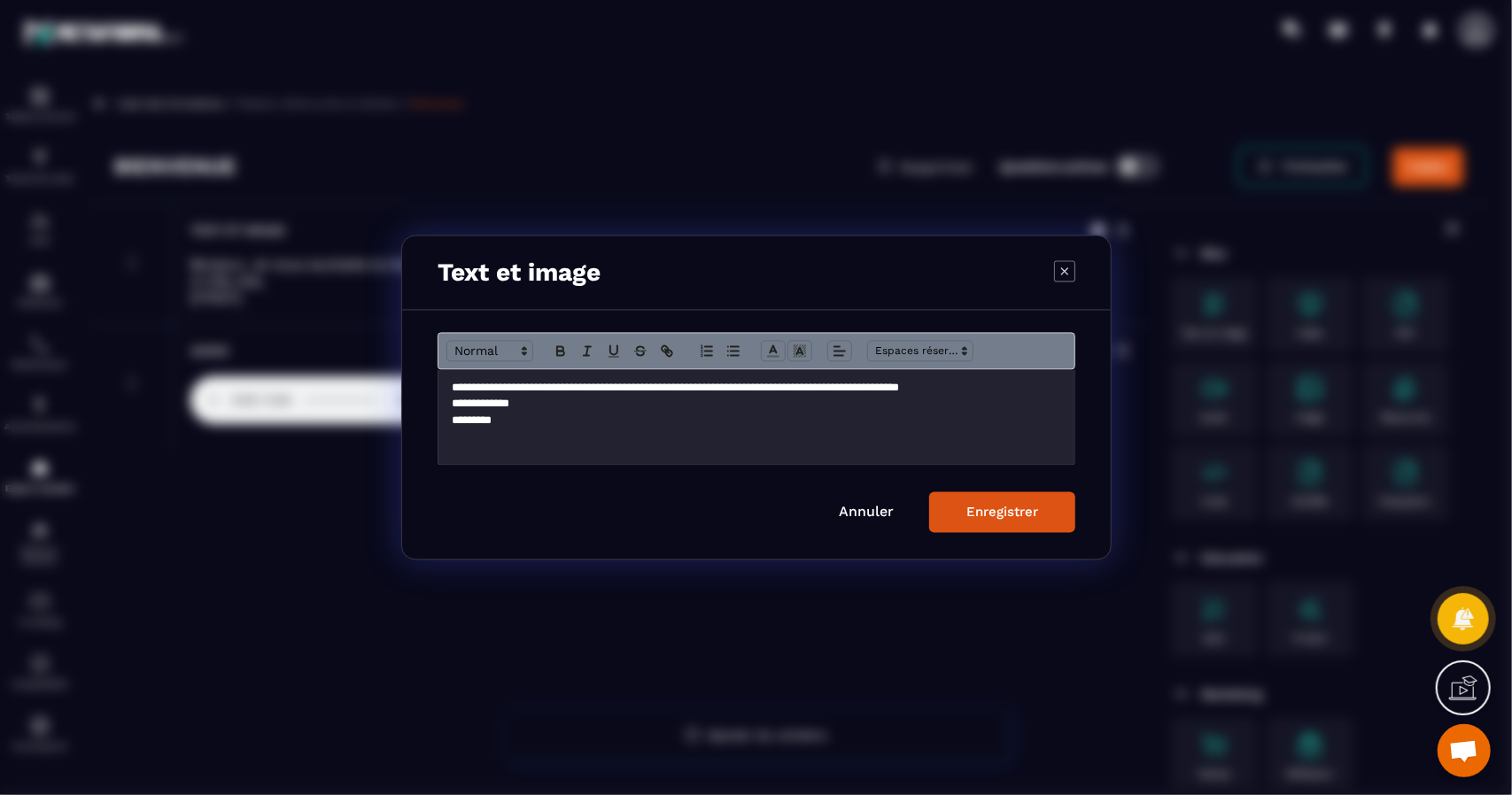 click on "**********" at bounding box center (756, 389) 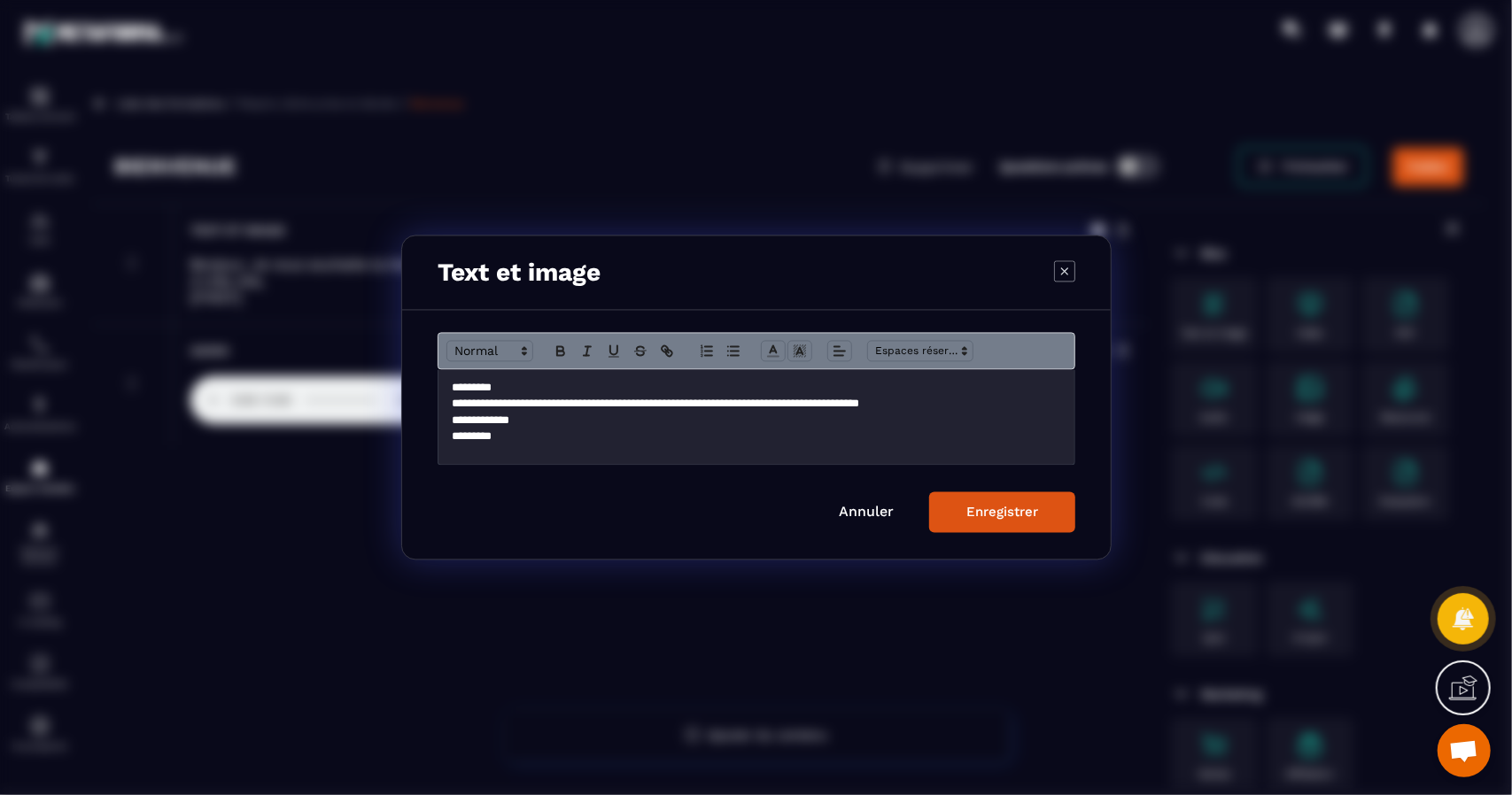 click on "**********" at bounding box center (756, 405) 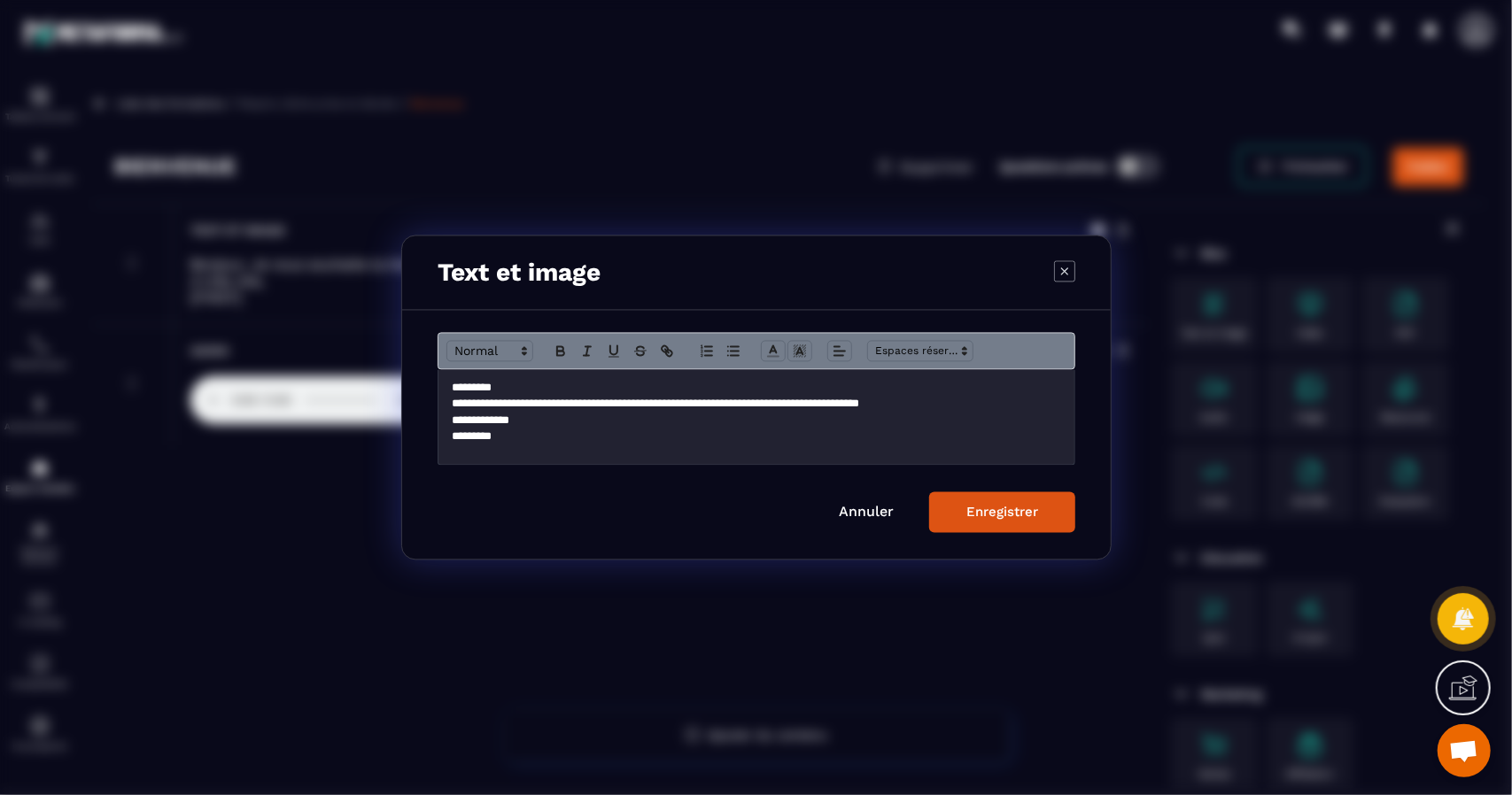type 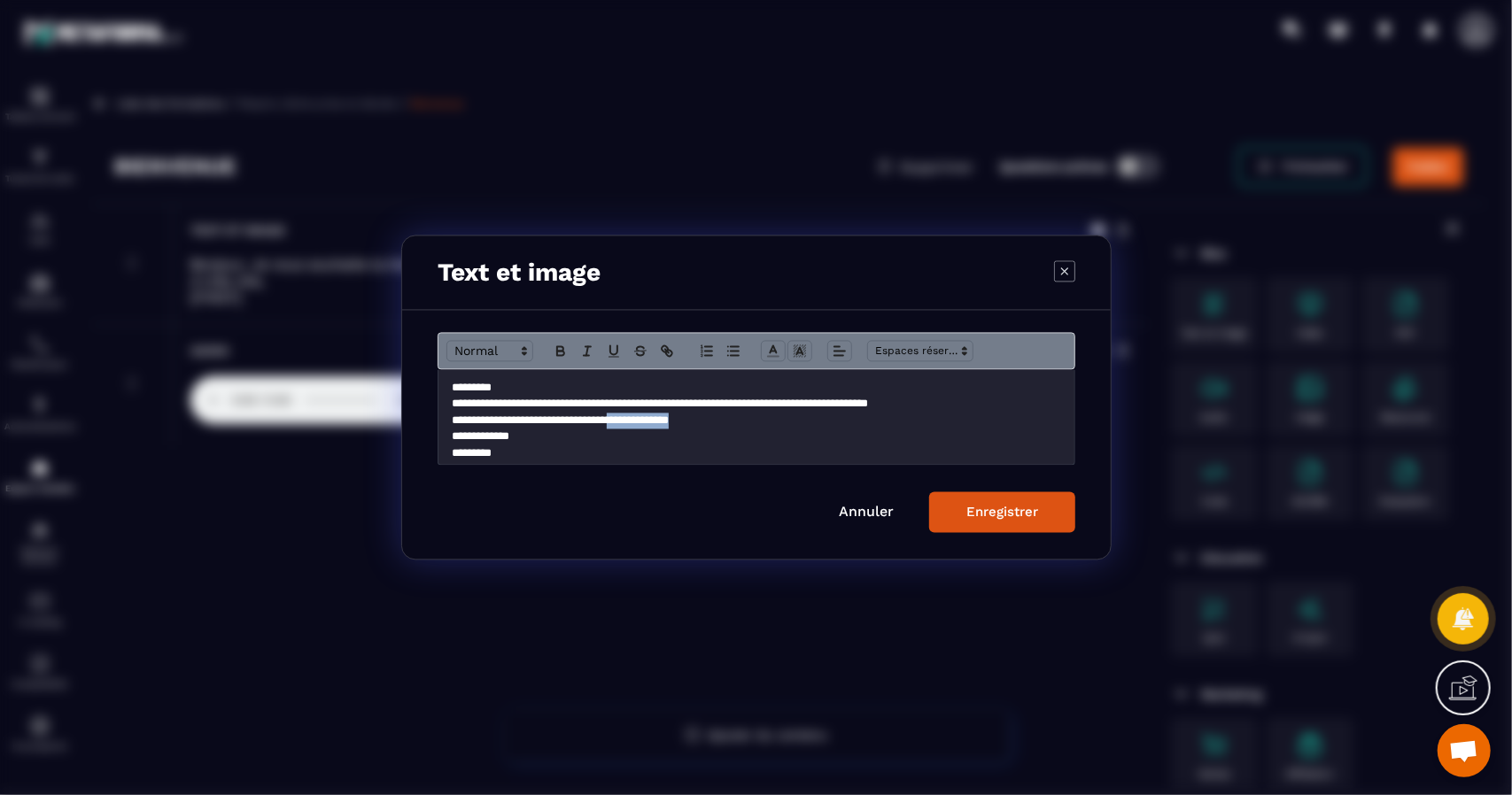 drag, startPoint x: 758, startPoint y: 422, endPoint x: 646, endPoint y: 420, distance: 112.01786 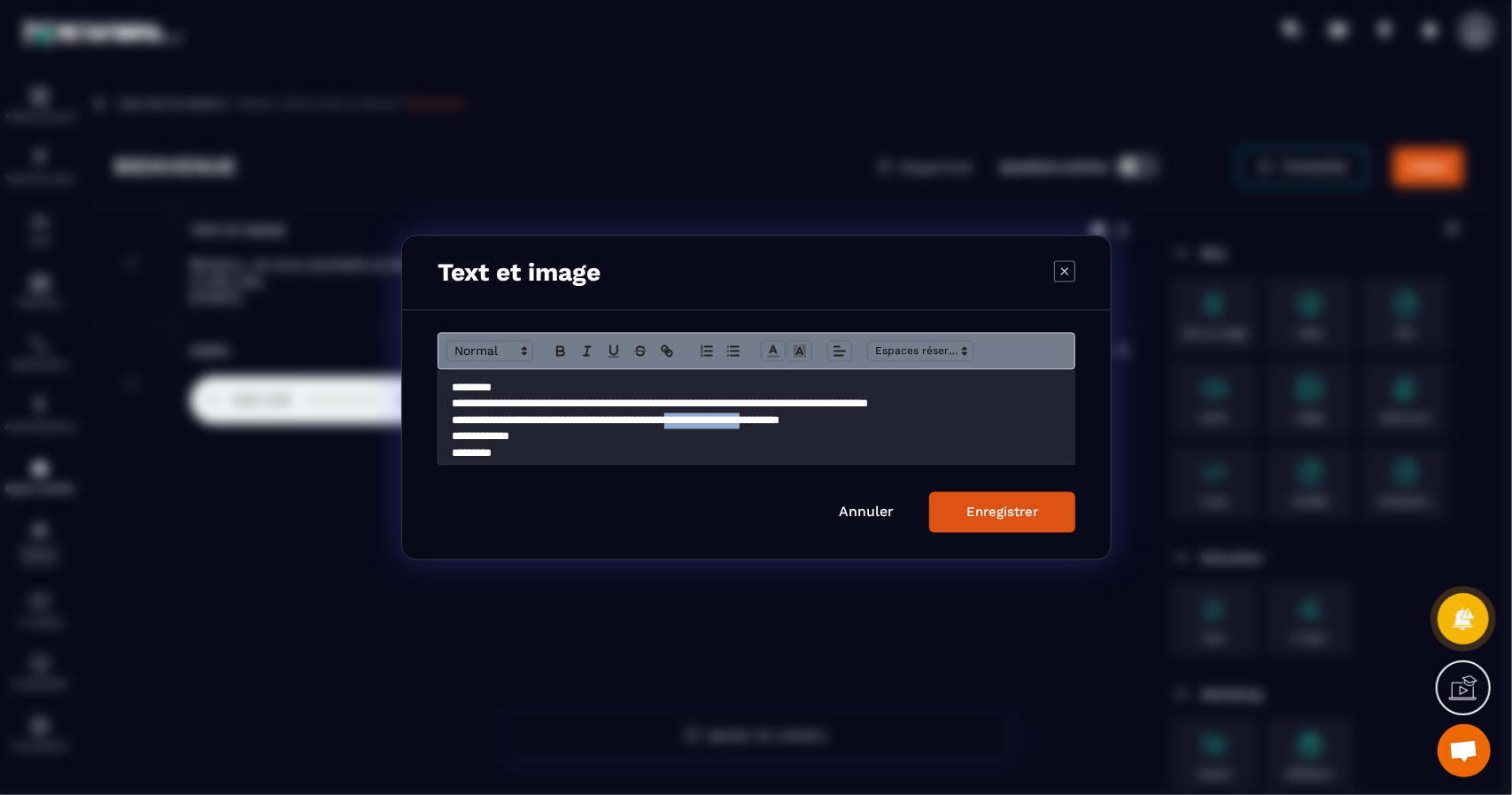 drag, startPoint x: 721, startPoint y: 421, endPoint x: 822, endPoint y: 415, distance: 101.17806 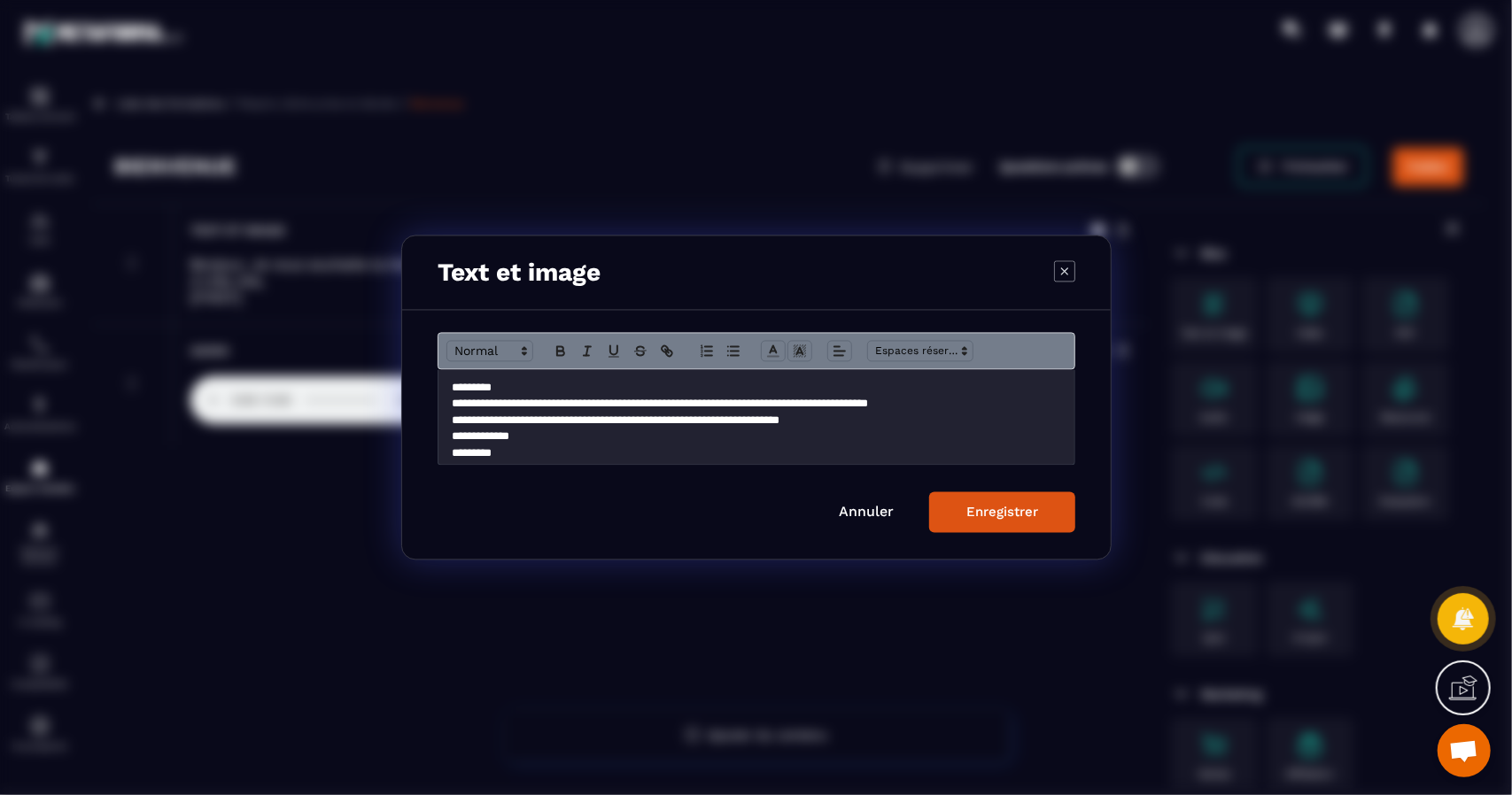 drag, startPoint x: 874, startPoint y: 422, endPoint x: 1012, endPoint y: 405, distance: 139.04316 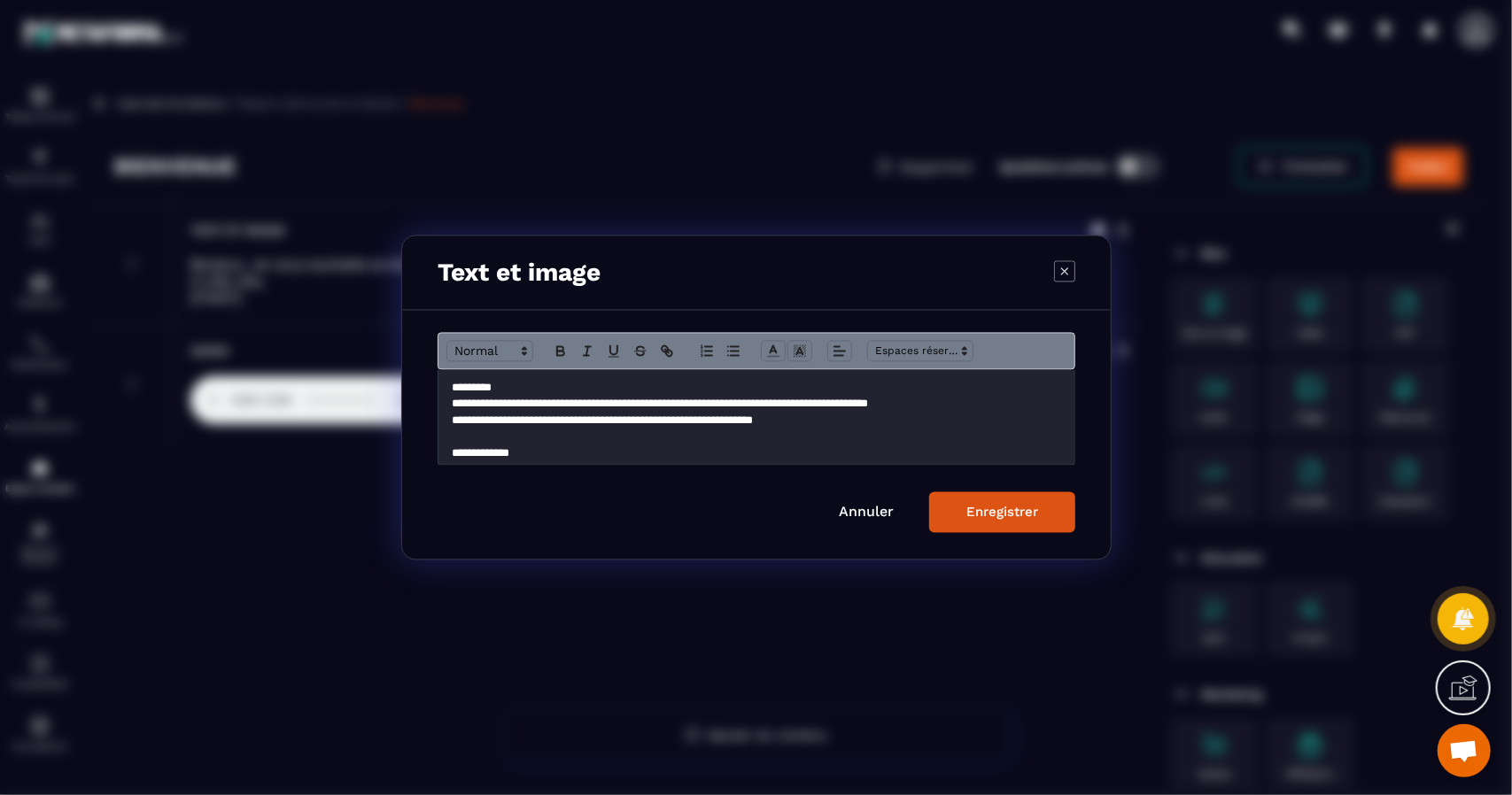 scroll, scrollTop: 24, scrollLeft: 0, axis: vertical 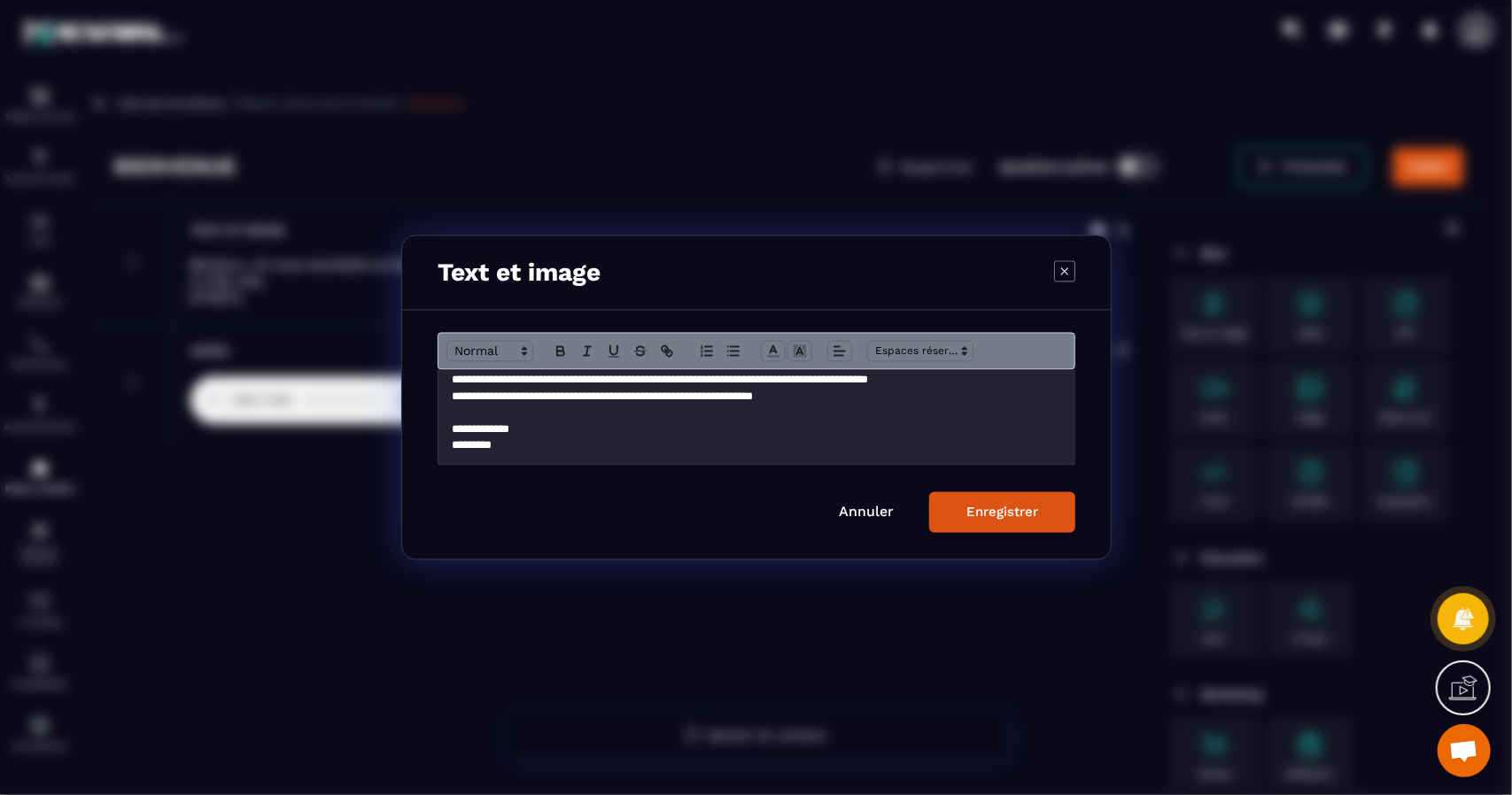 click on "**********" at bounding box center [749, 397] 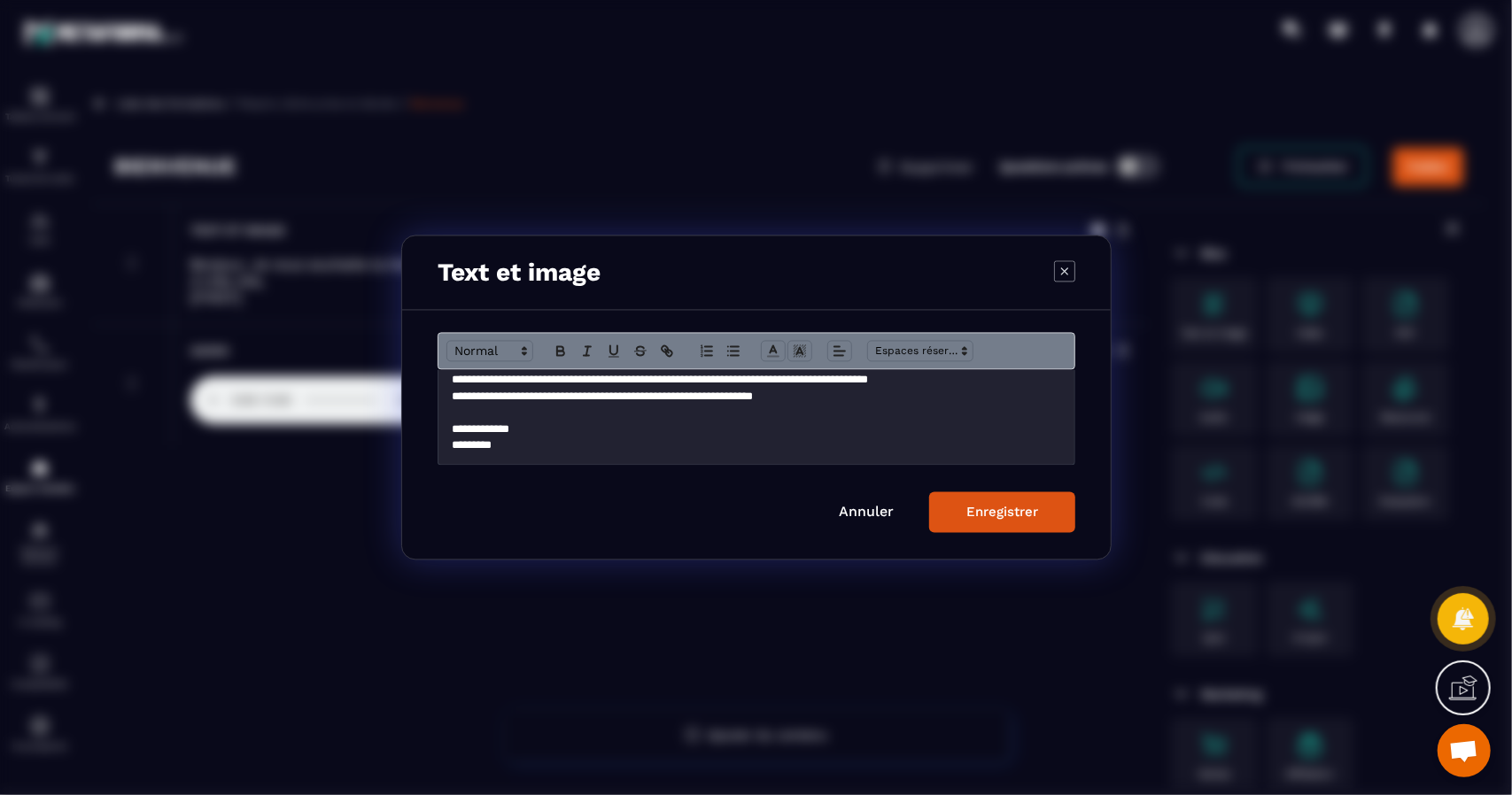 scroll, scrollTop: 0, scrollLeft: 0, axis: both 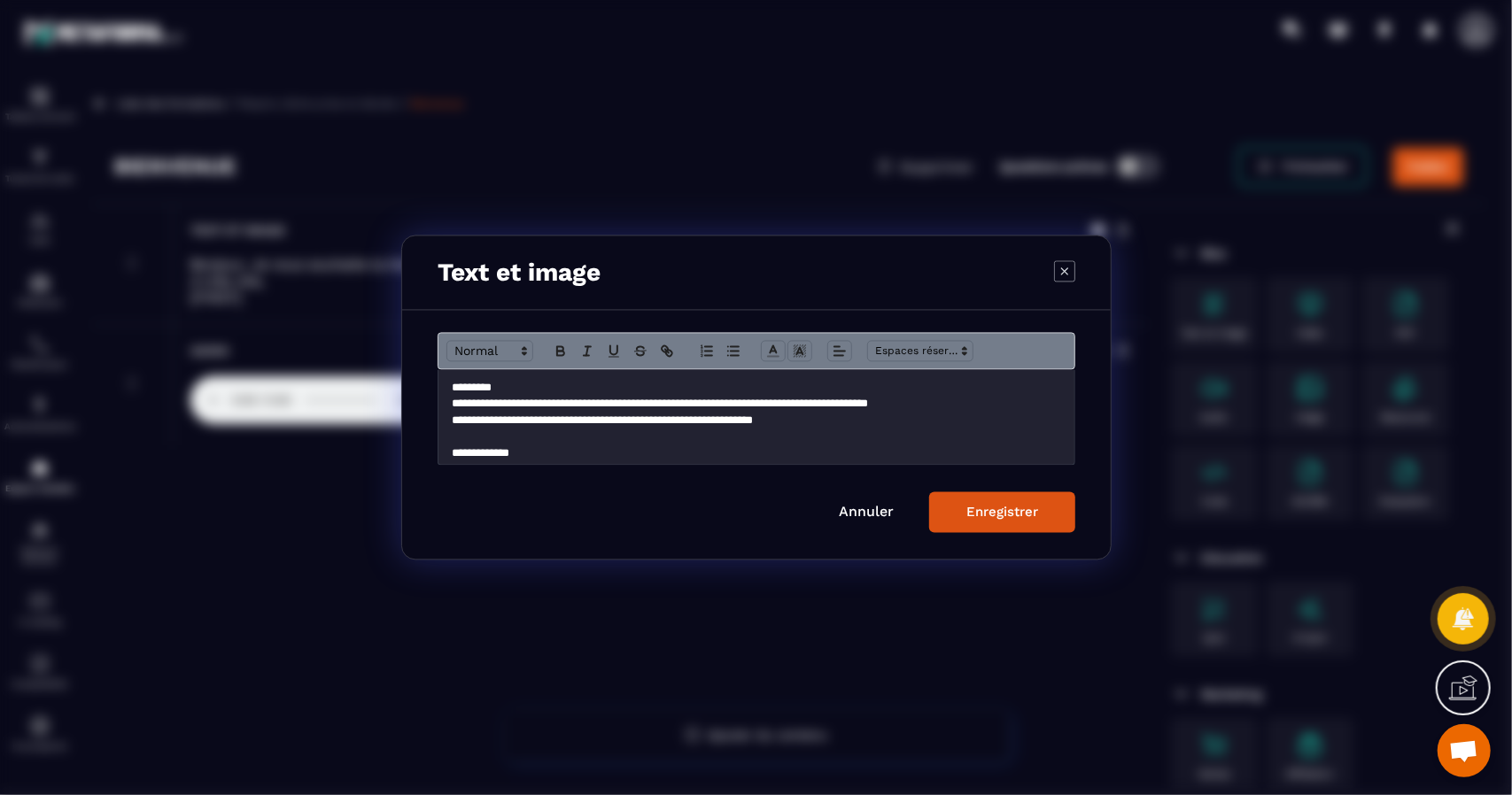 click on "**********" at bounding box center (749, 405) 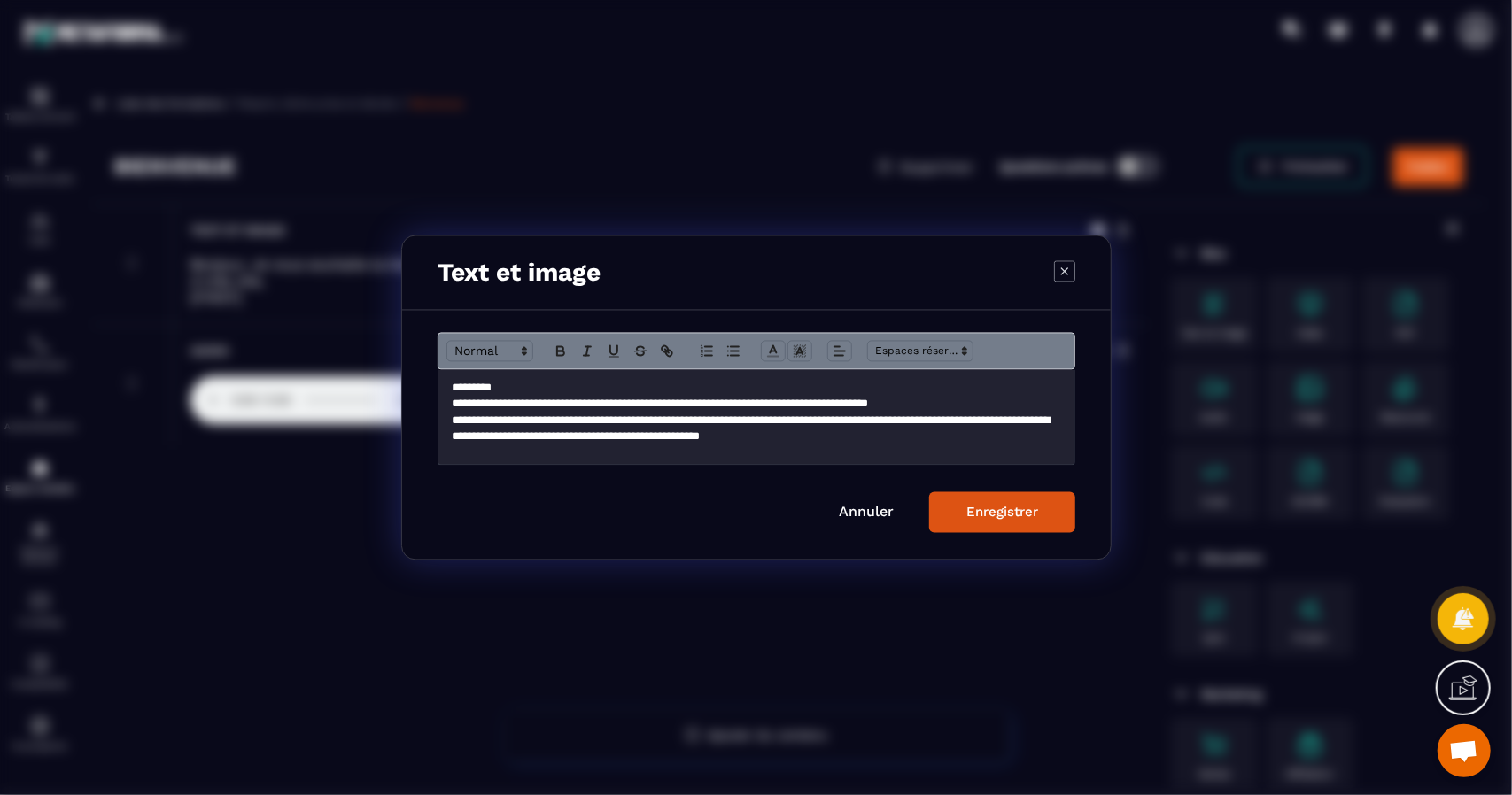 click on "**********" at bounding box center (749, 428) 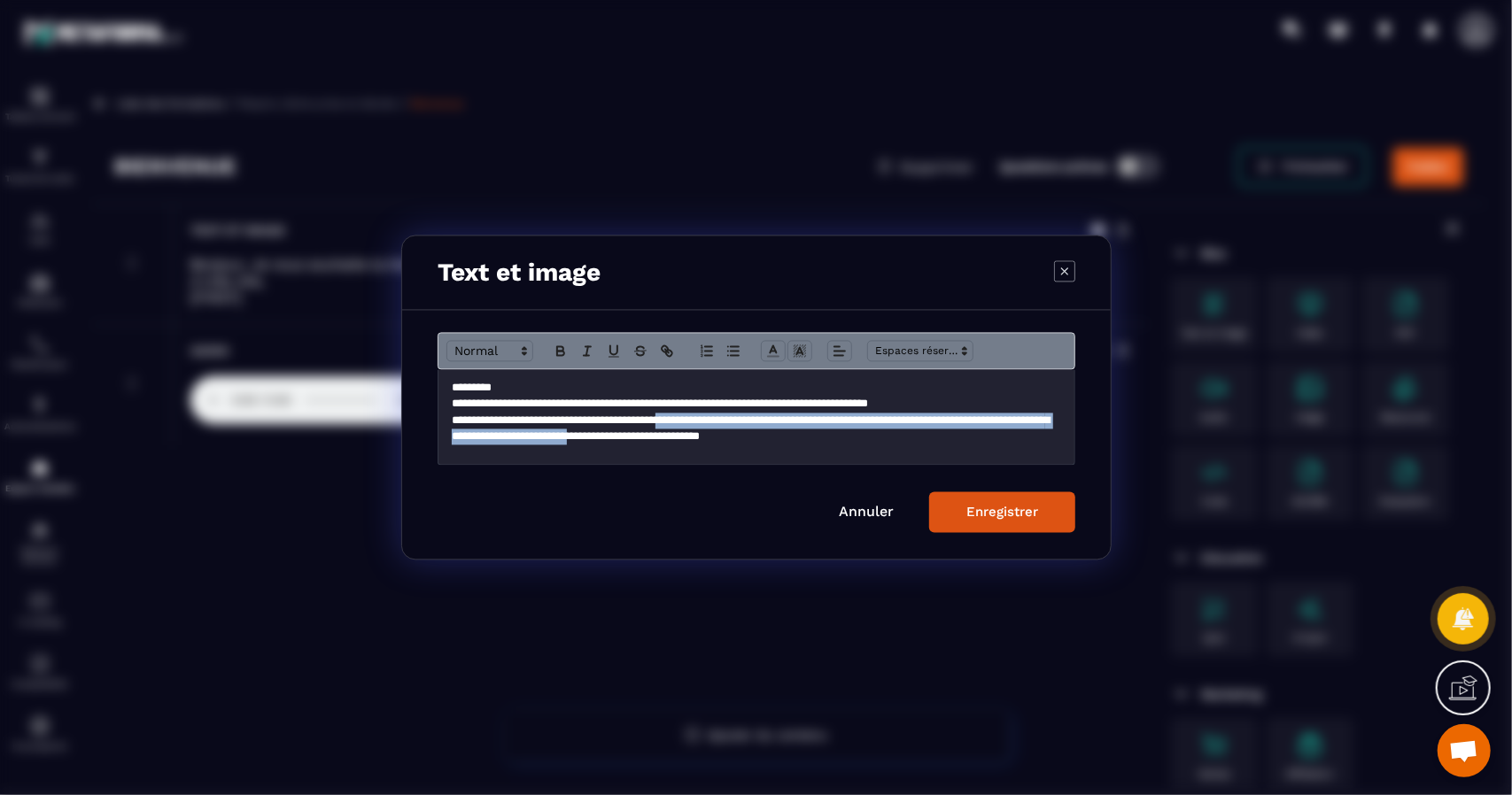 drag, startPoint x: 722, startPoint y: 421, endPoint x: 836, endPoint y: 444, distance: 116.29703 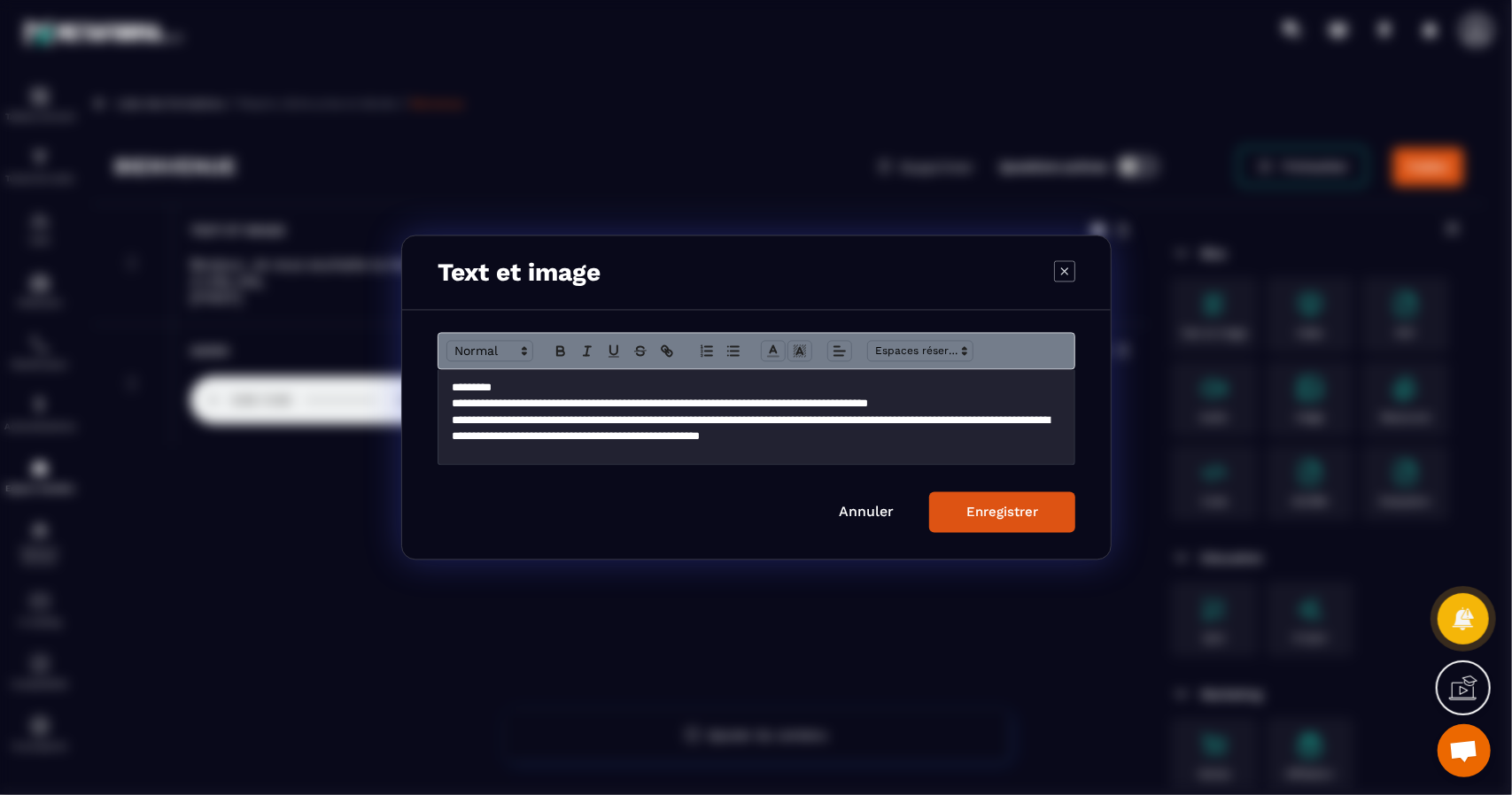 click 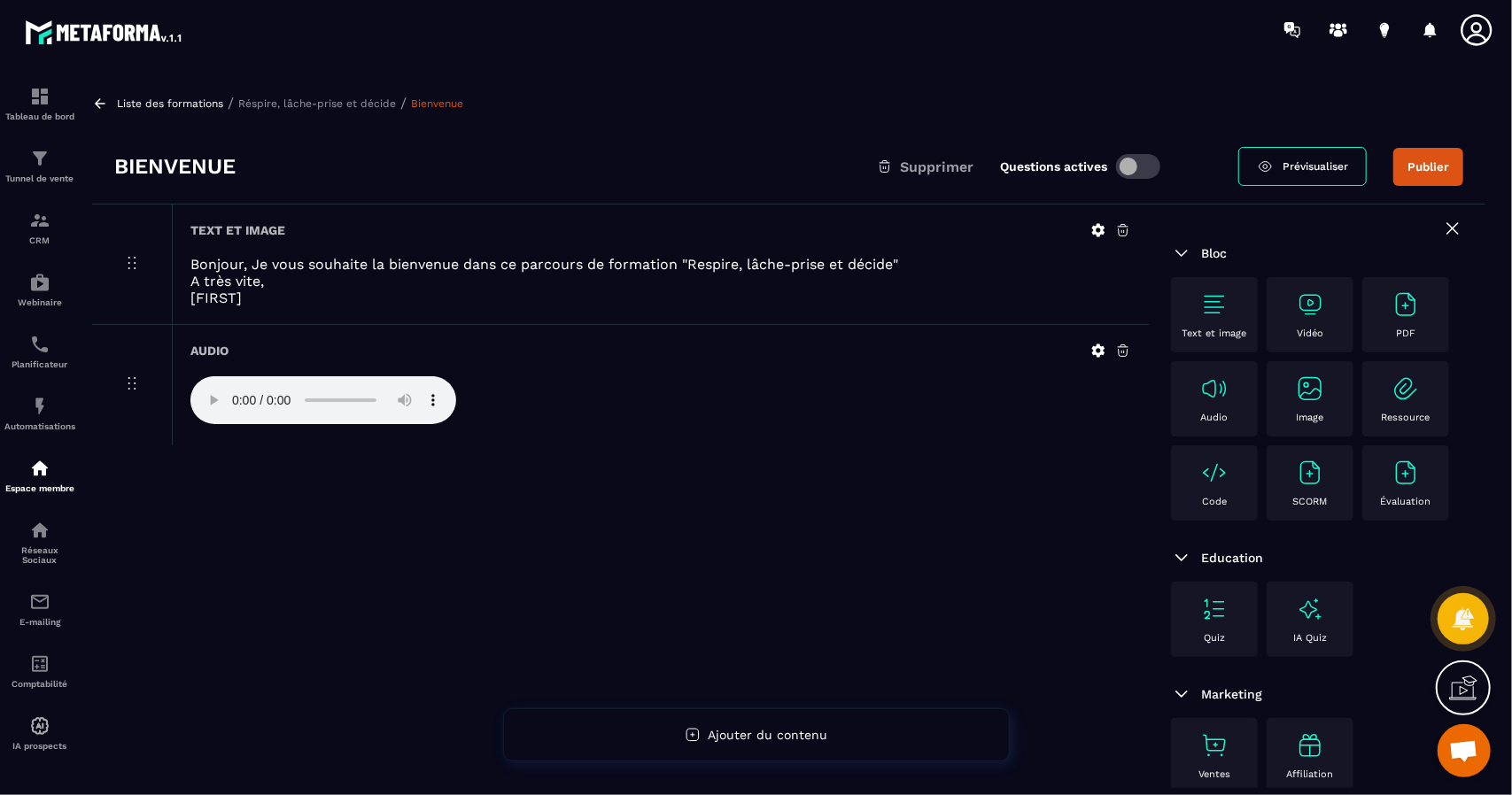 click 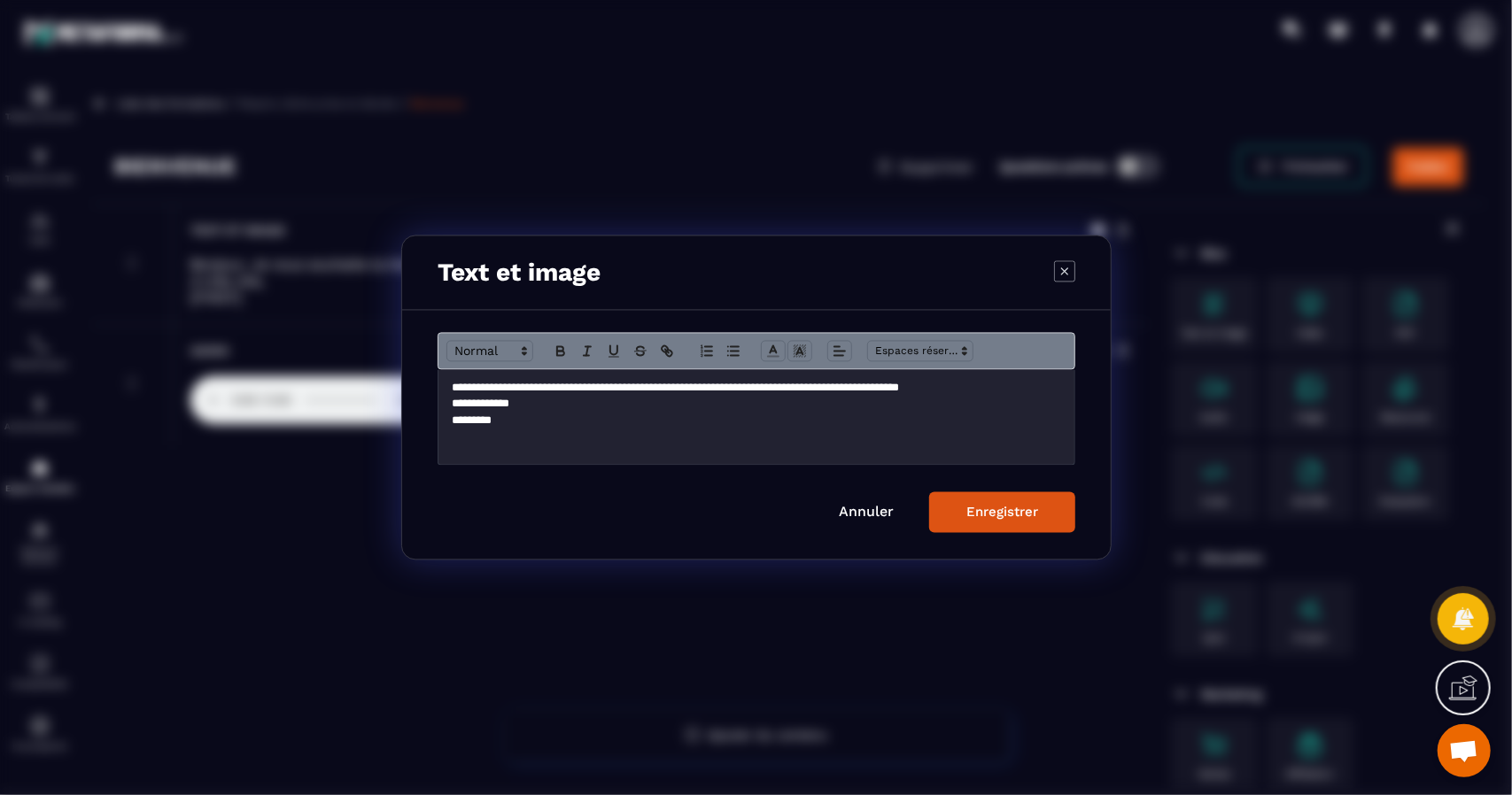 click on "**********" at bounding box center [756, 389] 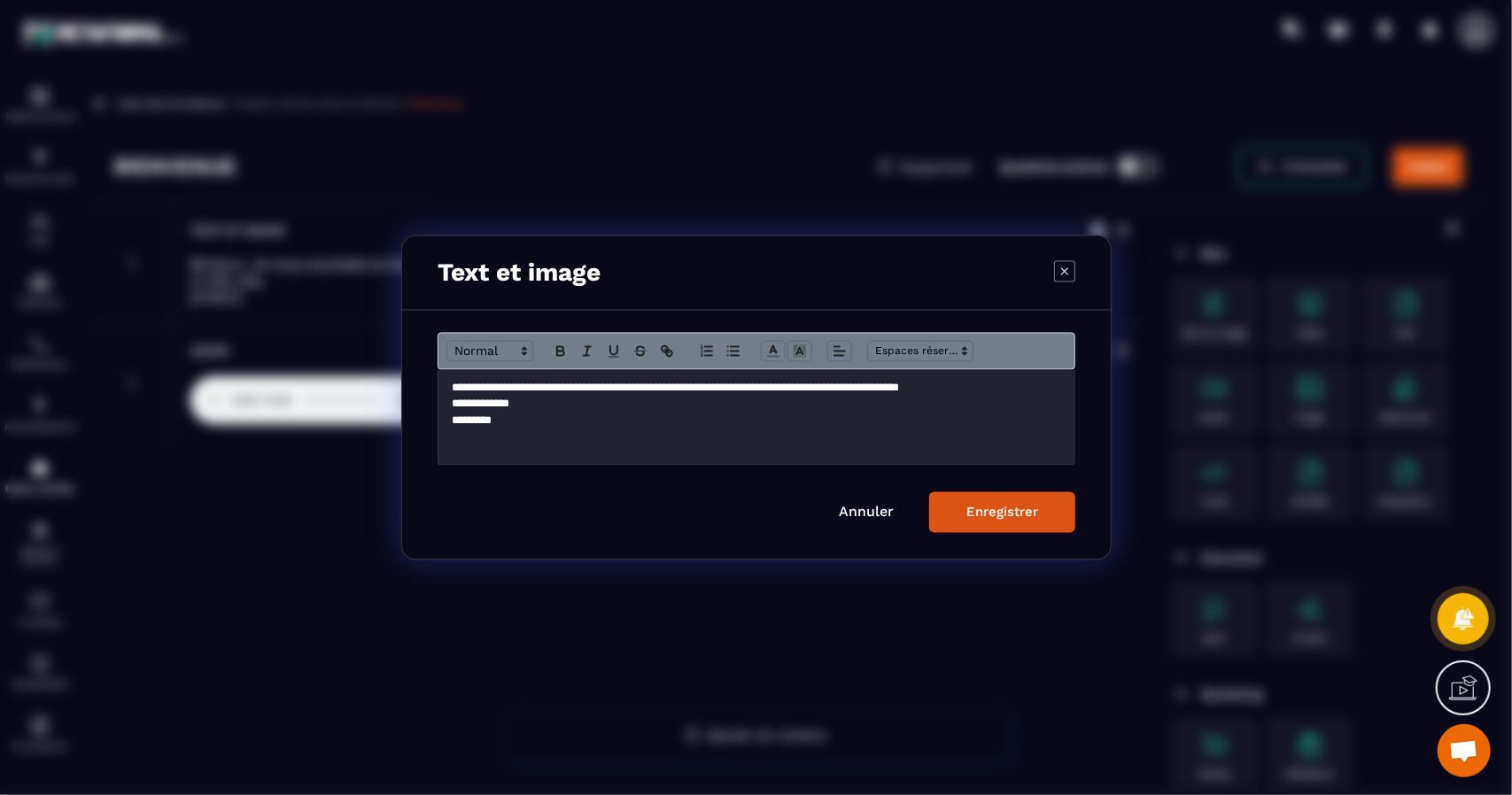 type 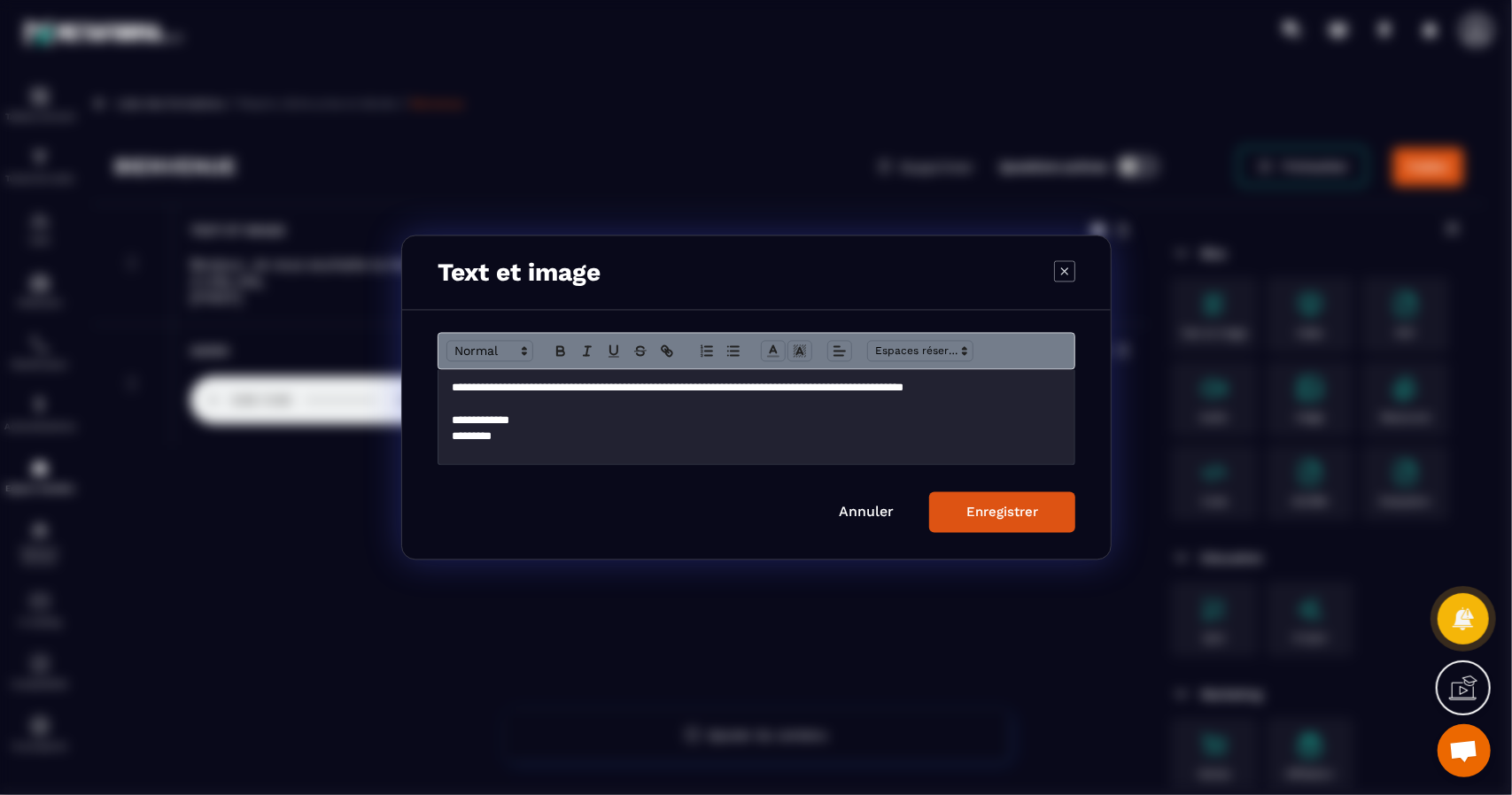 click on "**********" at bounding box center (756, 389) 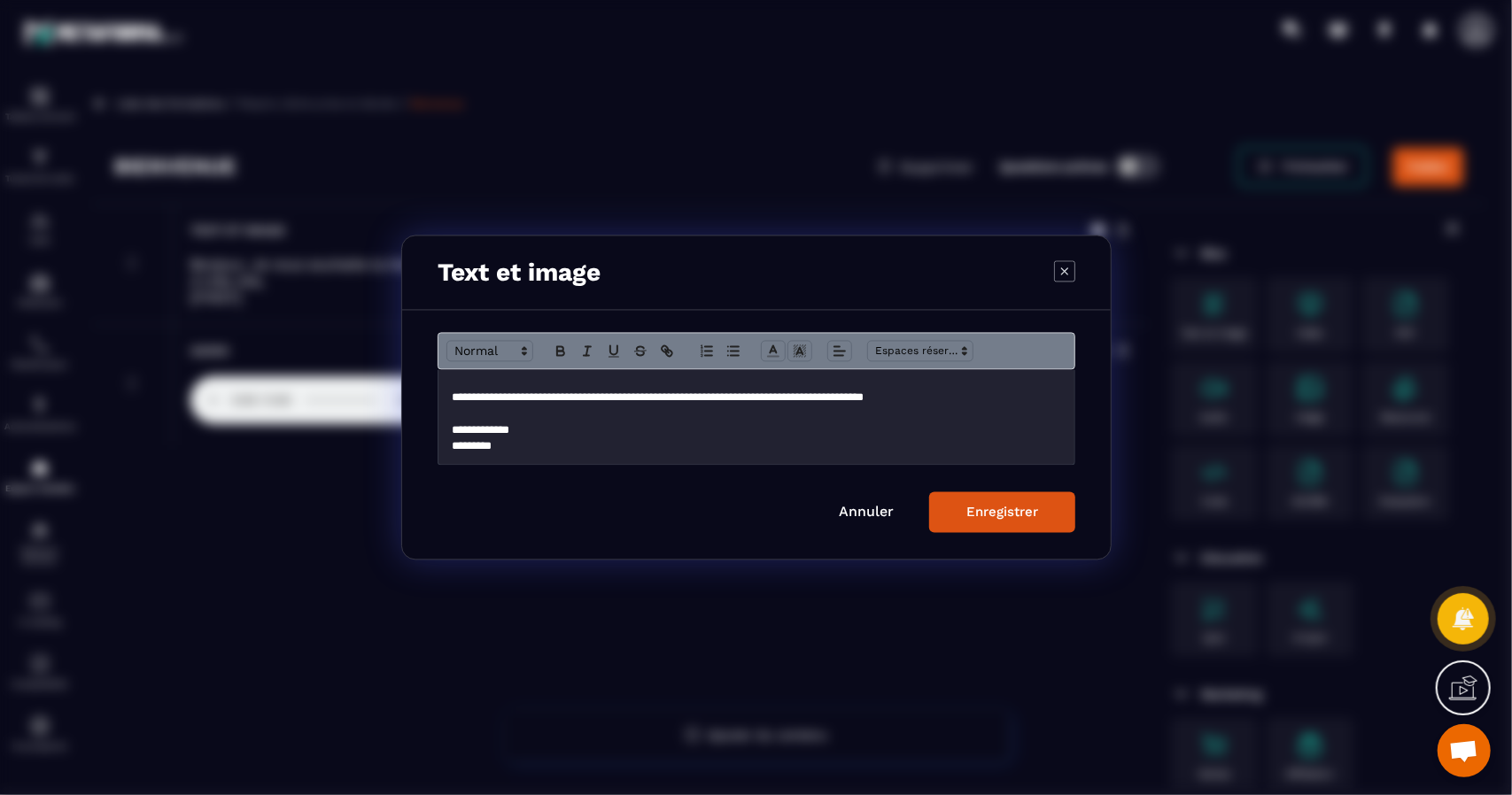 scroll, scrollTop: 24, scrollLeft: 0, axis: vertical 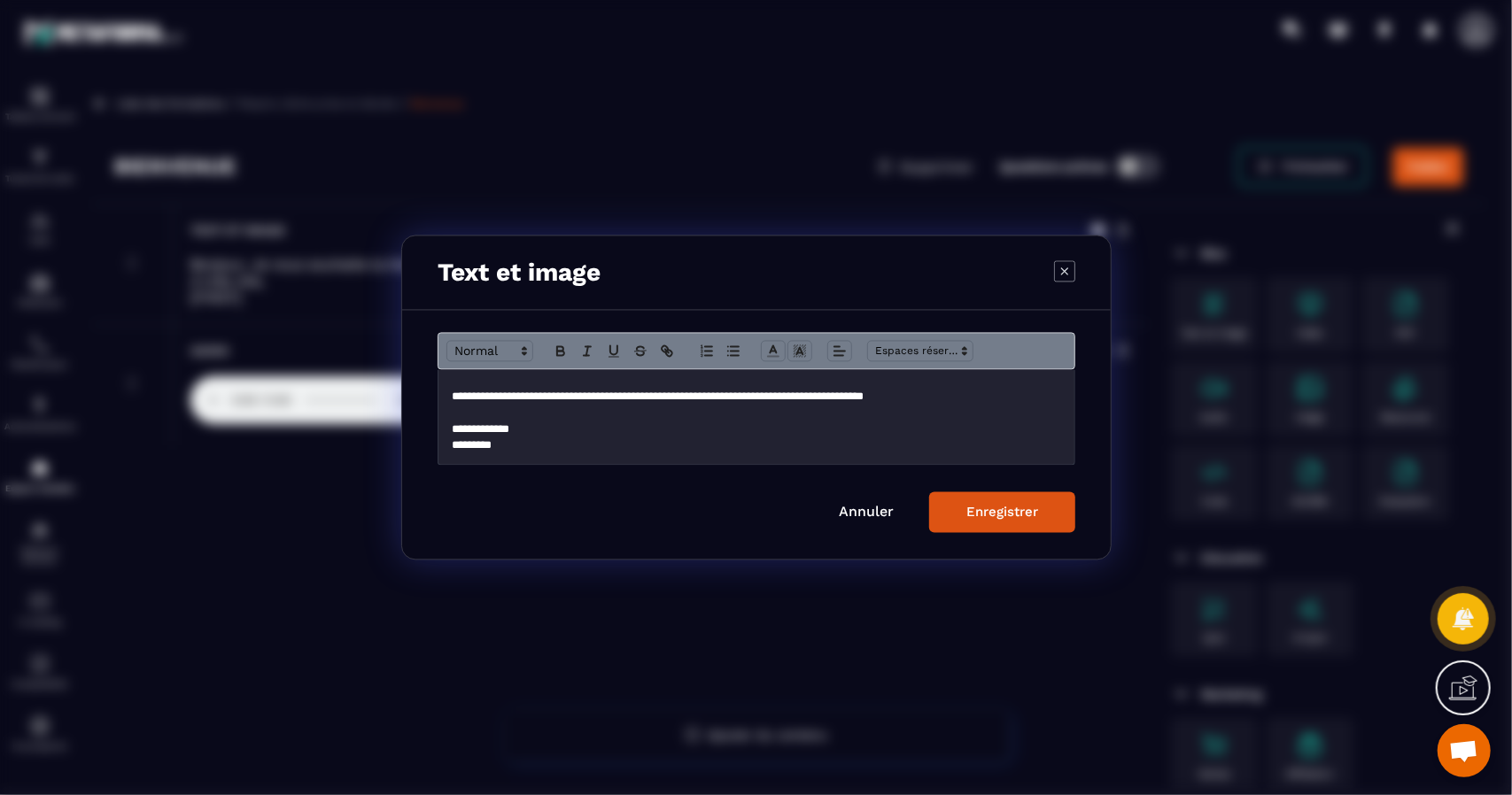click on "**********" at bounding box center (749, 429) 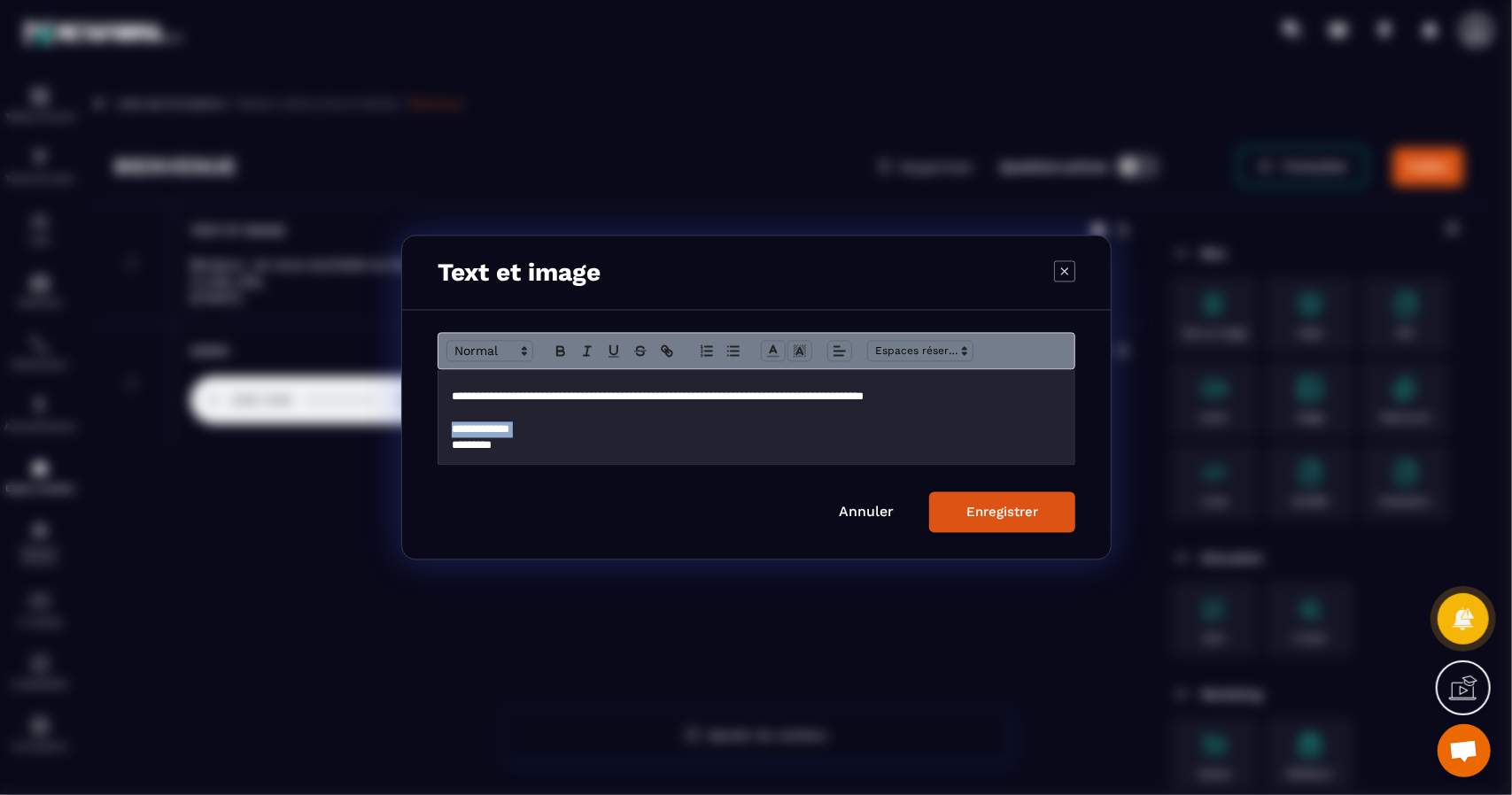 drag, startPoint x: 452, startPoint y: 428, endPoint x: 548, endPoint y: 432, distance: 96.0833 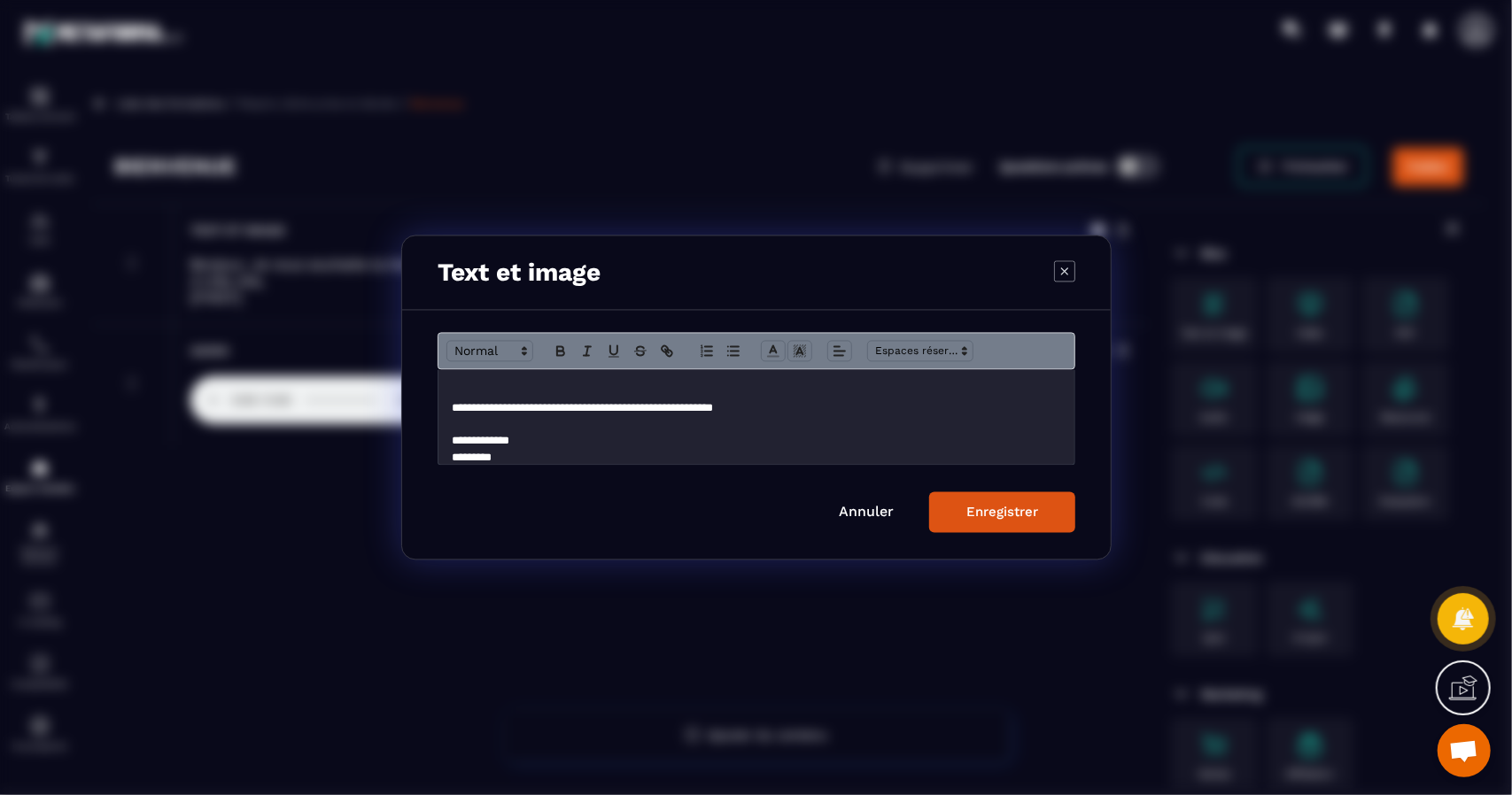 scroll, scrollTop: 110, scrollLeft: 0, axis: vertical 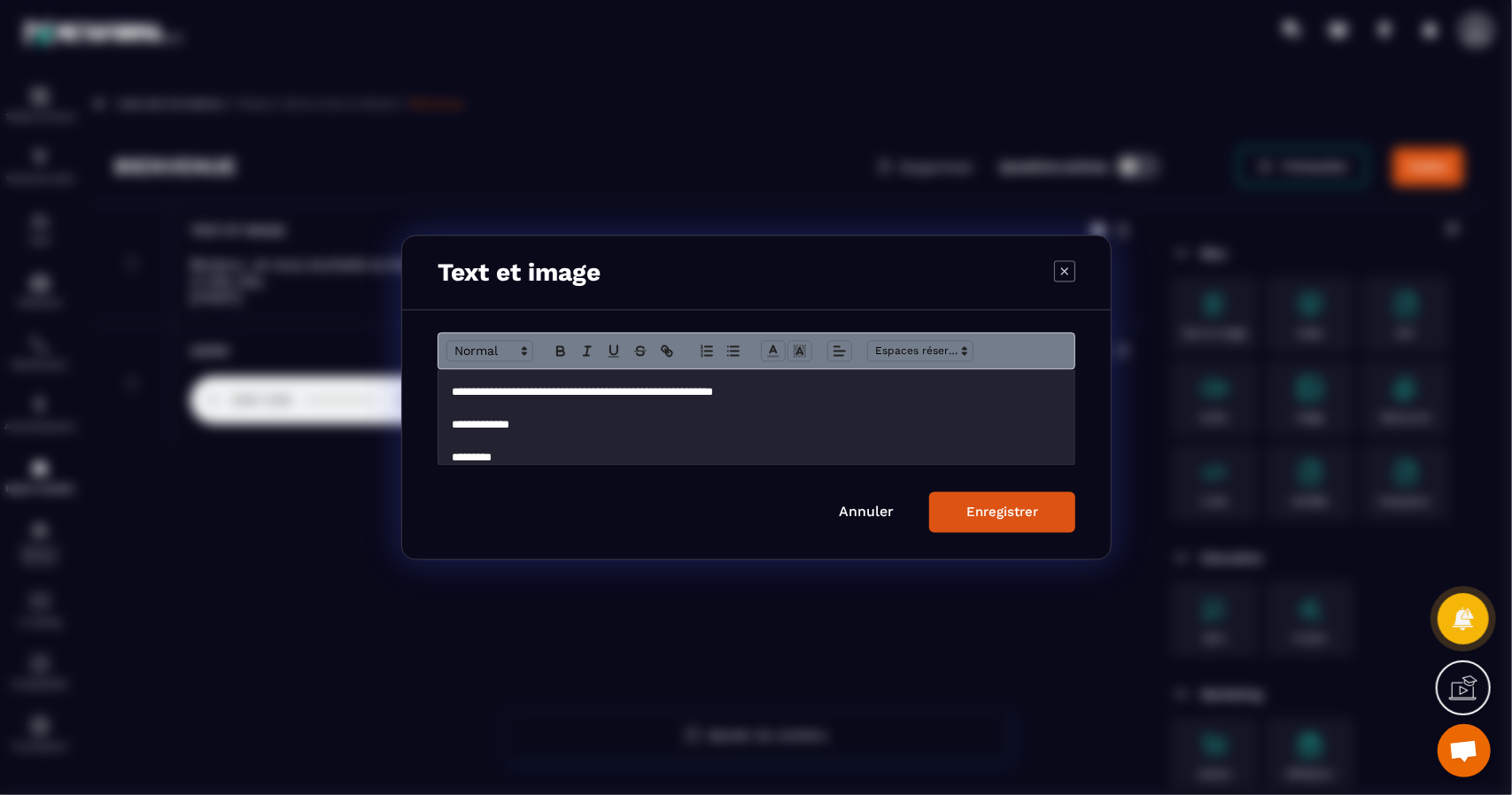 click on "Enregistrer" at bounding box center (1002, 513) 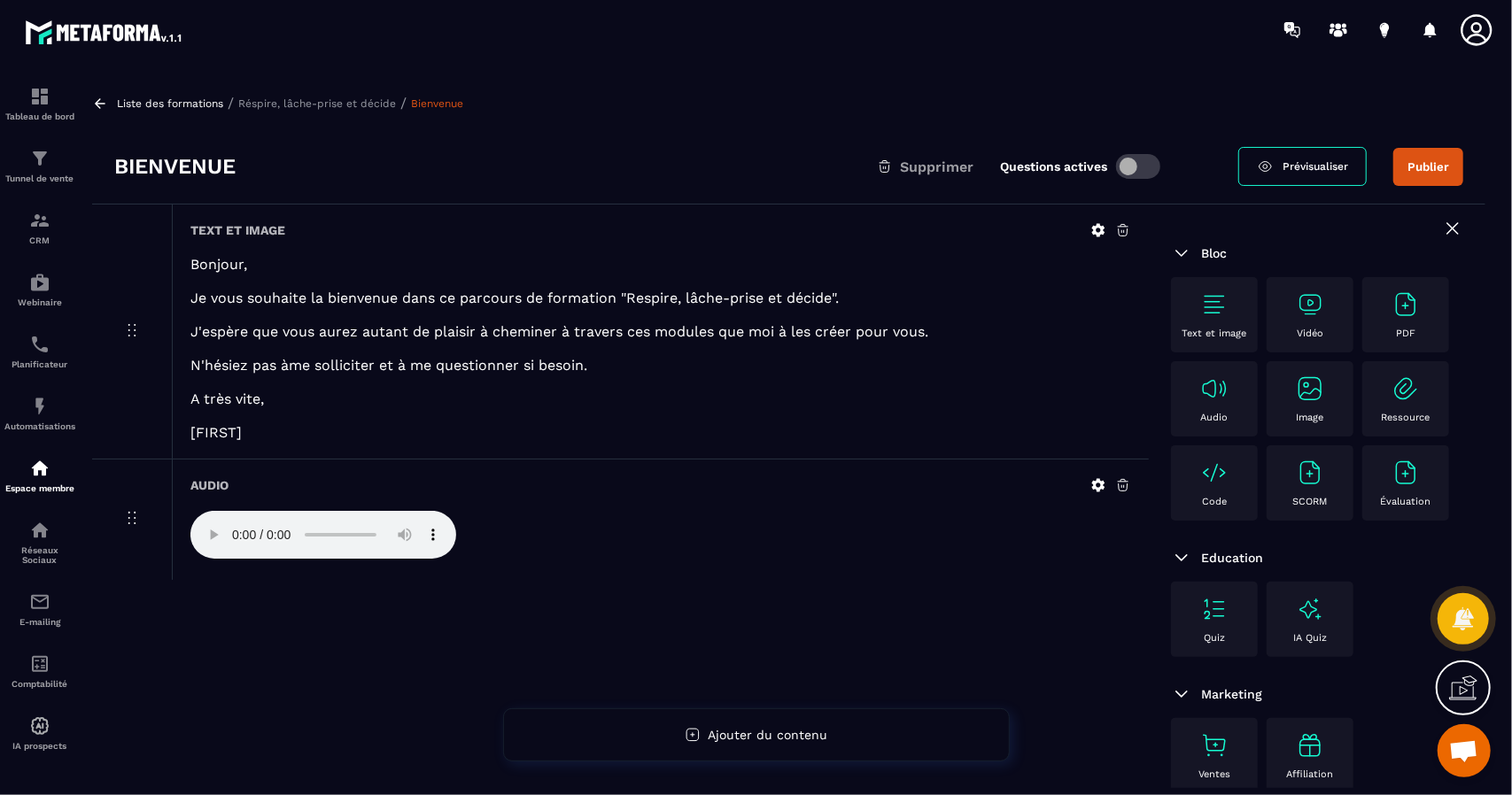 click on "Réspire, lâche-prise et décide" at bounding box center (317, 104) 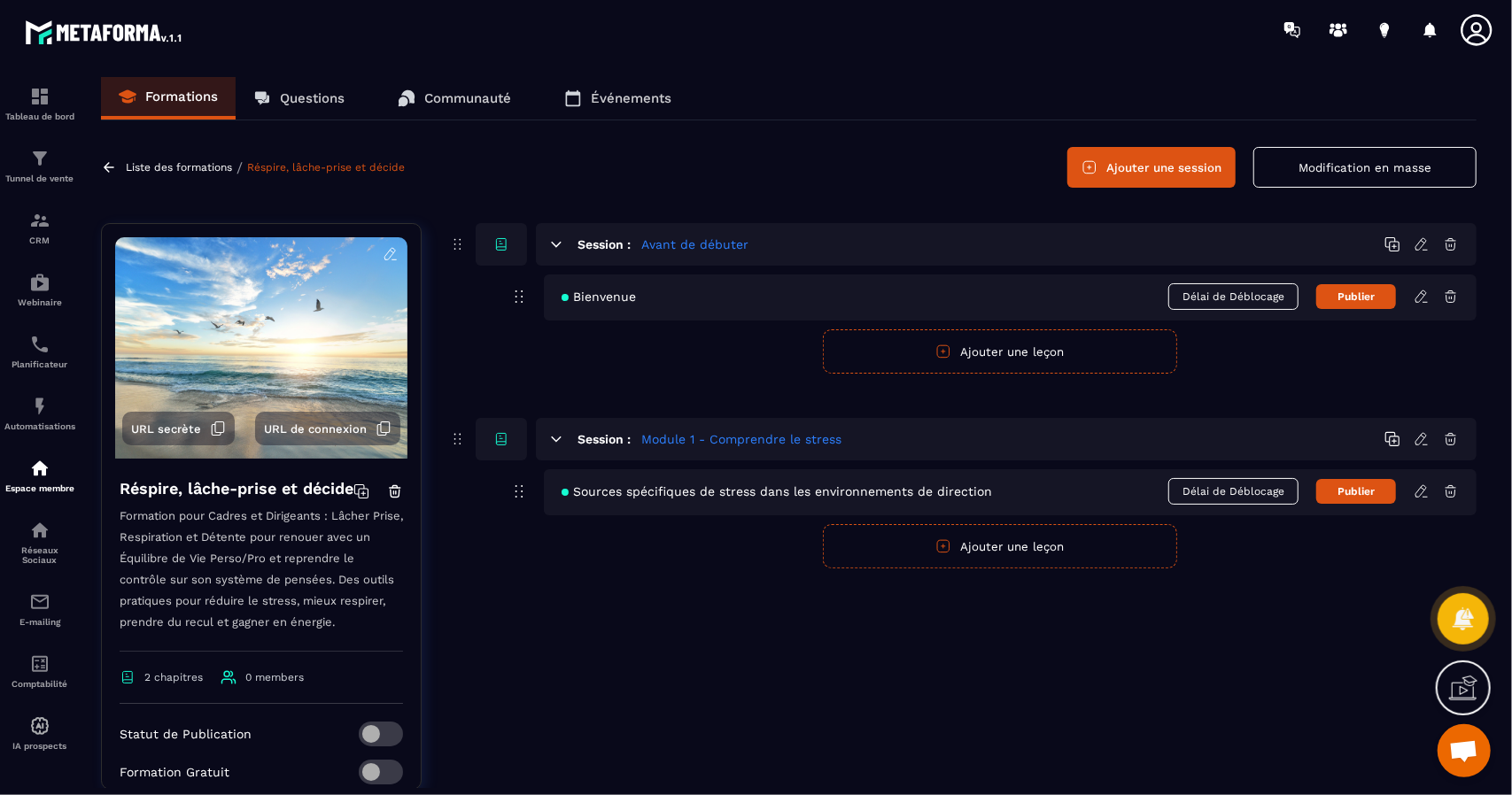 click on "Sources spécifiques de stress dans les environnements de direction Délai de Déblocage  Publier" at bounding box center [1010, 492] 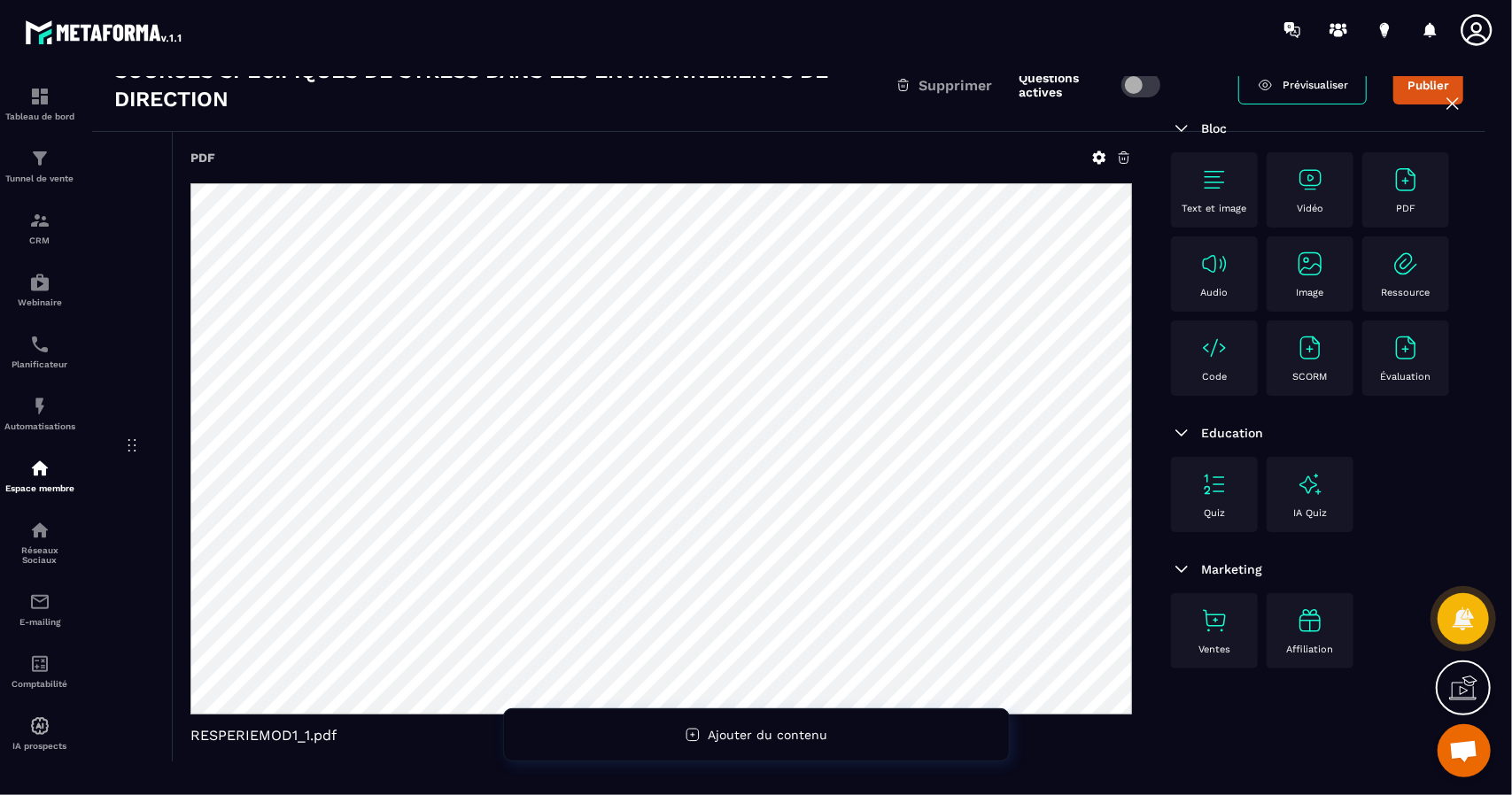 scroll, scrollTop: 152, scrollLeft: 0, axis: vertical 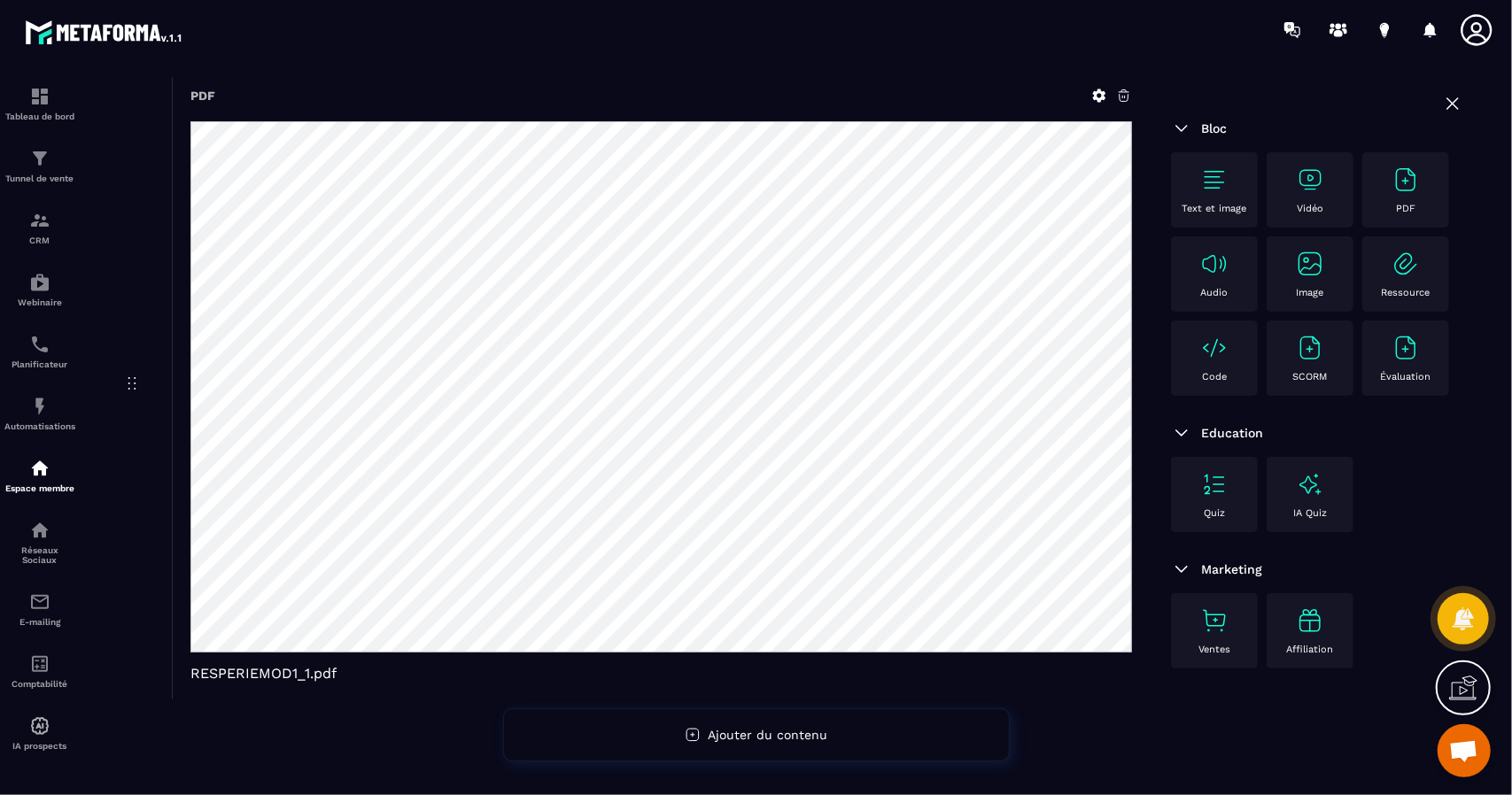 click at bounding box center [1214, 484] 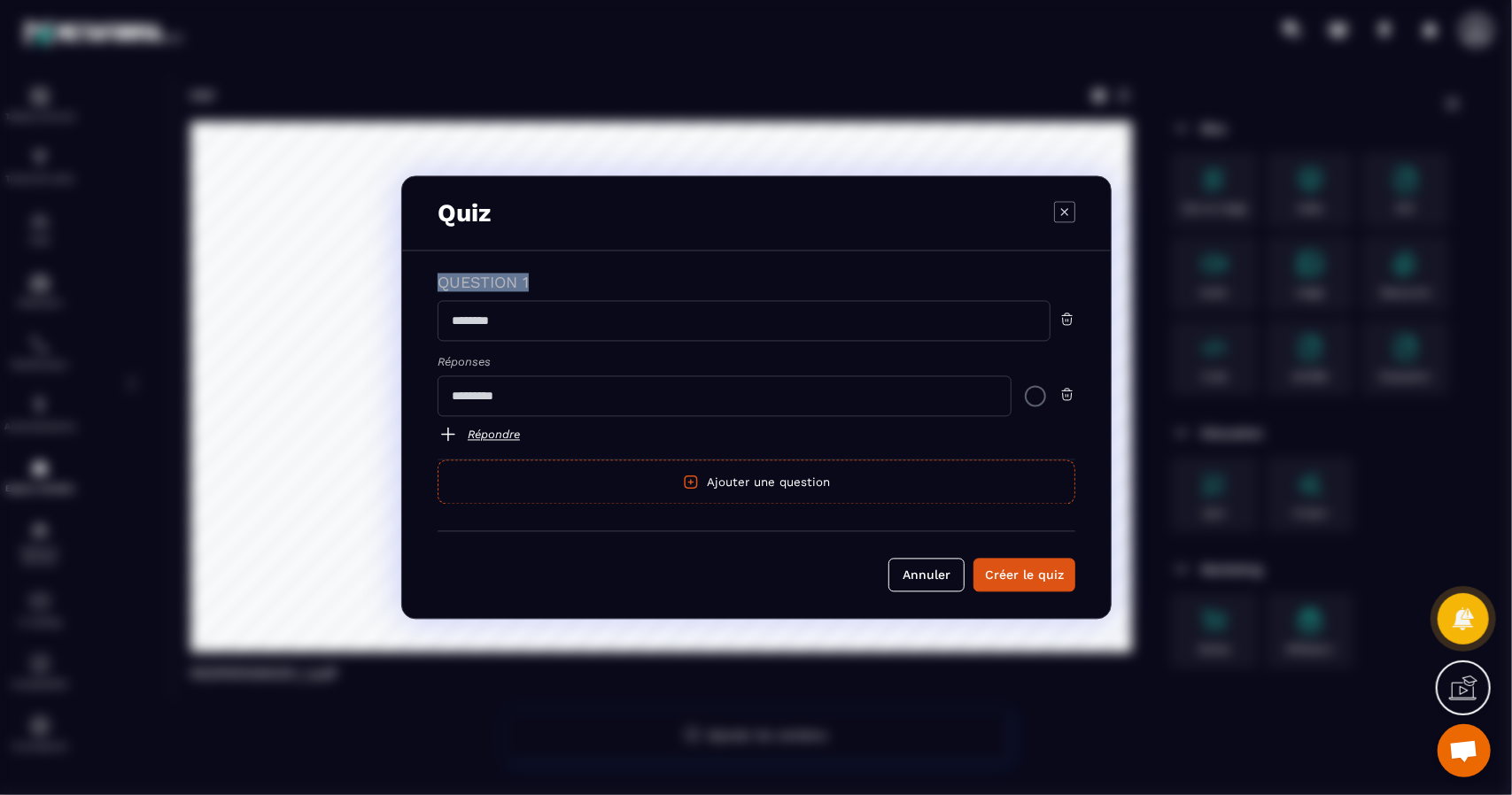 drag, startPoint x: 579, startPoint y: 209, endPoint x: 601, endPoint y: 305, distance: 98.48858 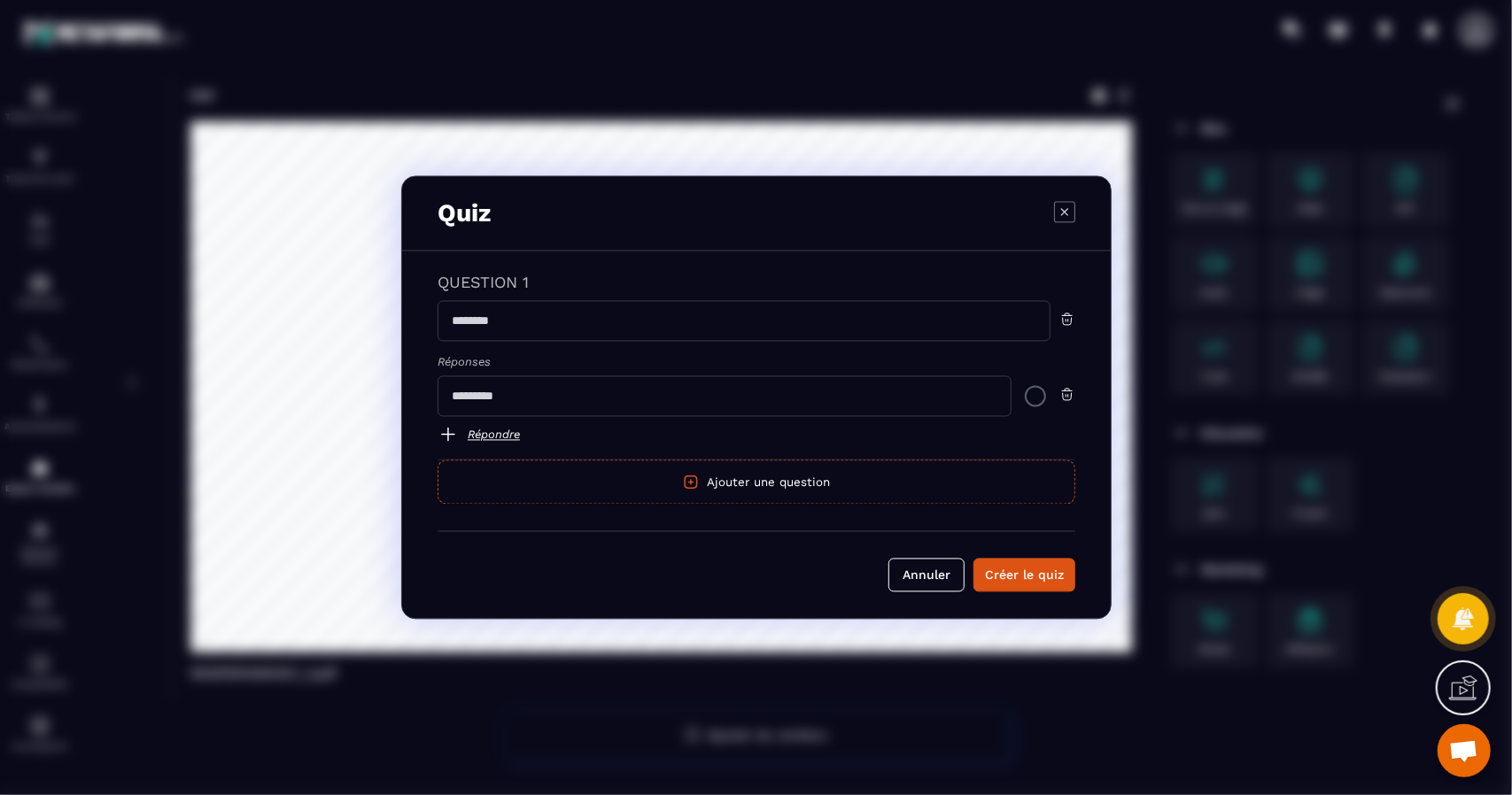 click at bounding box center (744, 321) 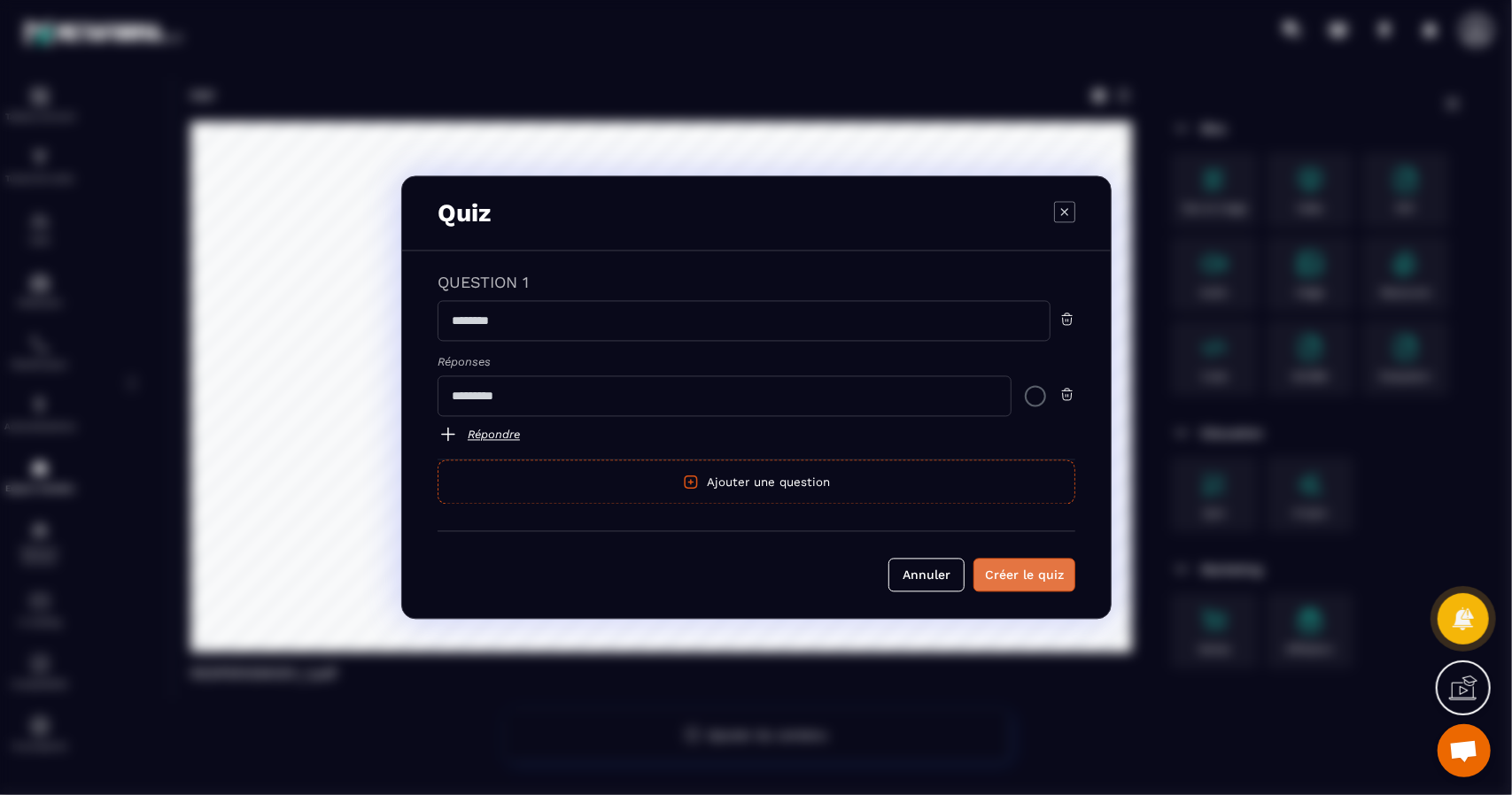 click on "Créer le quiz" at bounding box center [1024, 575] 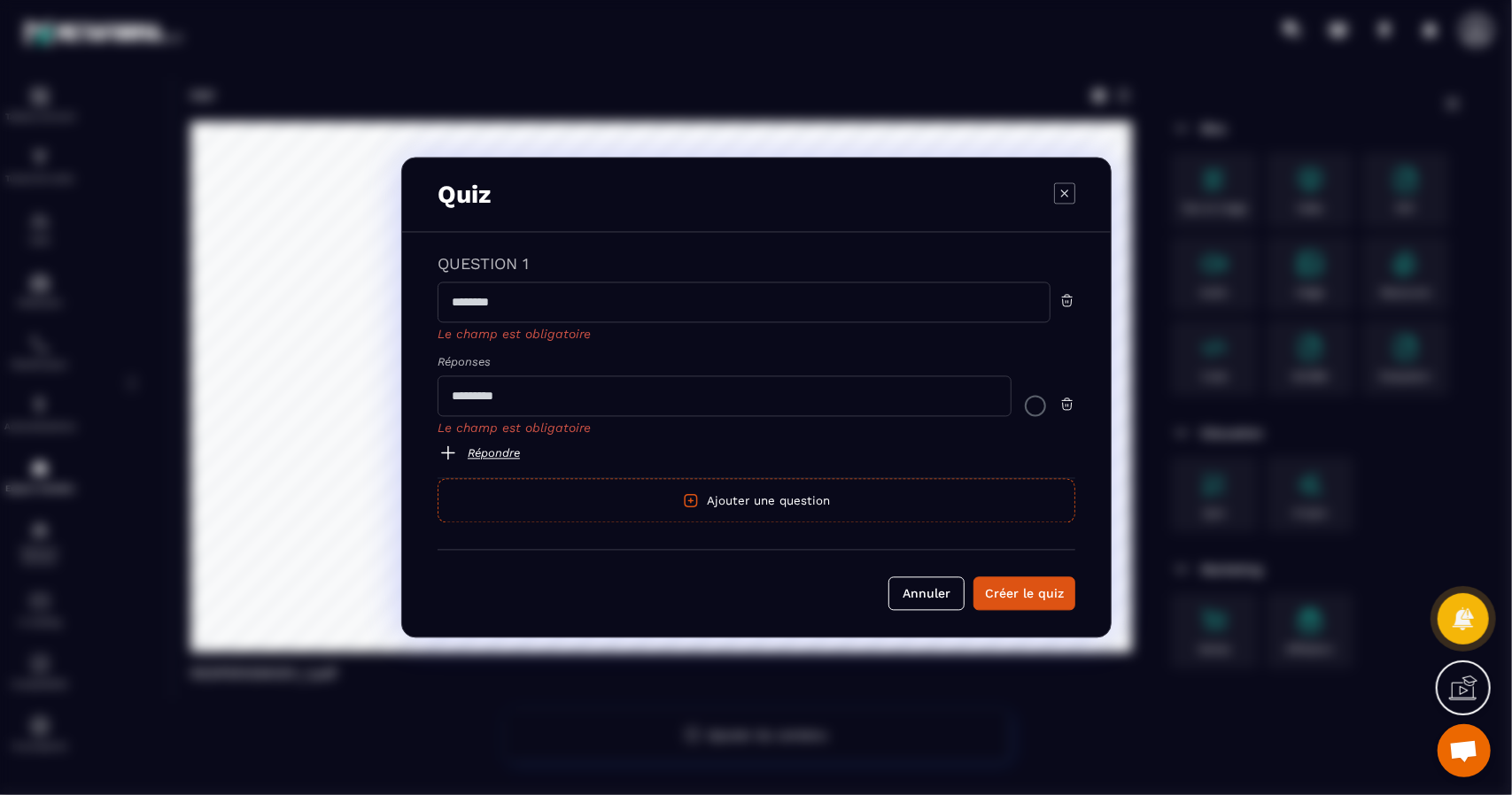 click at bounding box center (744, 303) 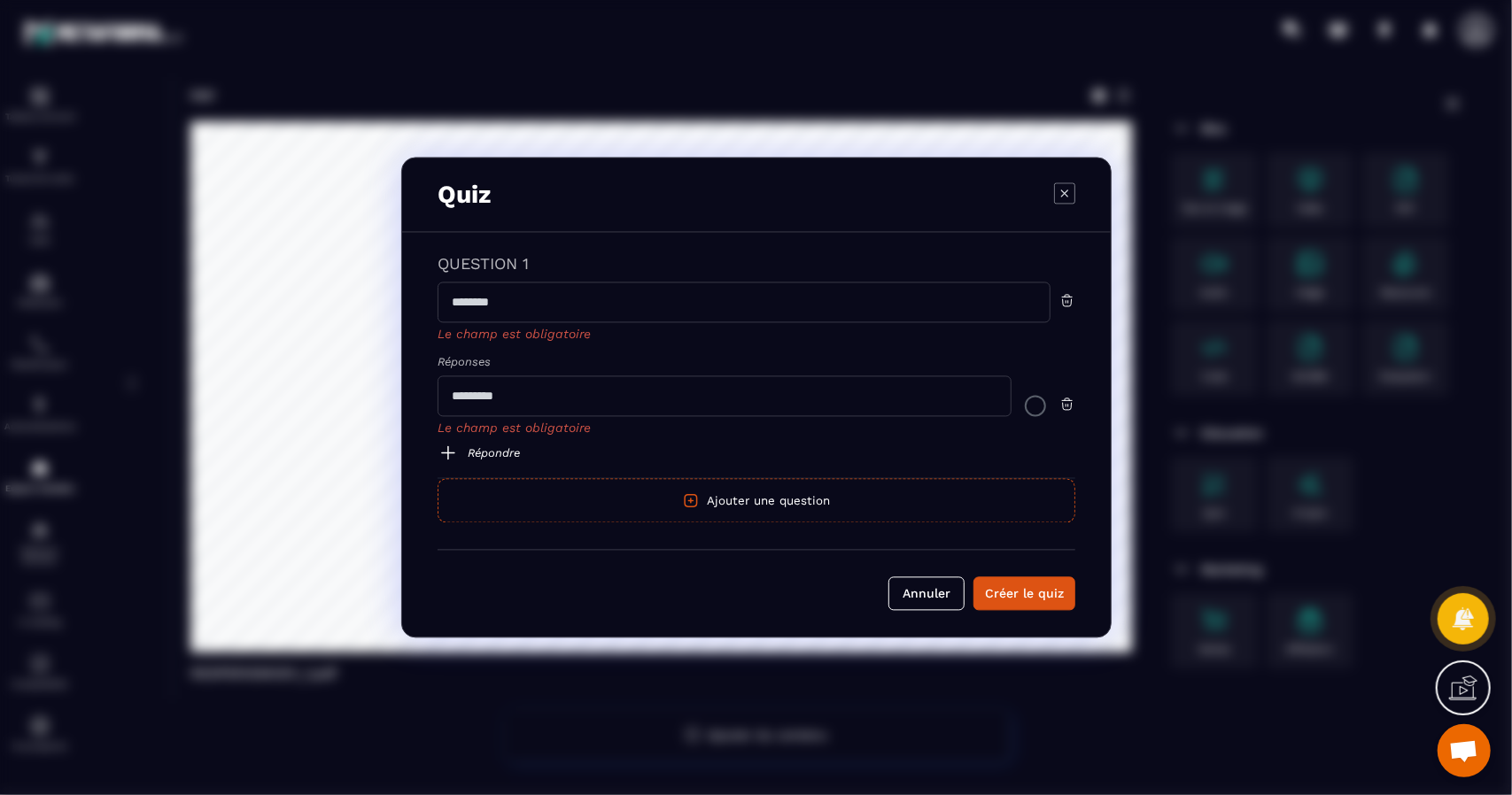 click on "Répondre" at bounding box center (756, 453) 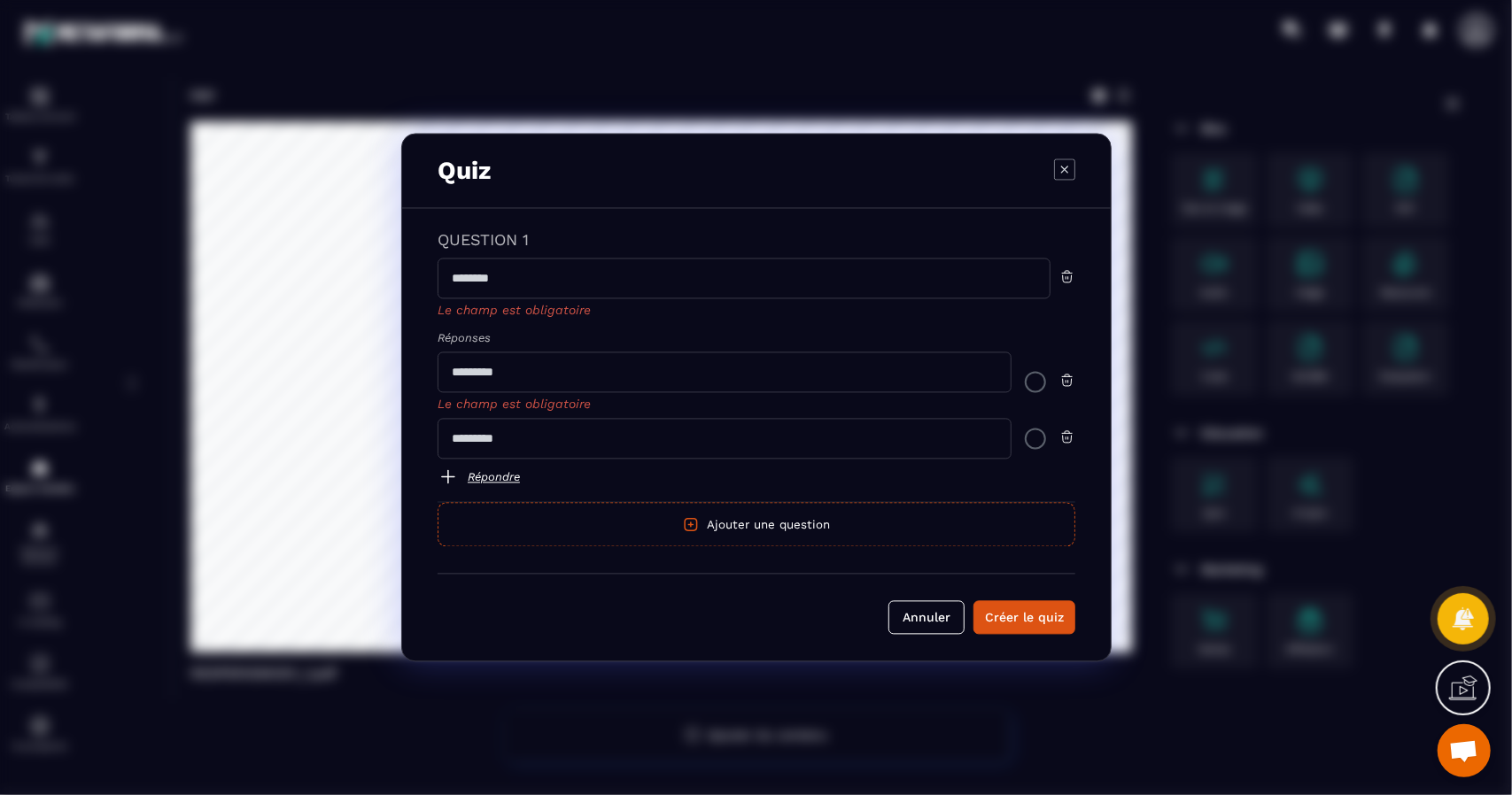 click at bounding box center [744, 279] 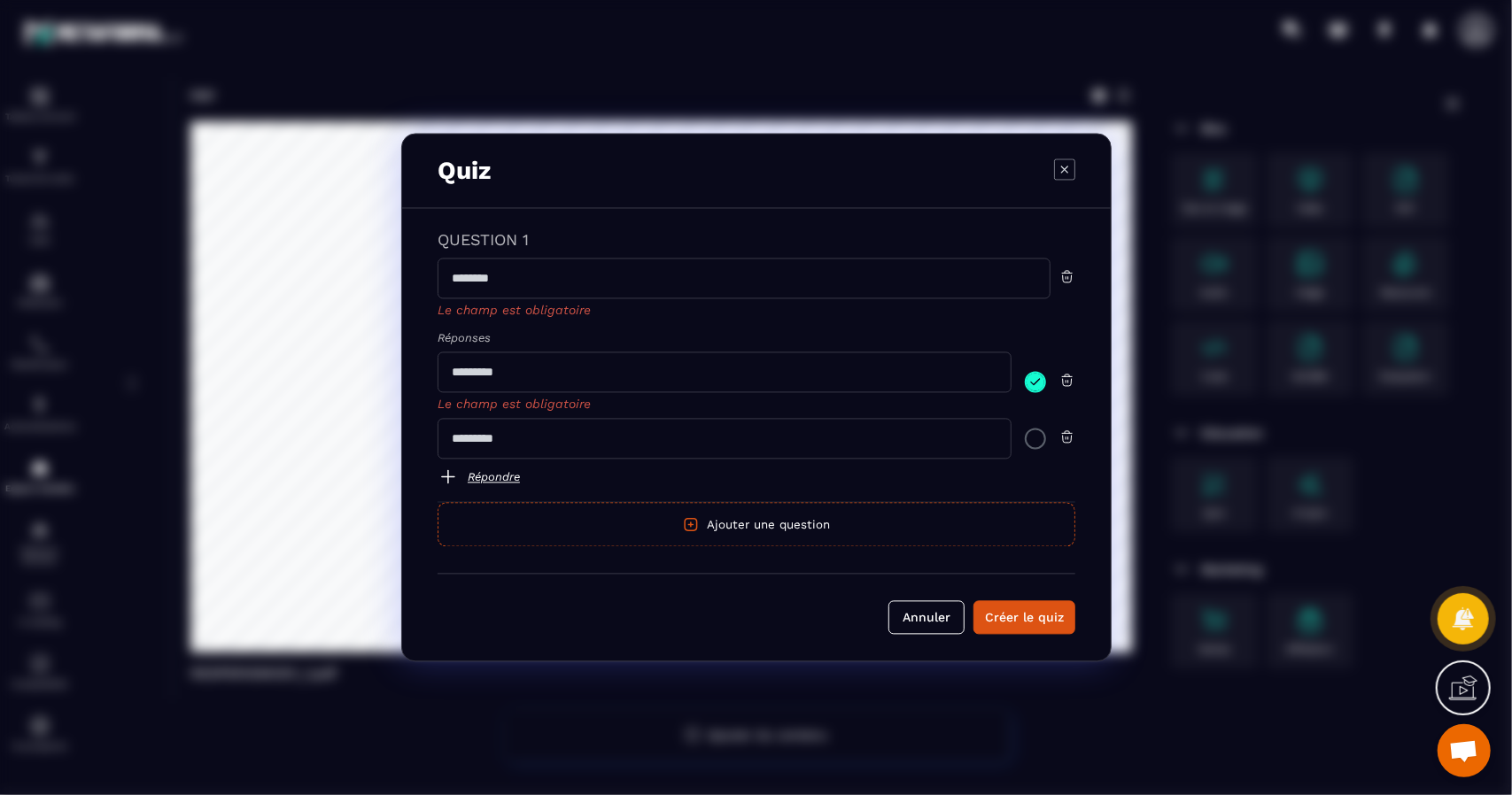 click at bounding box center (744, 279) 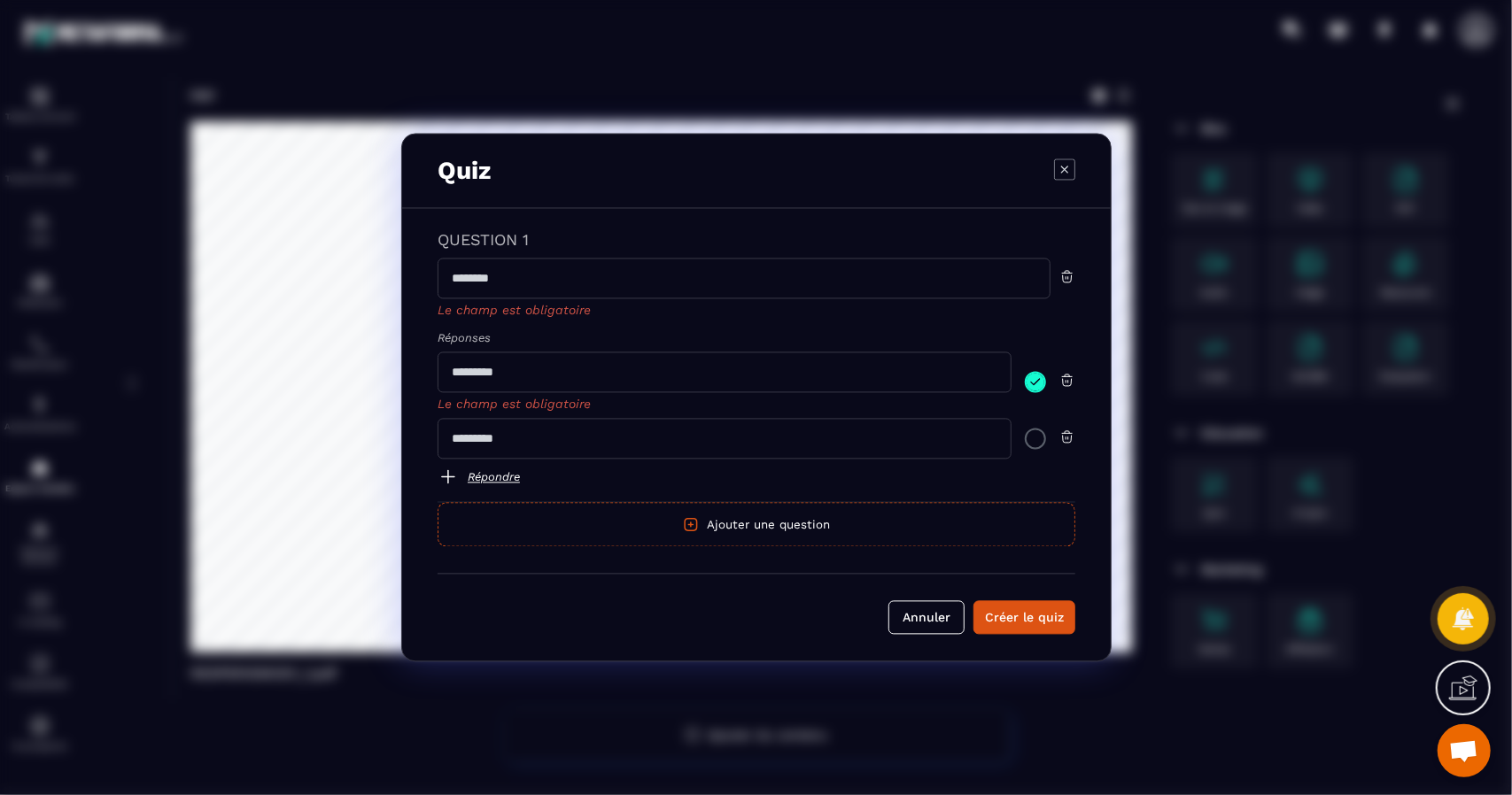 click 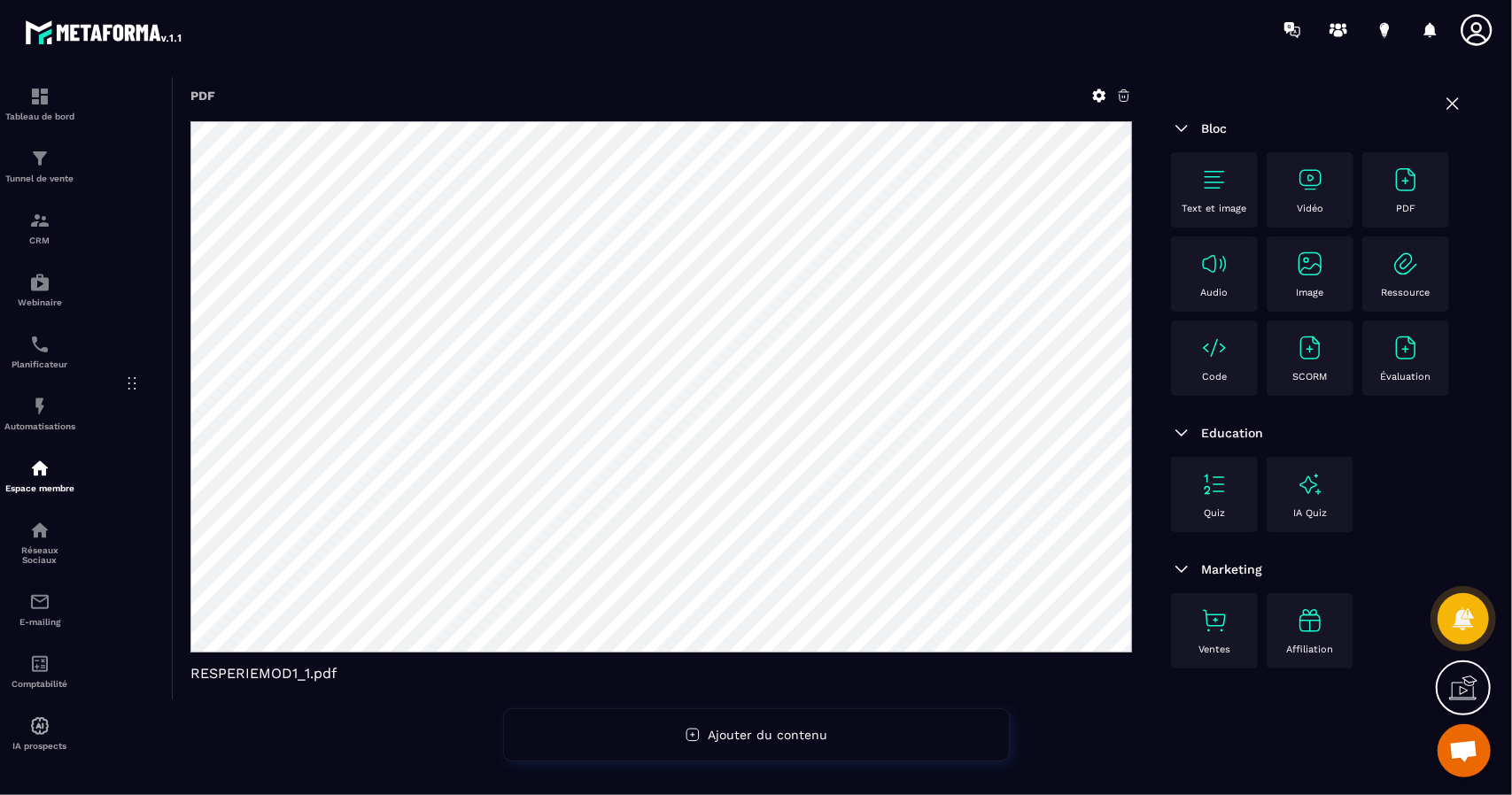 click at bounding box center [1214, 484] 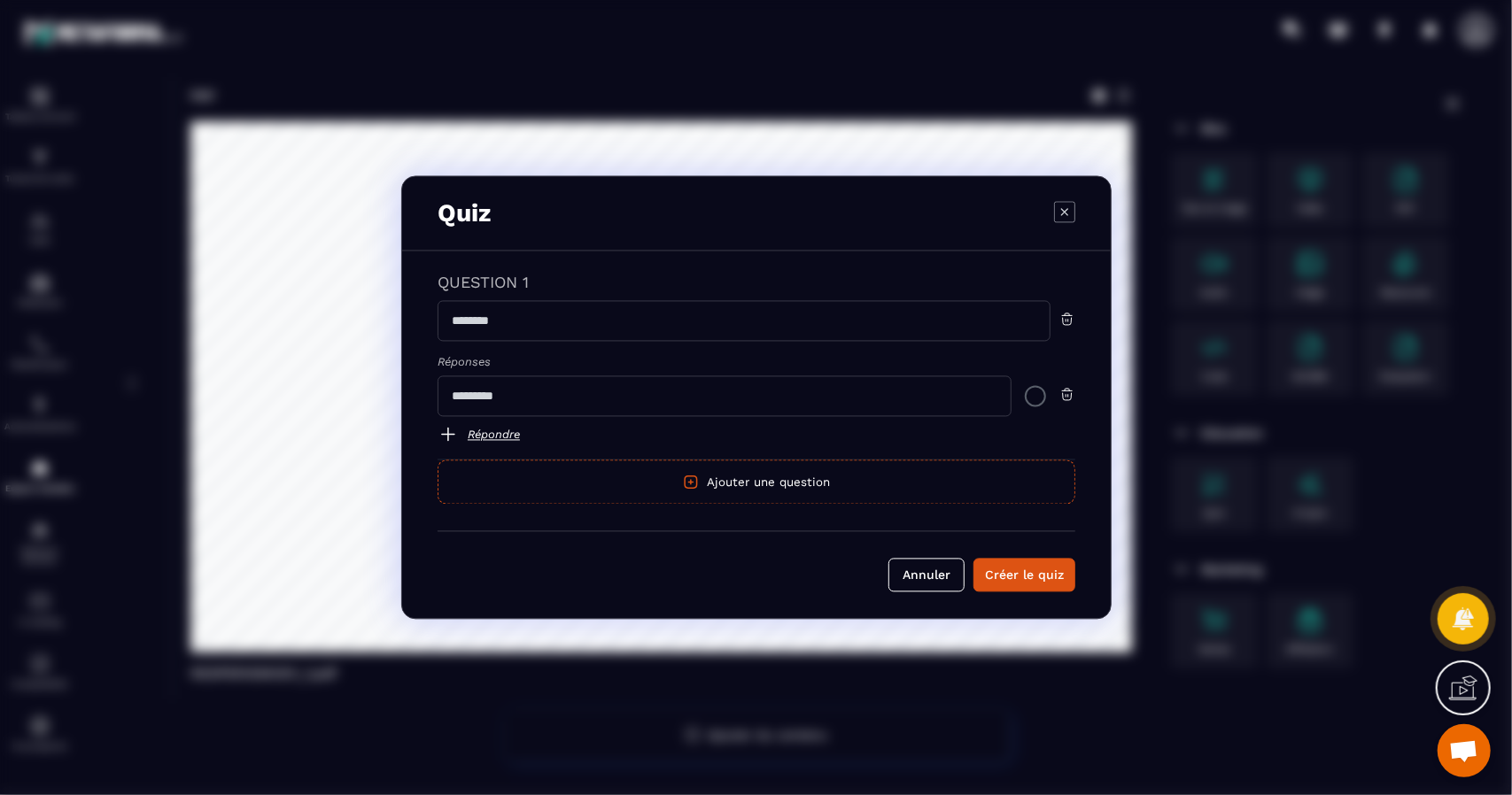 click at bounding box center [744, 321] 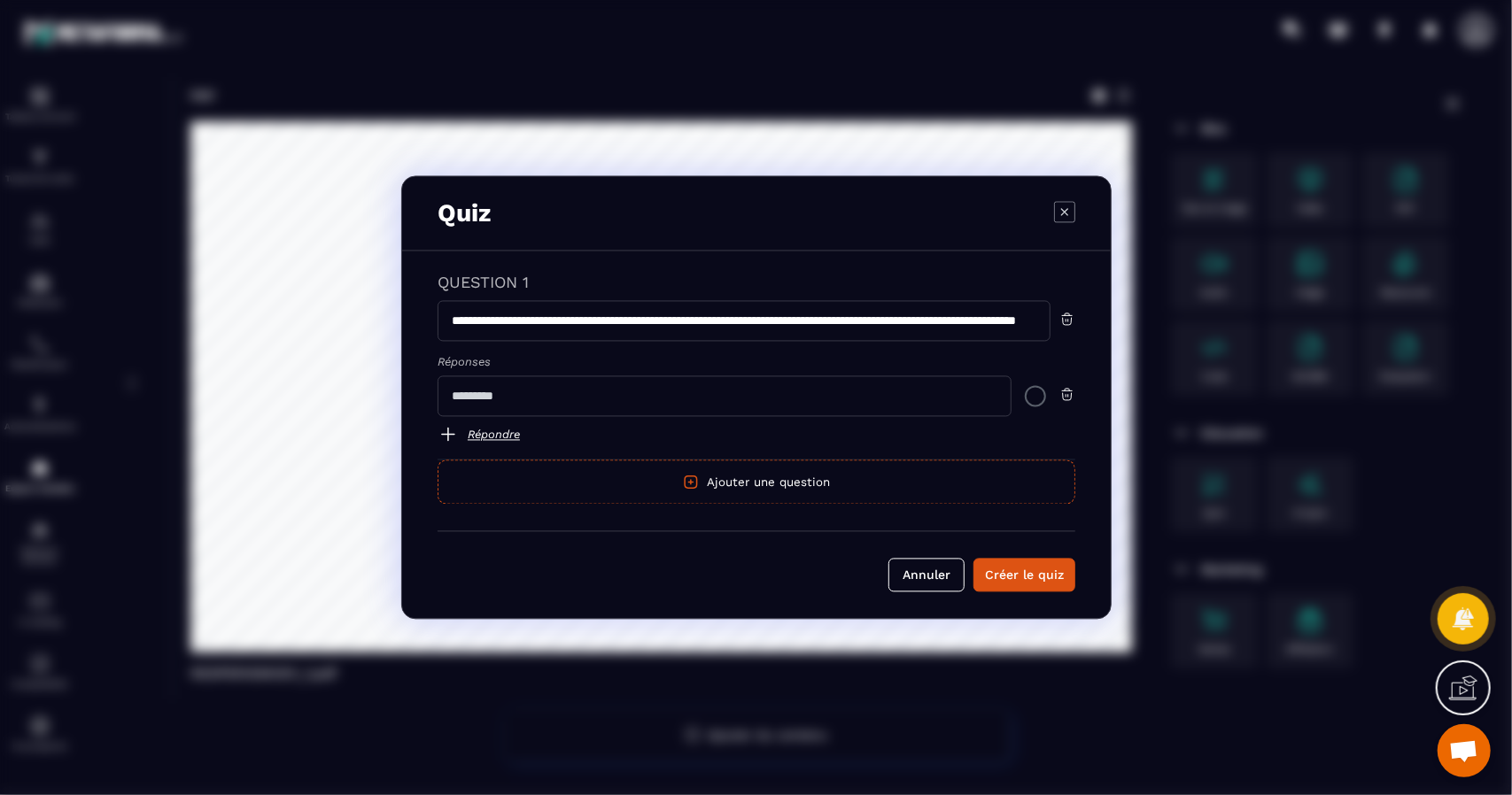 scroll, scrollTop: 0, scrollLeft: 315, axis: horizontal 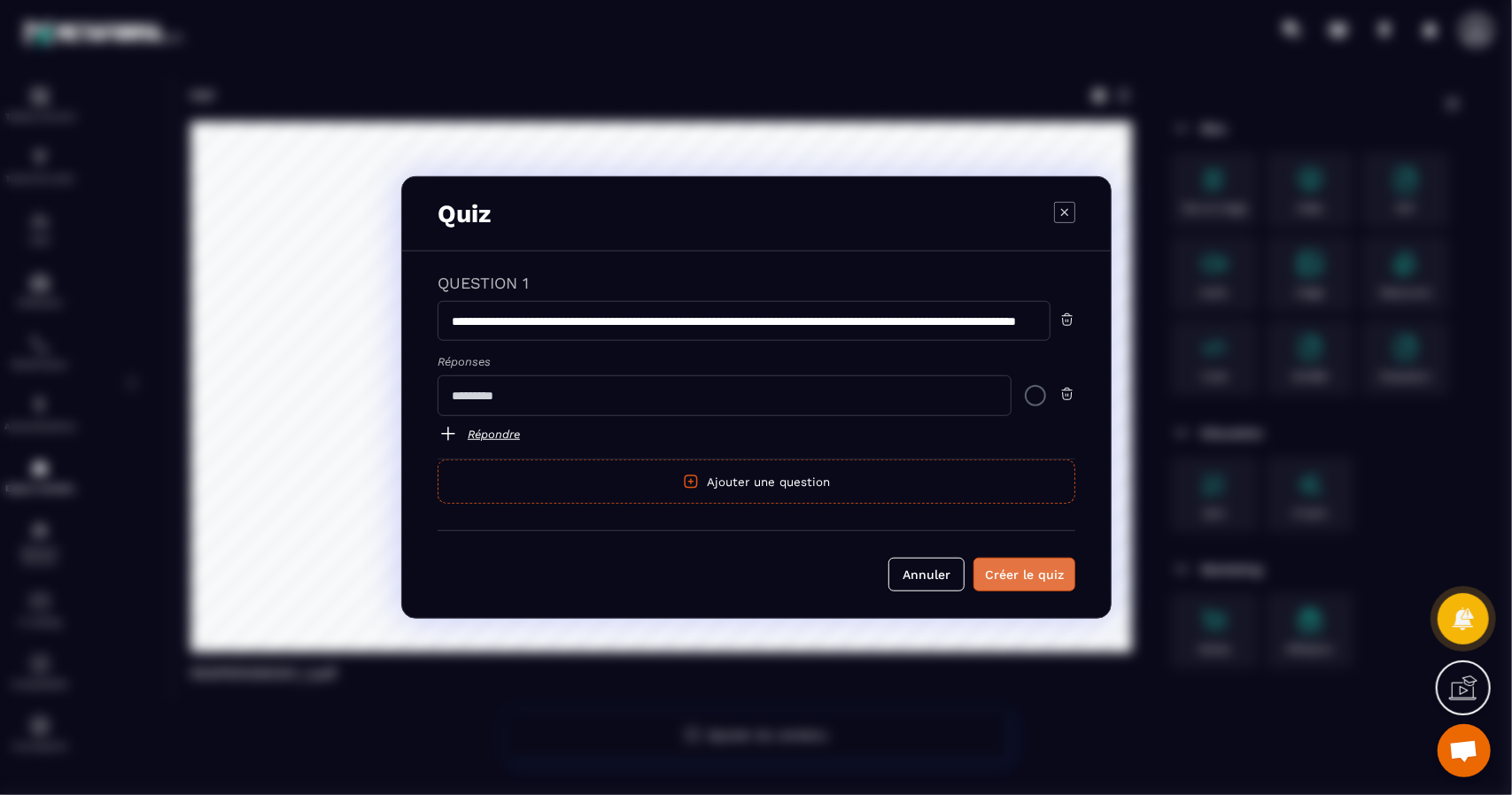 type on "**********" 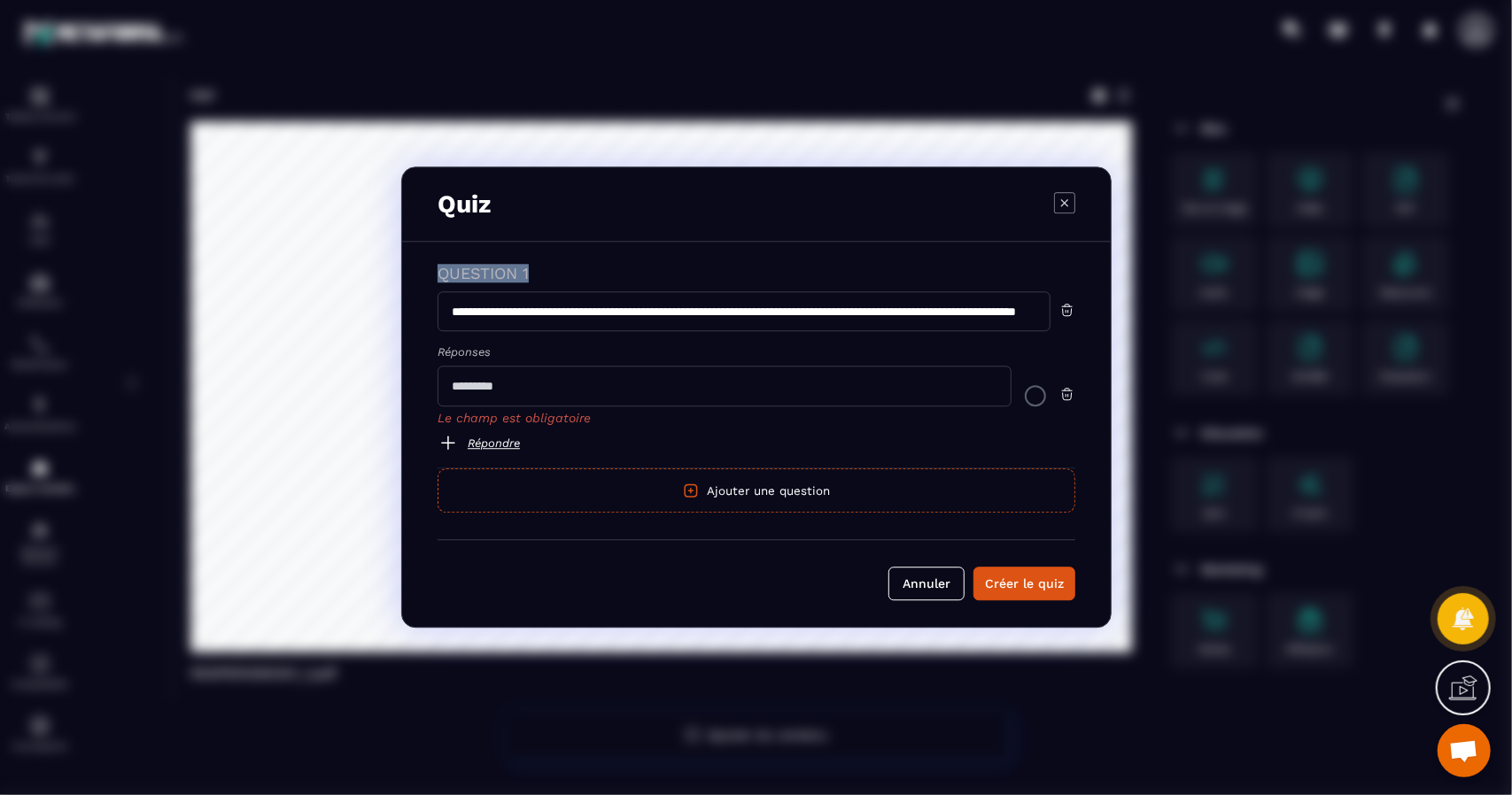 drag, startPoint x: 967, startPoint y: 206, endPoint x: 949, endPoint y: 291, distance: 86.884981 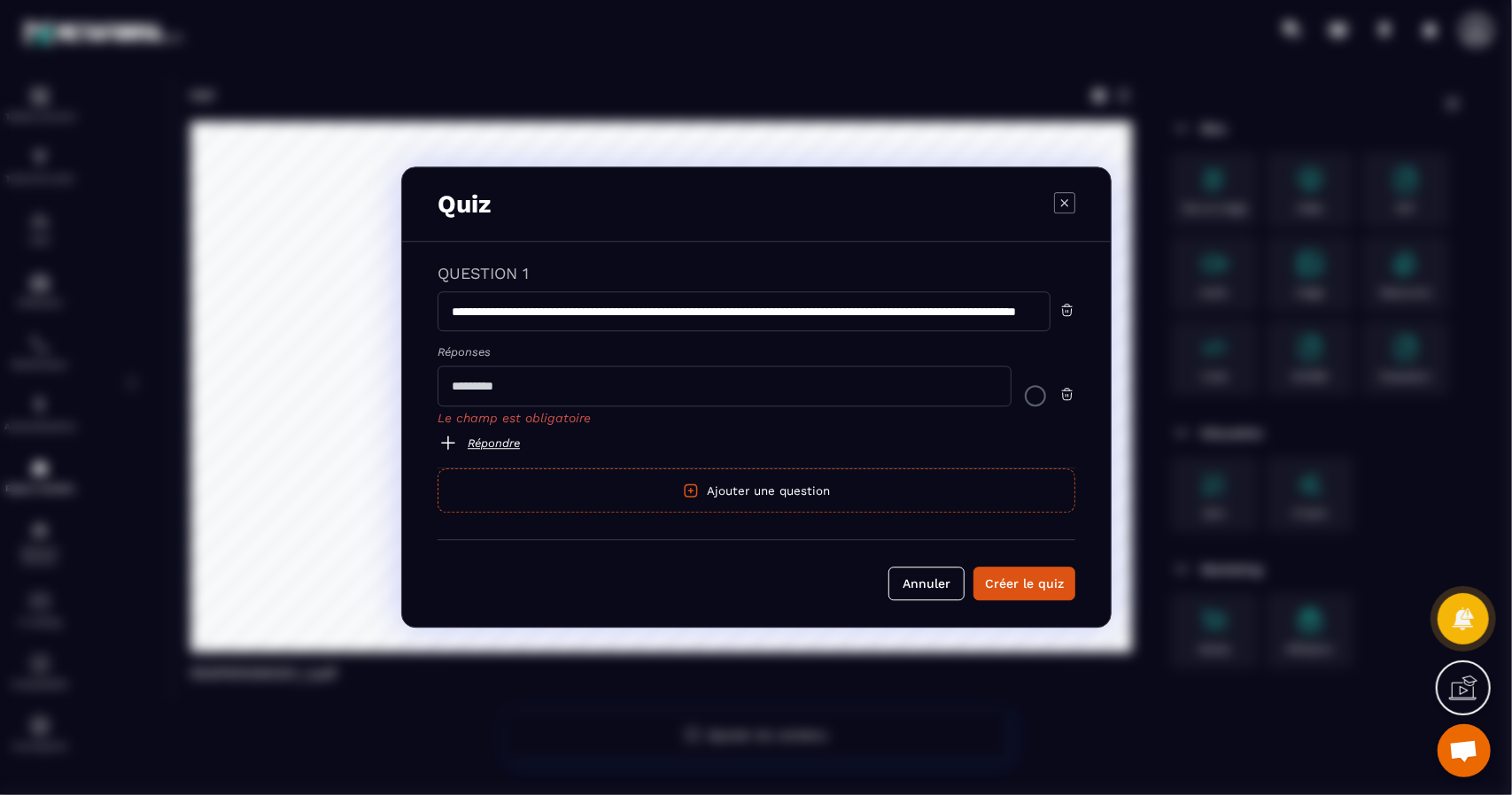 click 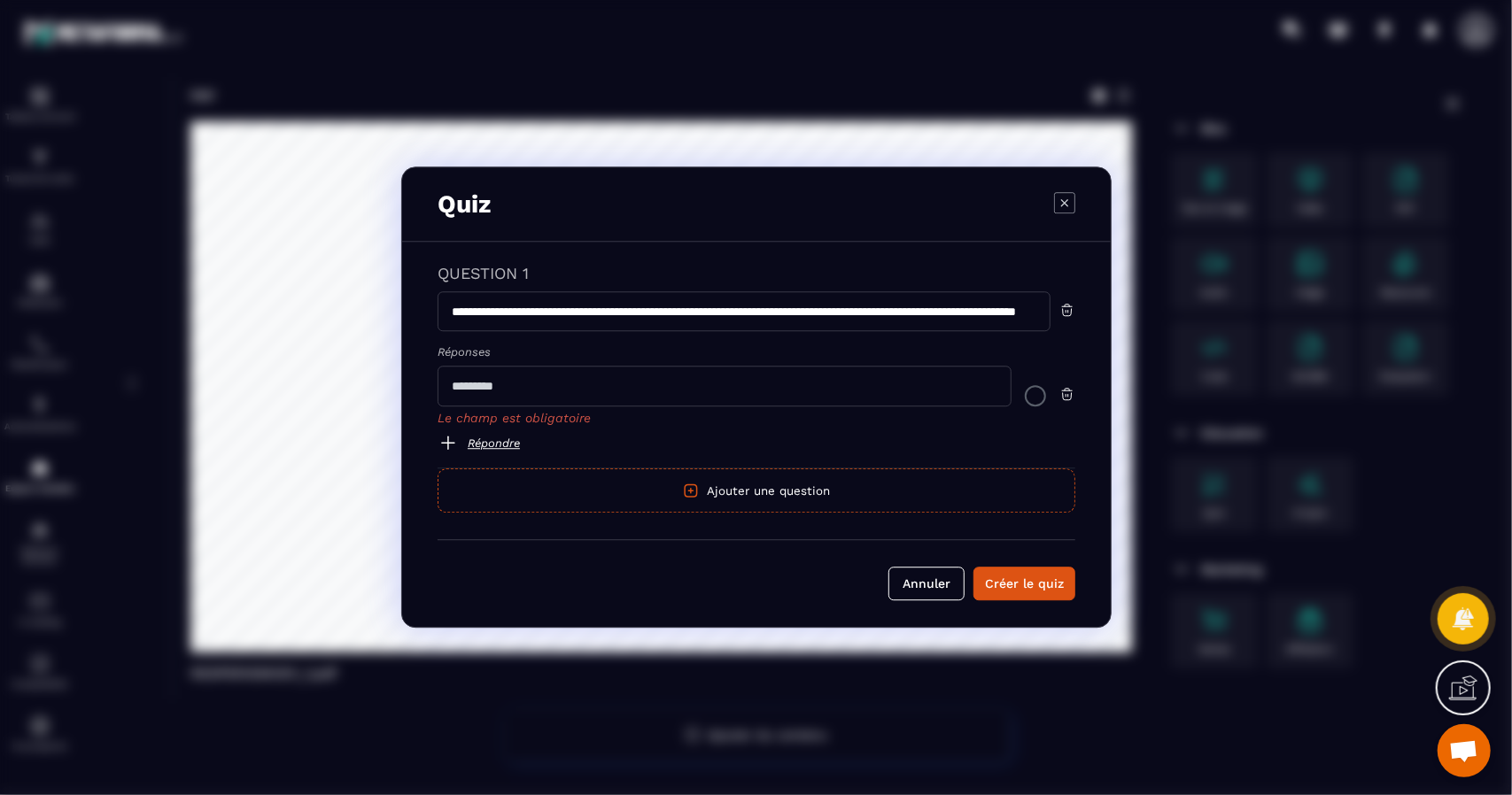 scroll, scrollTop: 0, scrollLeft: 315, axis: horizontal 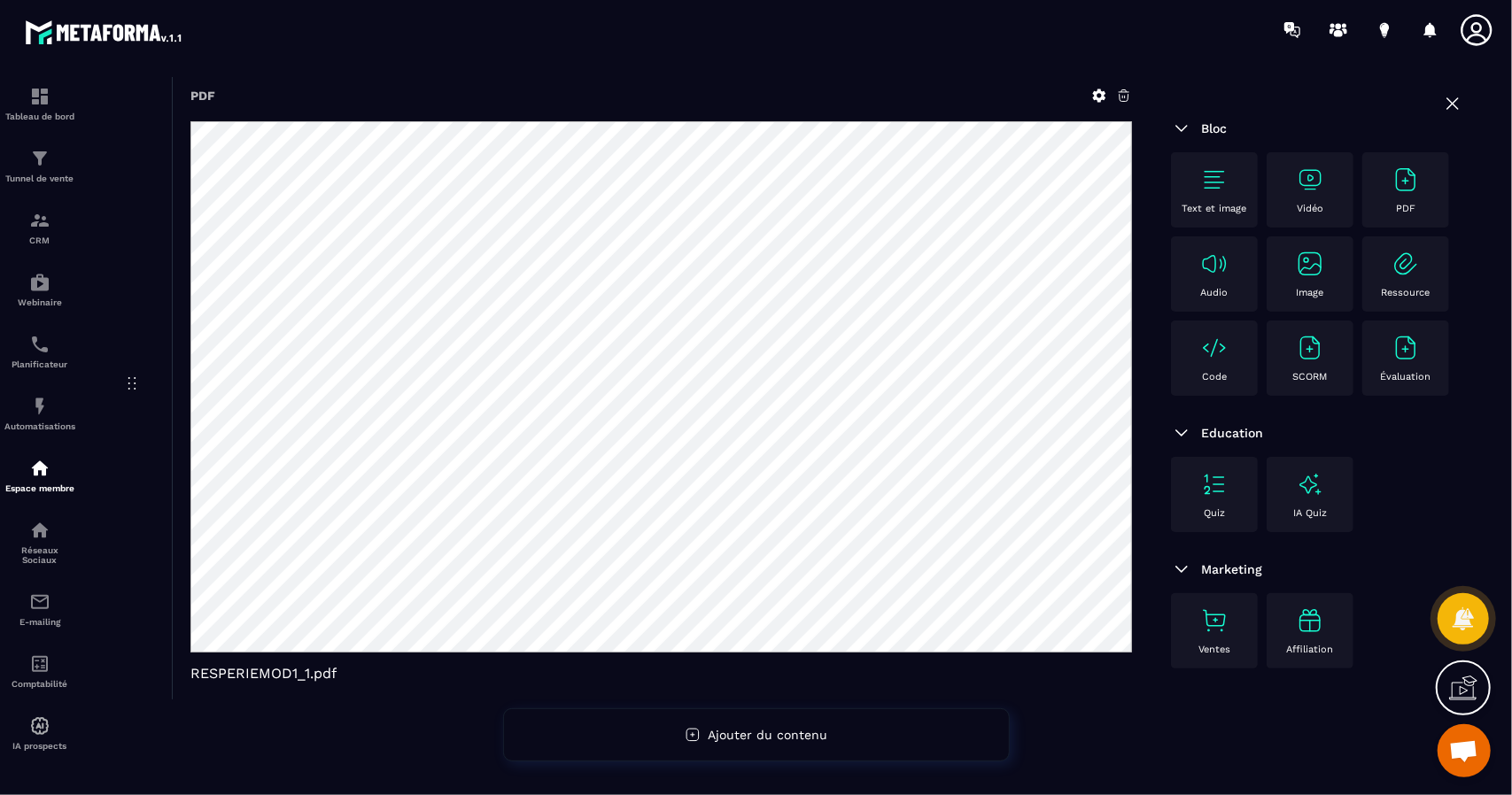 click on "Quiz" 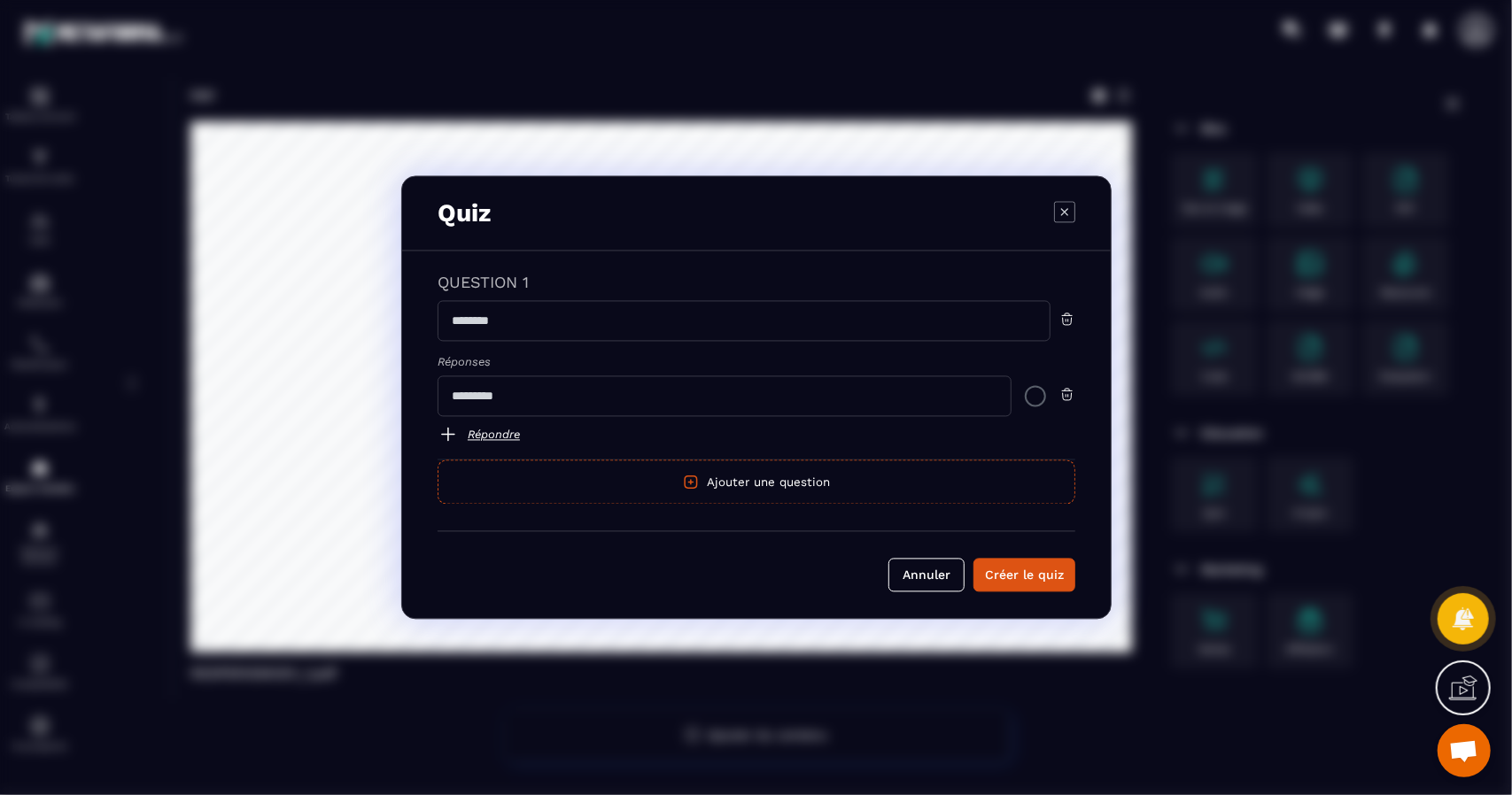 click at bounding box center [744, 321] 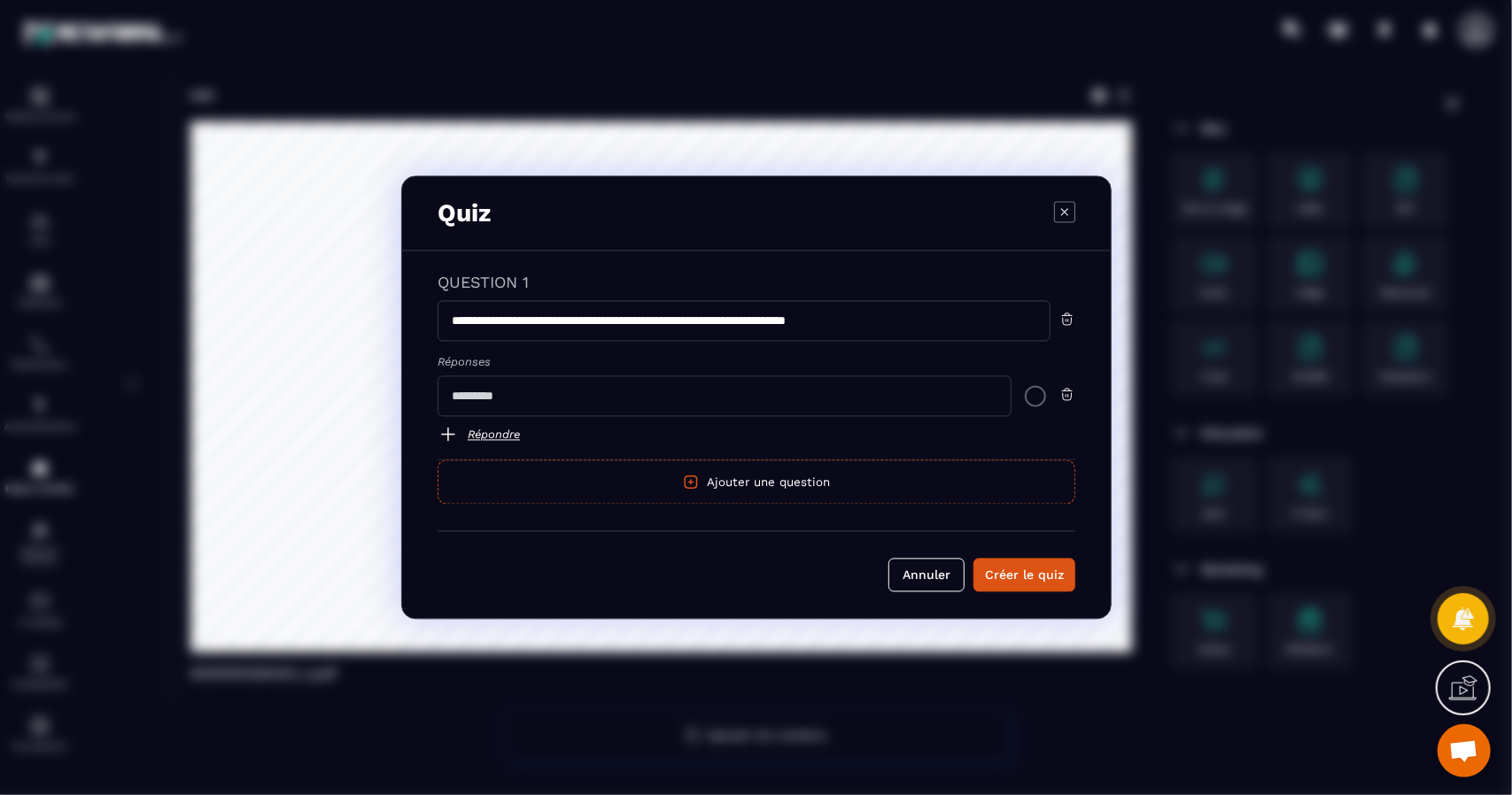type on "**********" 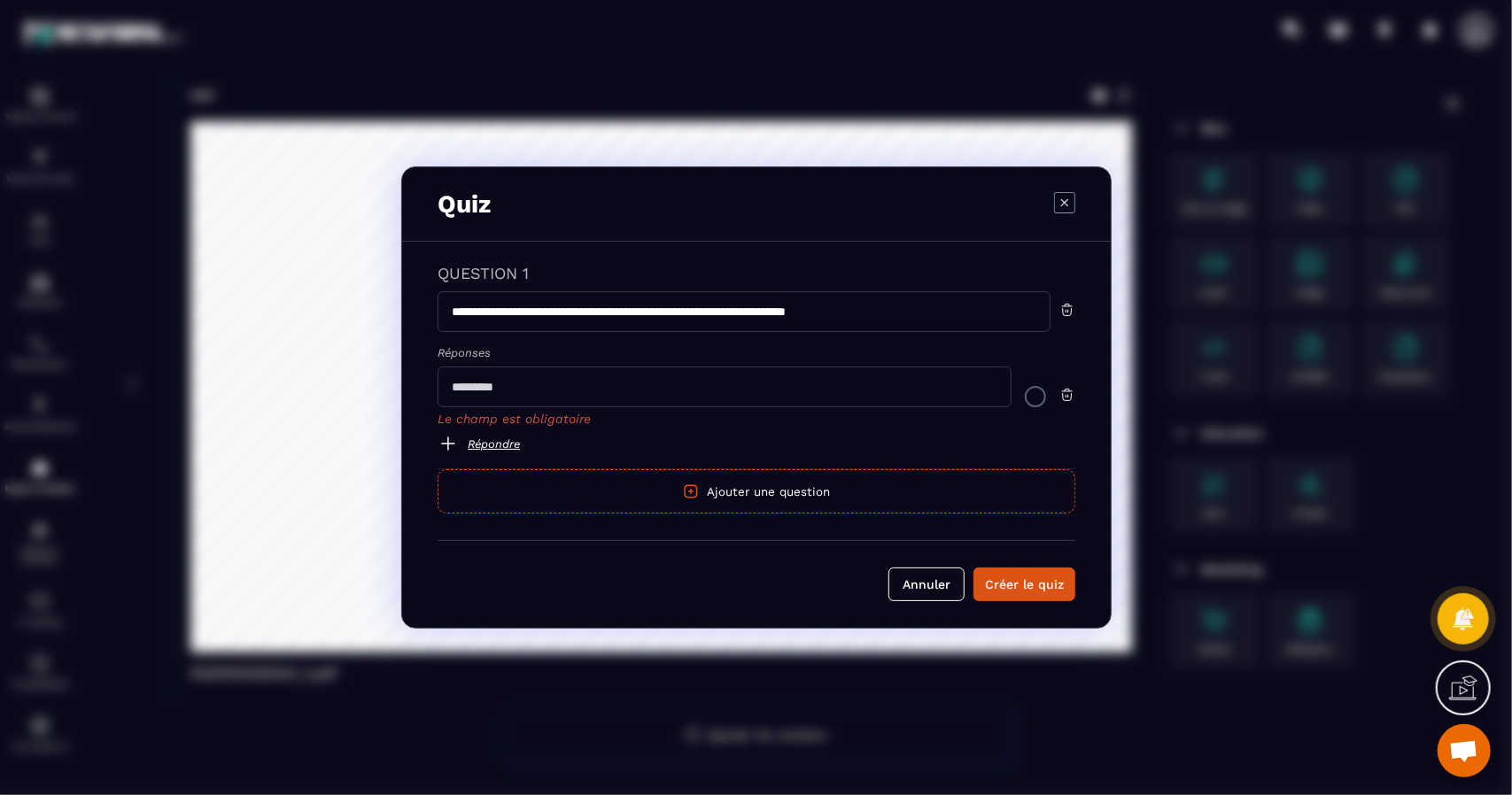 click 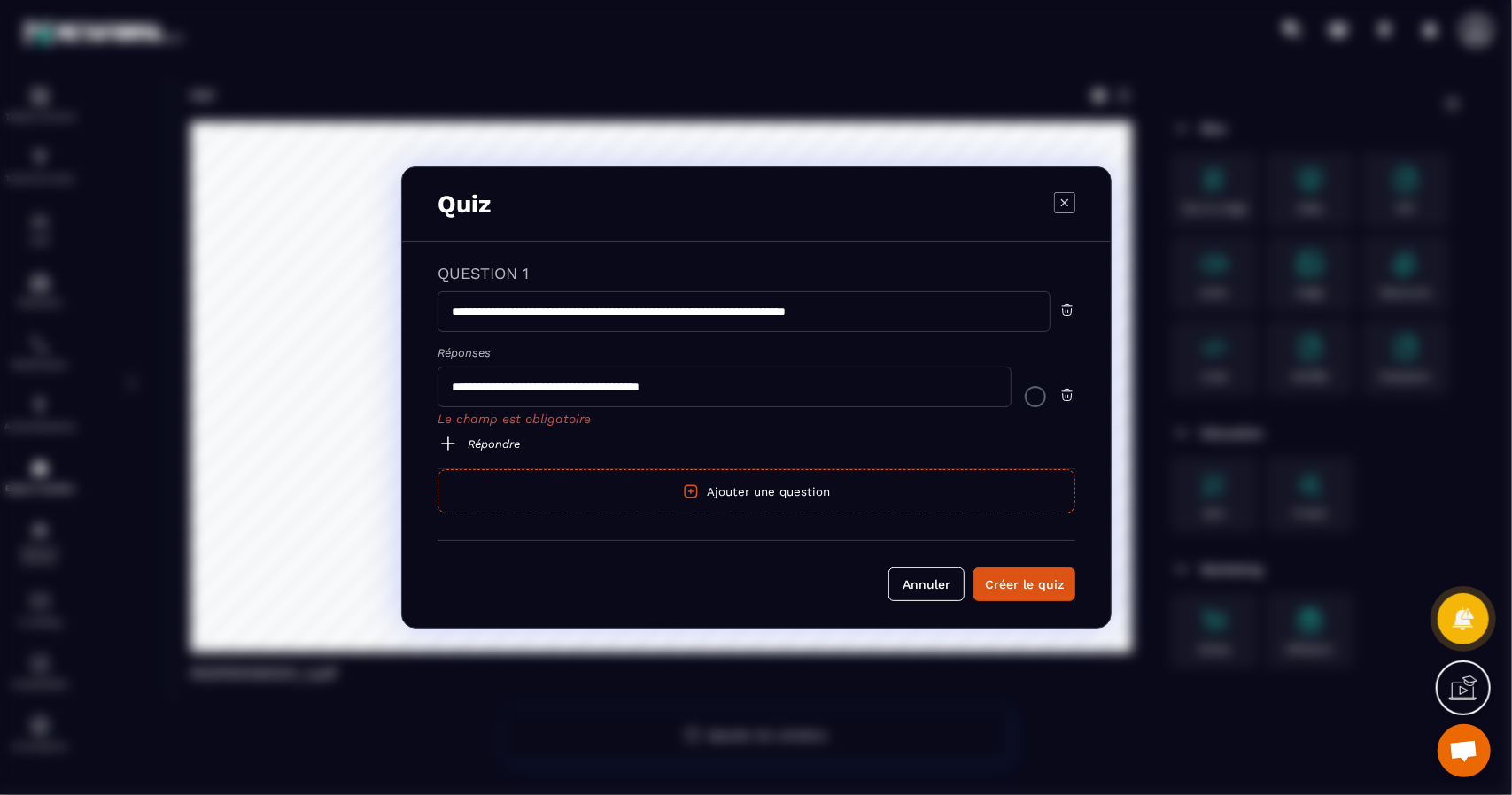 type on "**********" 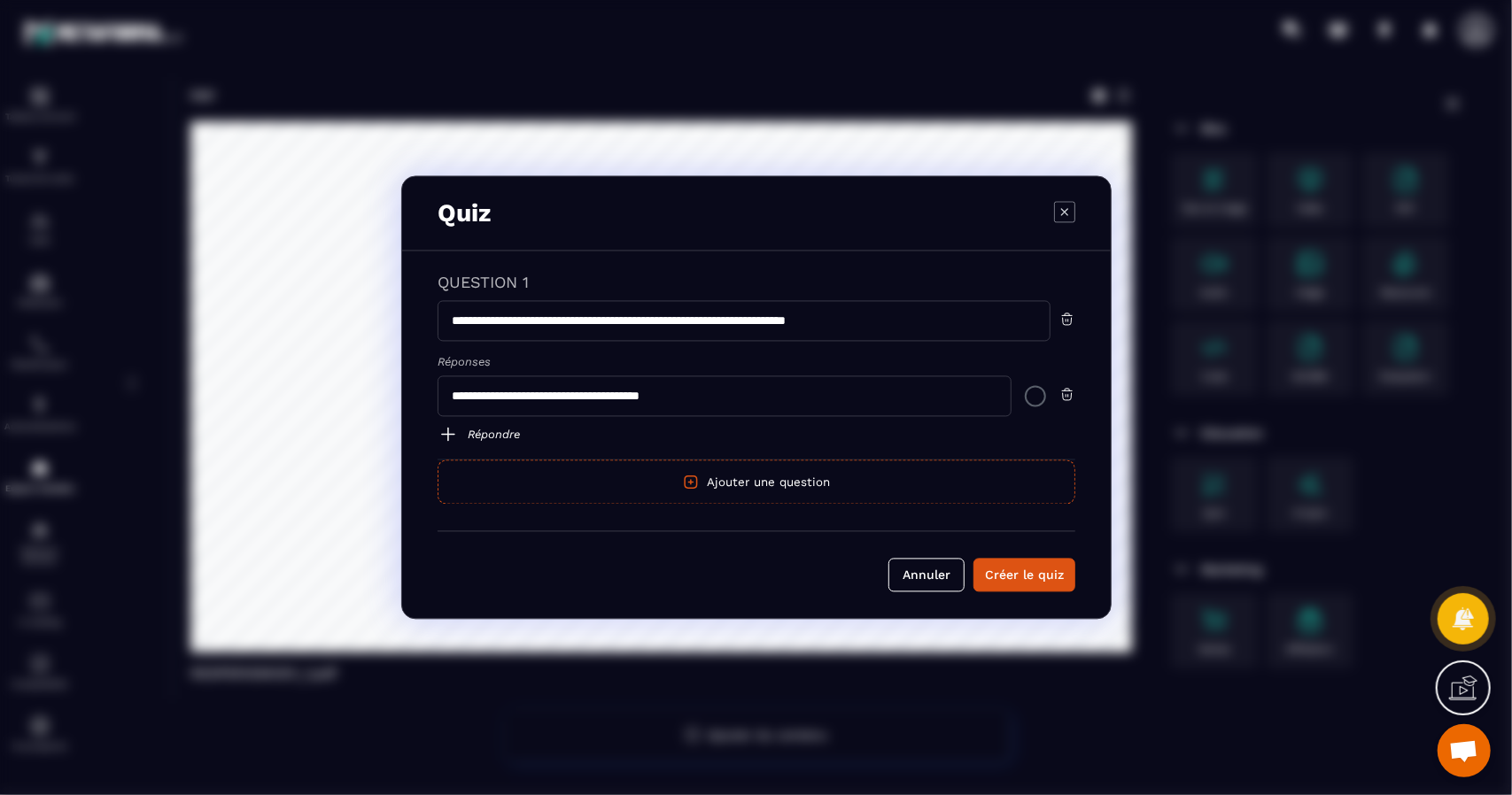 click at bounding box center [448, 435] 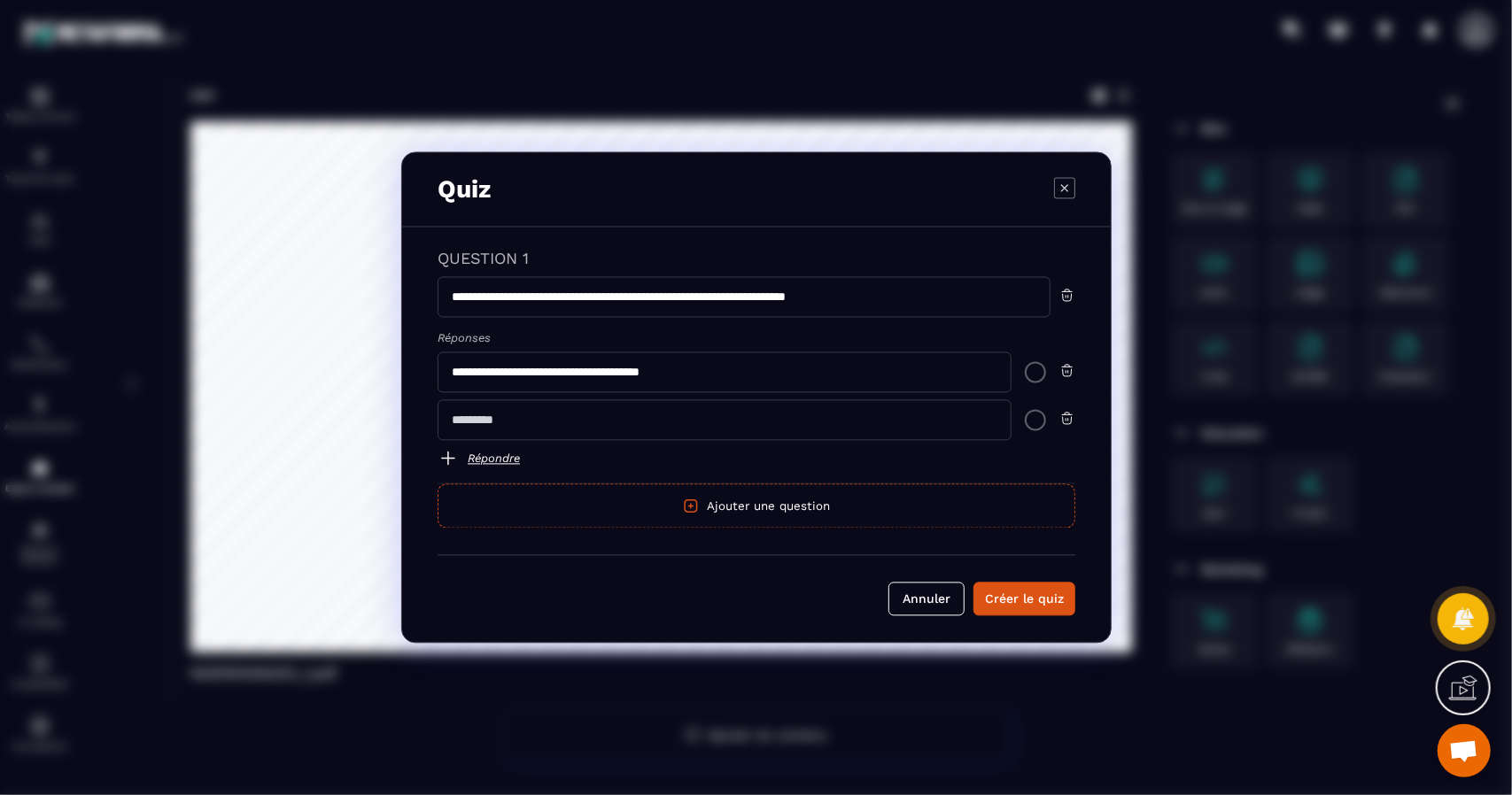 click on "**********" 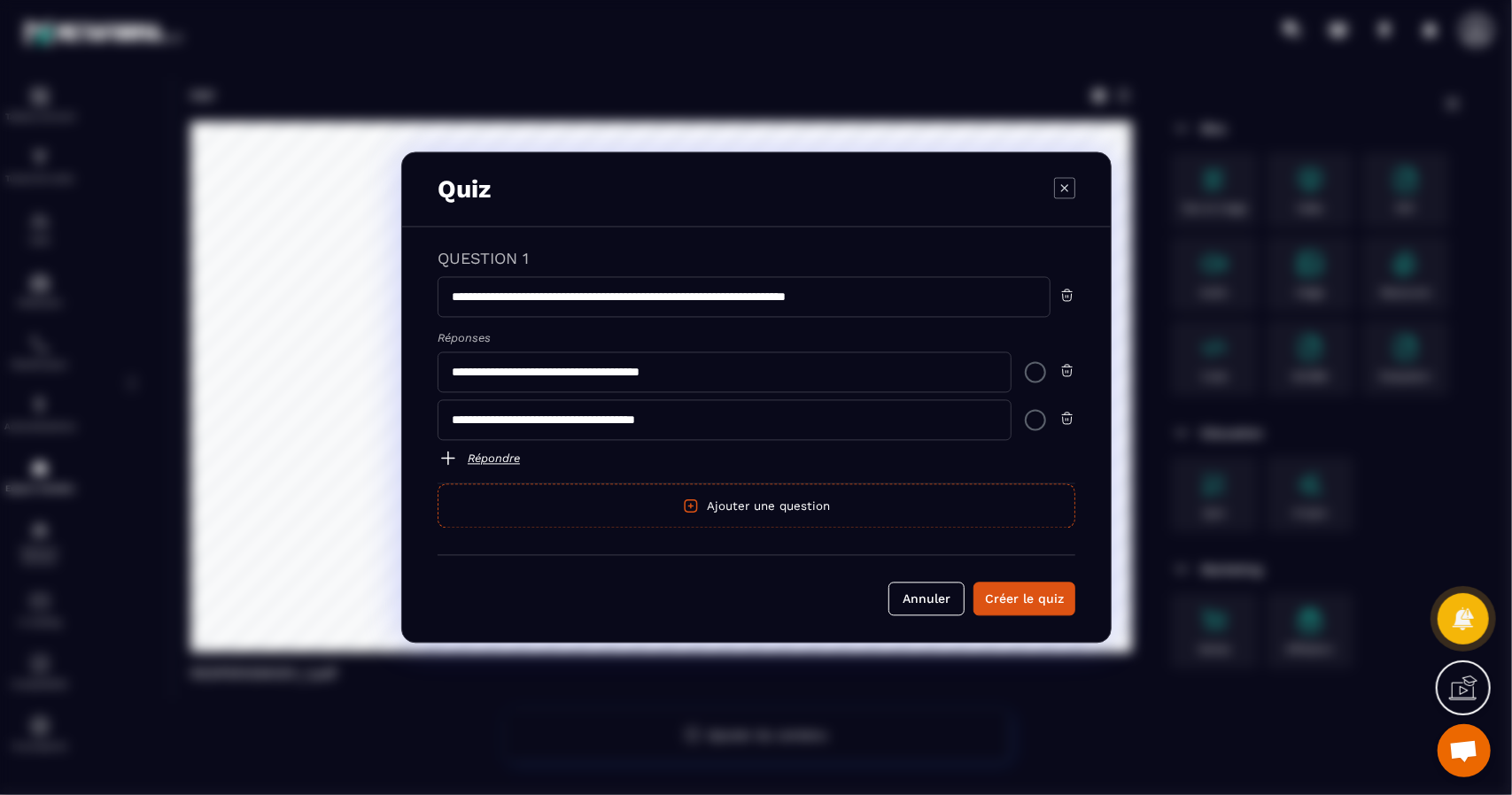 type on "**********" 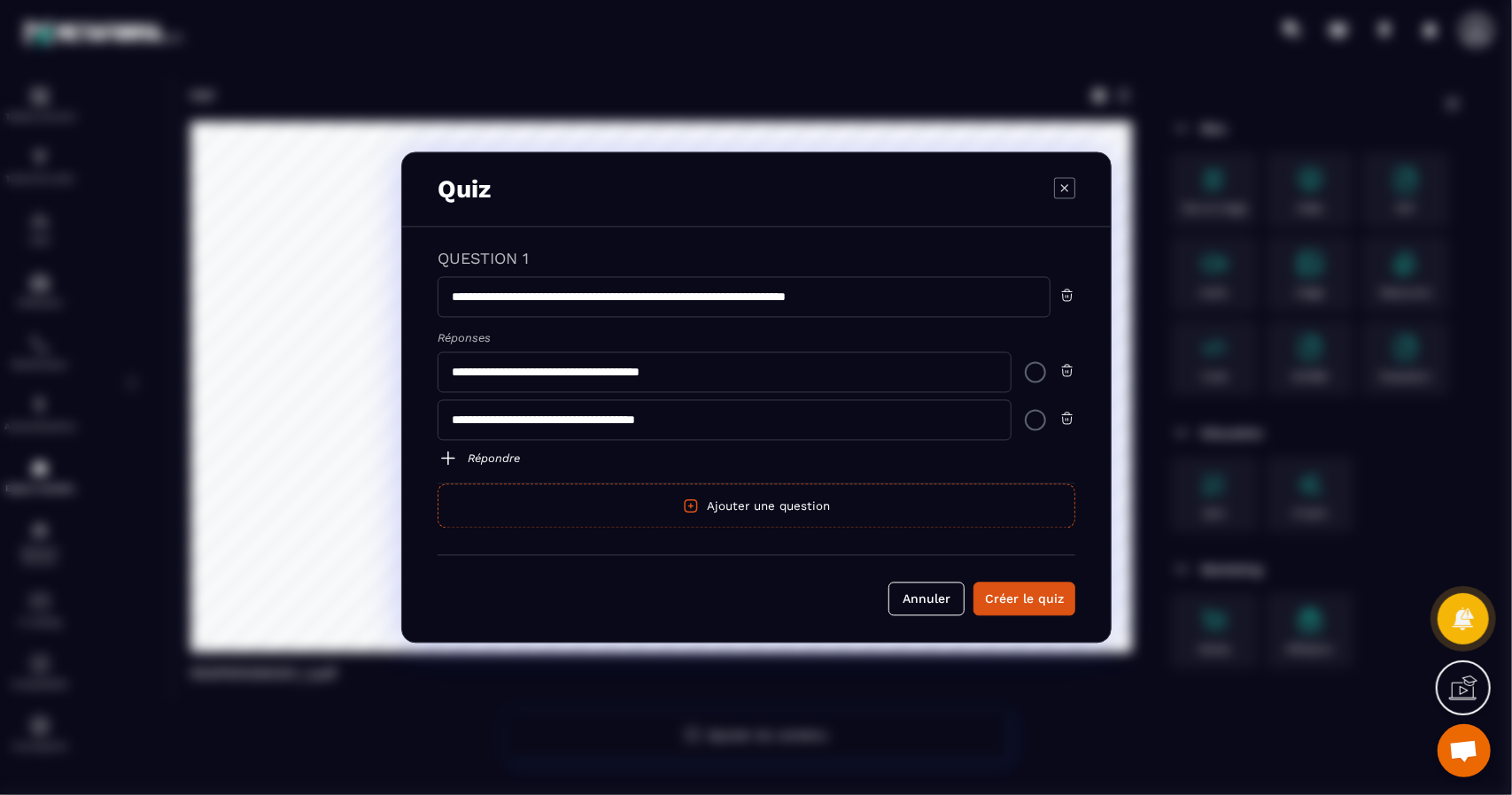 click on "Répondre" at bounding box center [756, 459] 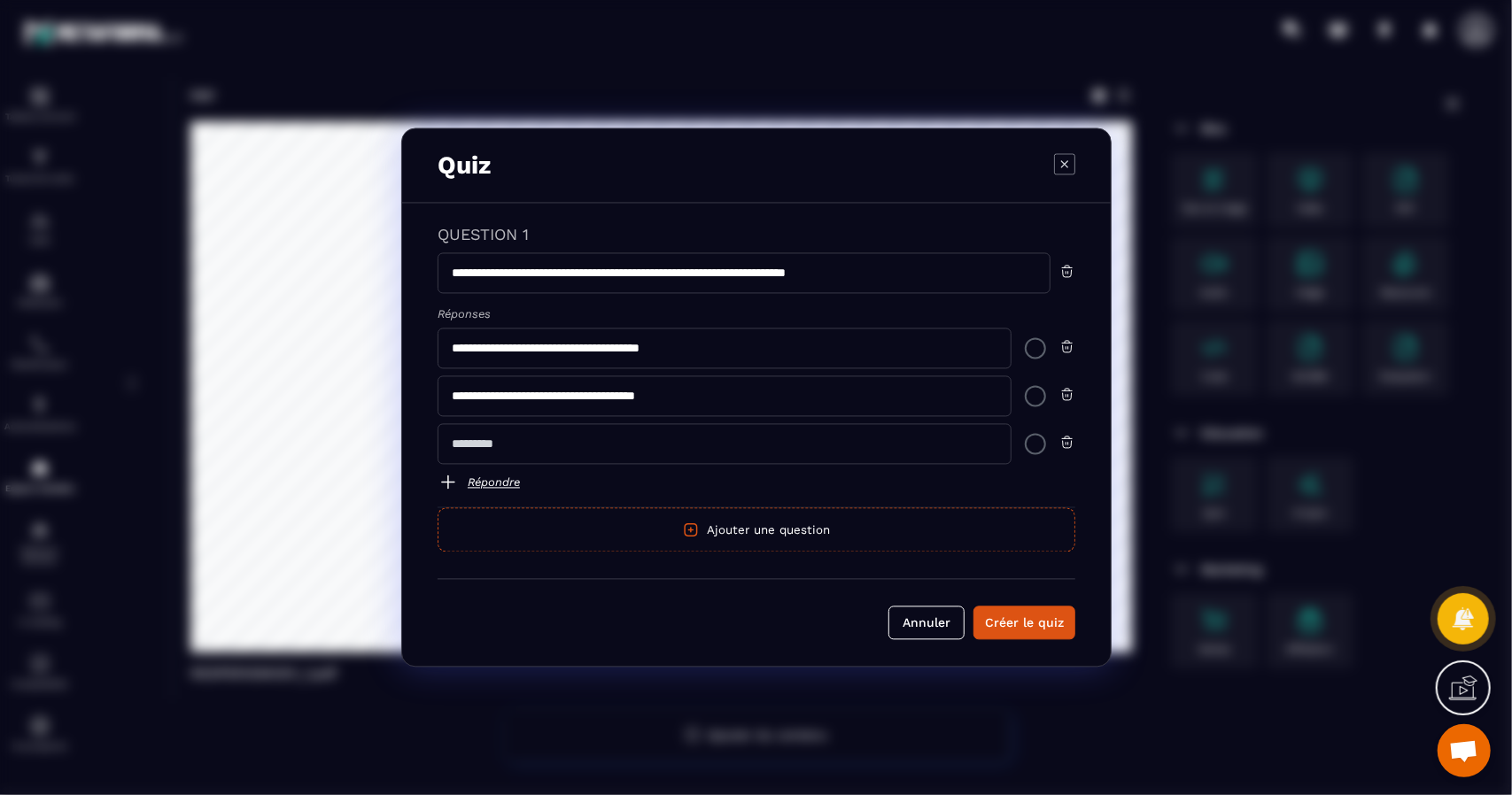 click 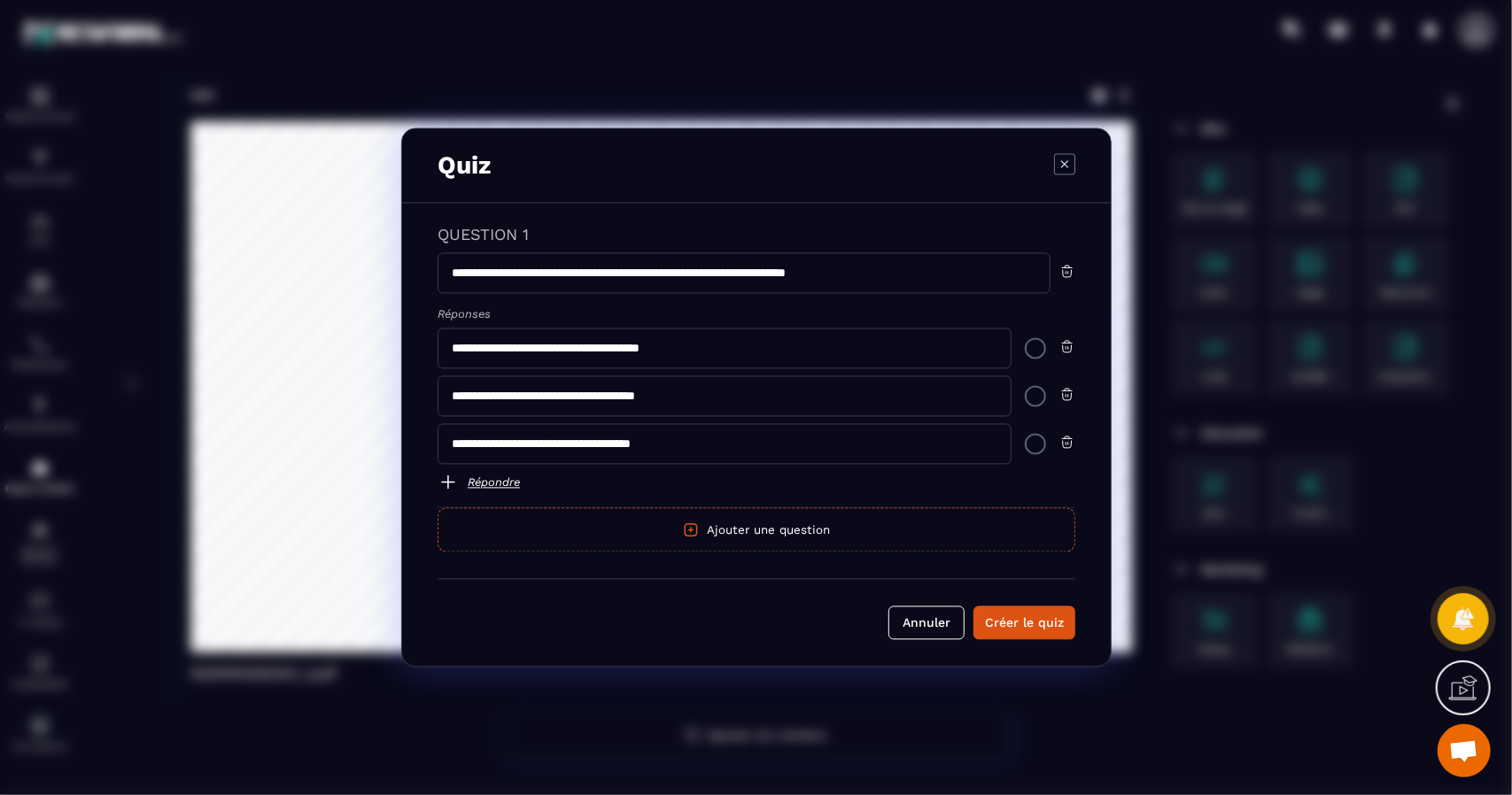 drag, startPoint x: 567, startPoint y: 436, endPoint x: 767, endPoint y: 461, distance: 201.5564 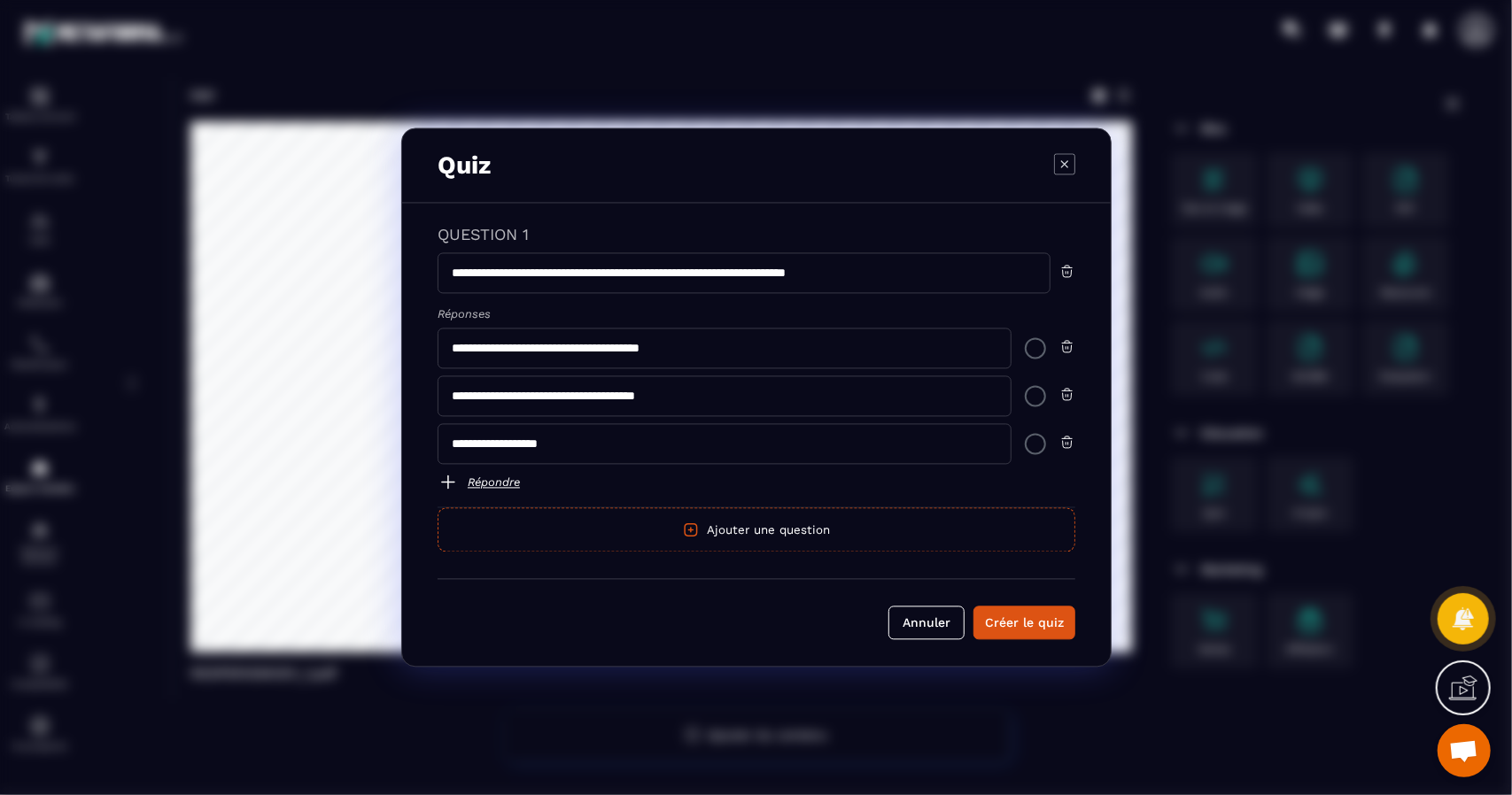 type on "**********" 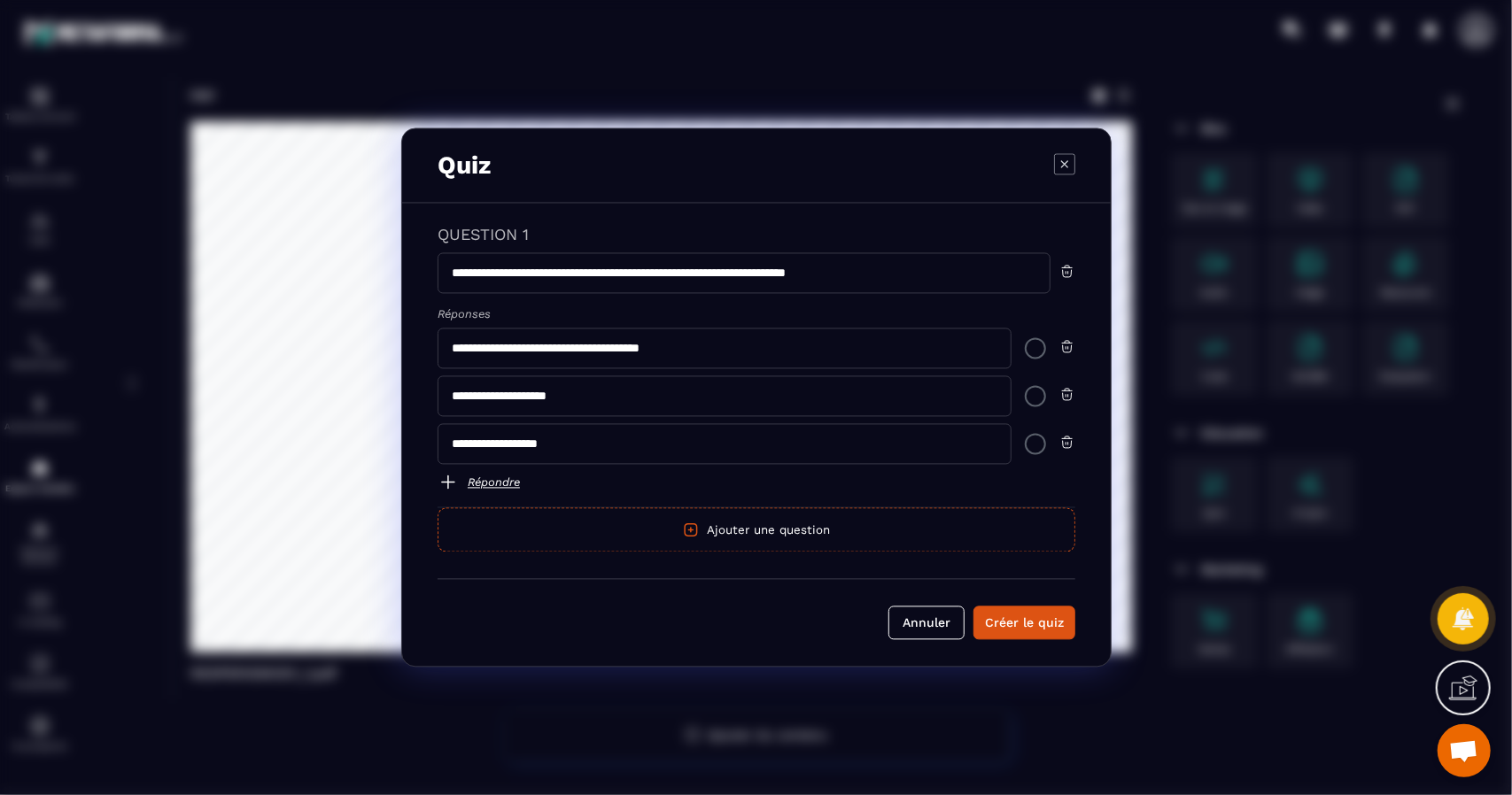drag, startPoint x: 569, startPoint y: 350, endPoint x: 620, endPoint y: 346, distance: 51.156622 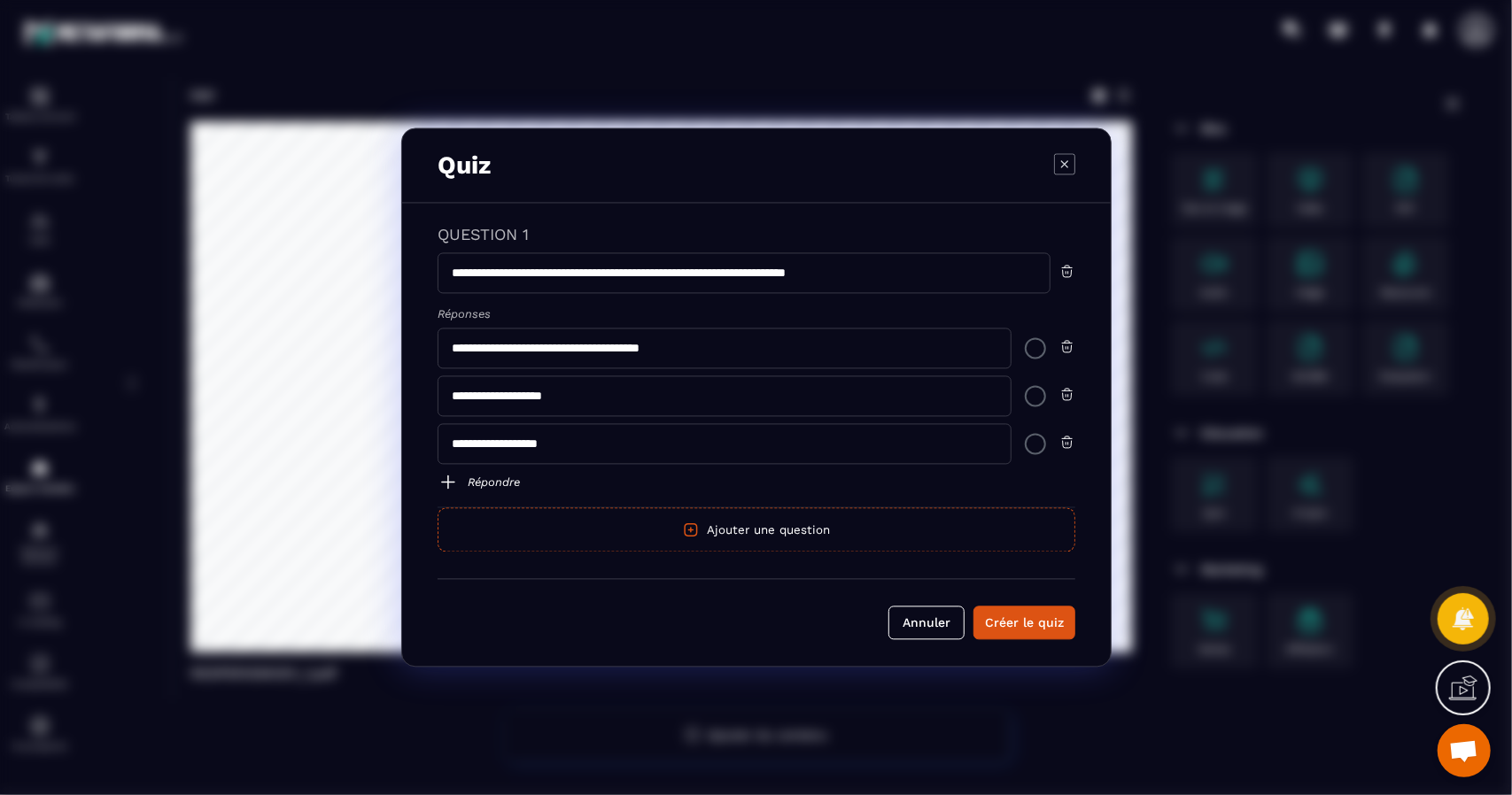 type on "**********" 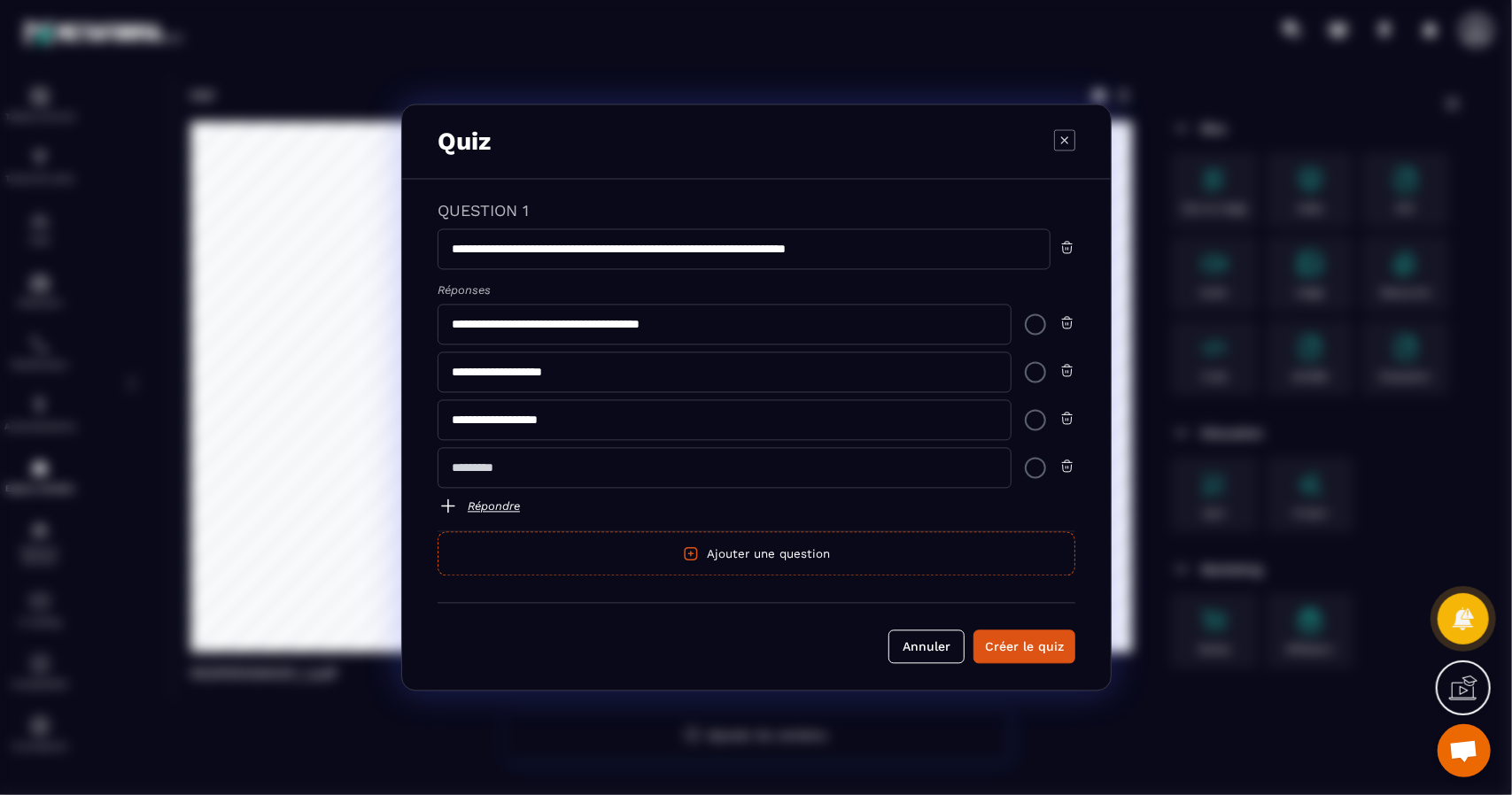 click 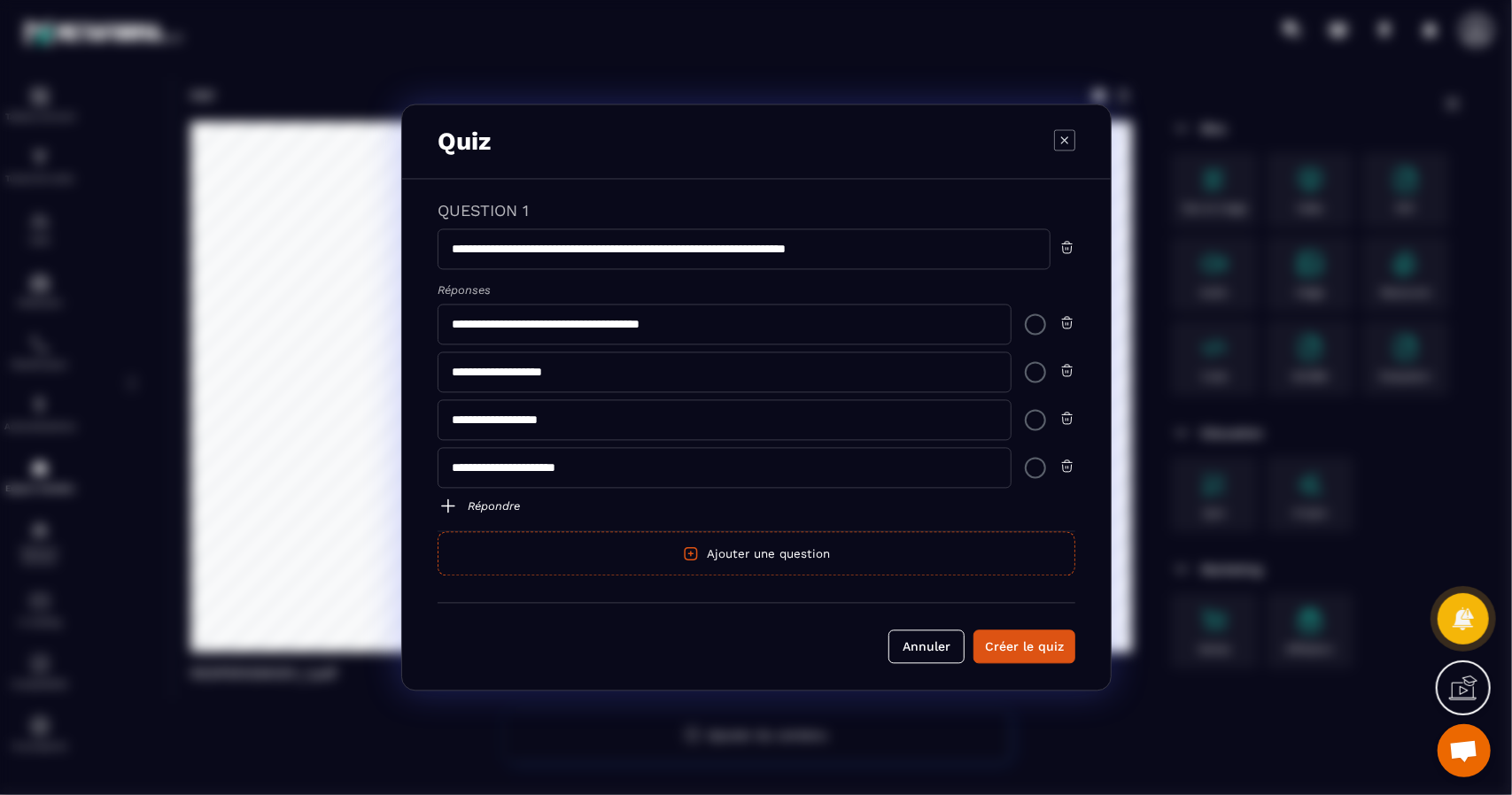 type on "**********" 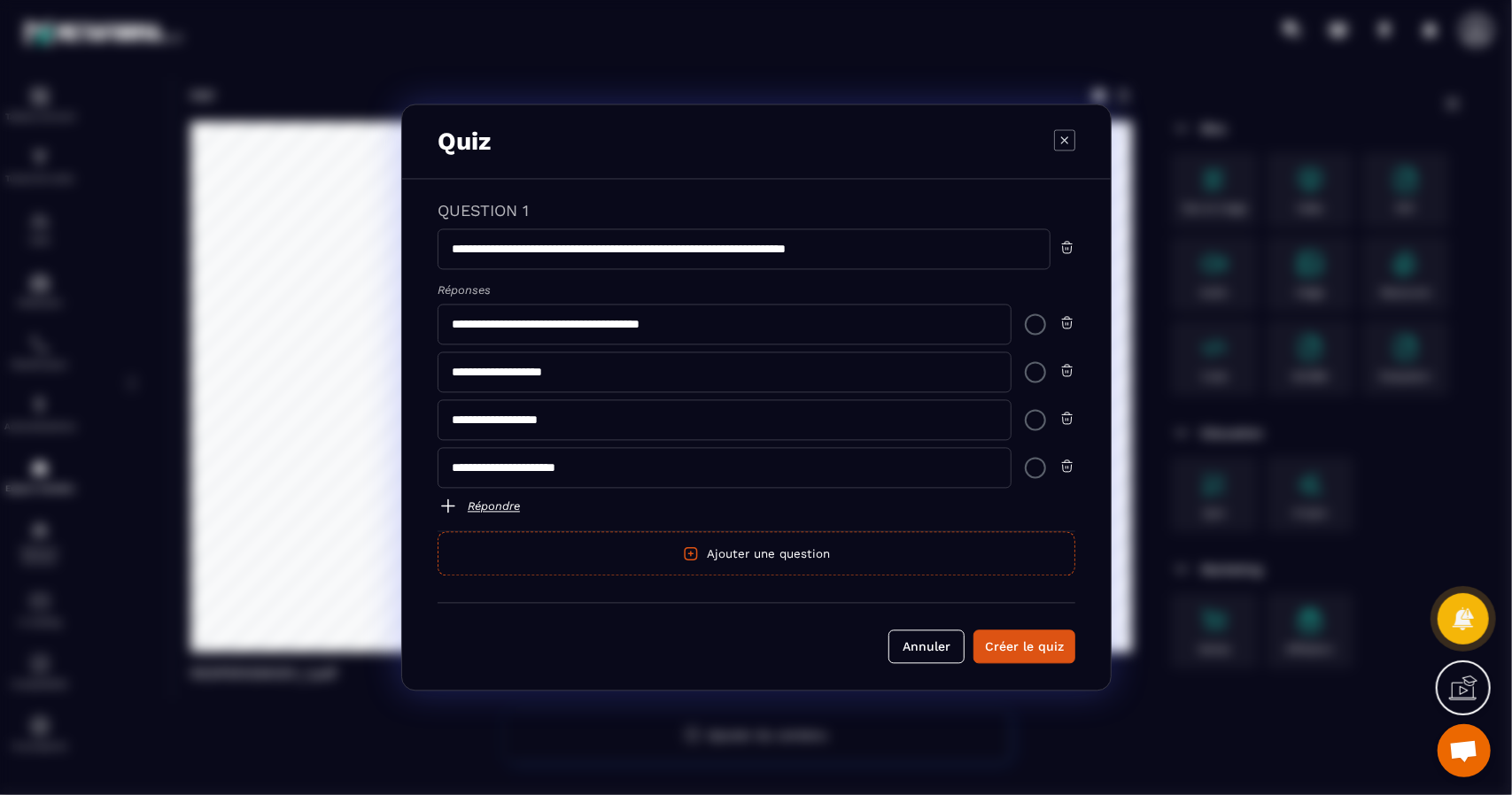 drag, startPoint x: 595, startPoint y: 466, endPoint x: 546, endPoint y: 467, distance: 49.010203 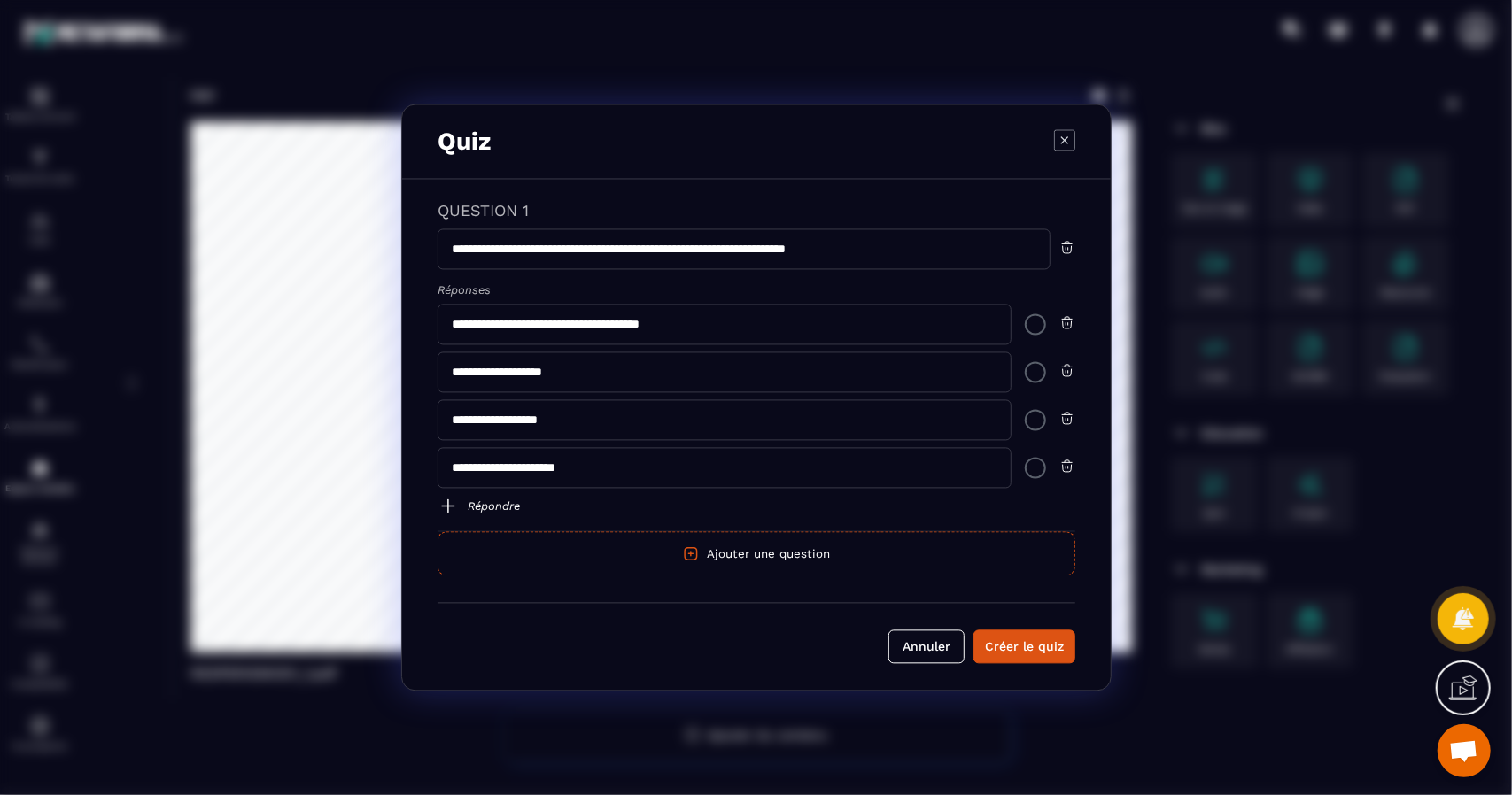 click at bounding box center [448, 506] 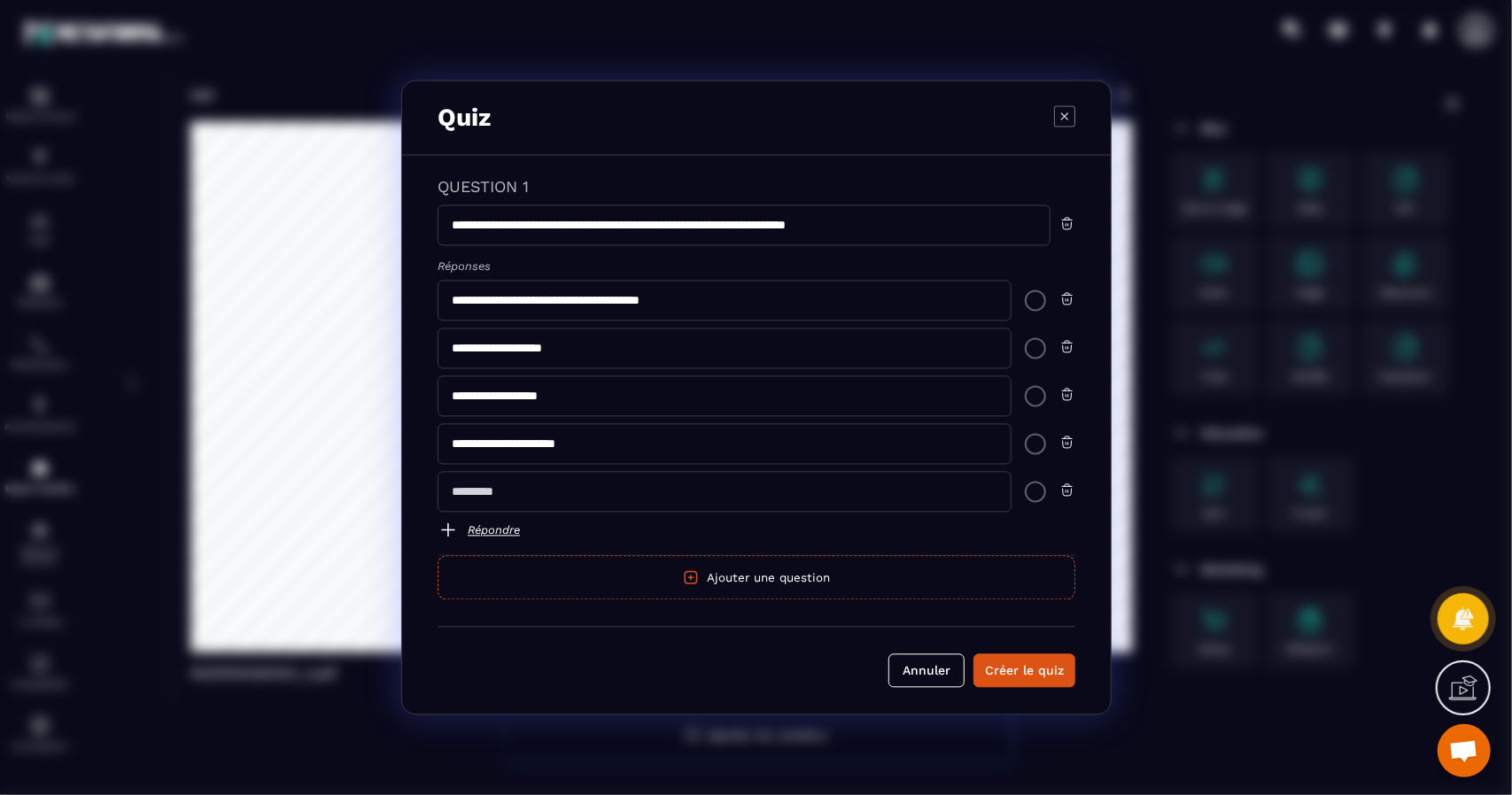 click 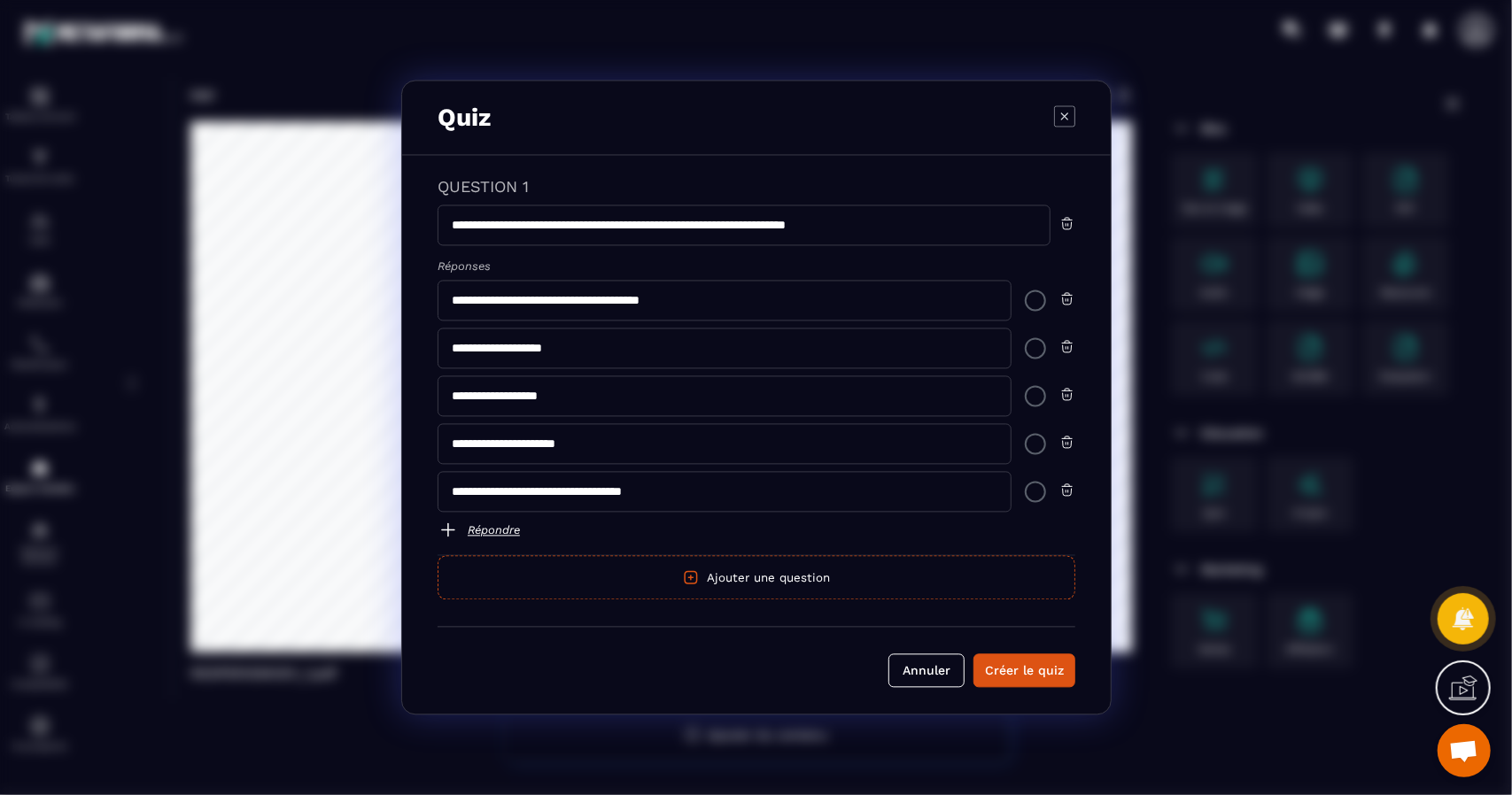 drag, startPoint x: 519, startPoint y: 486, endPoint x: 745, endPoint y: 488, distance: 226.00885 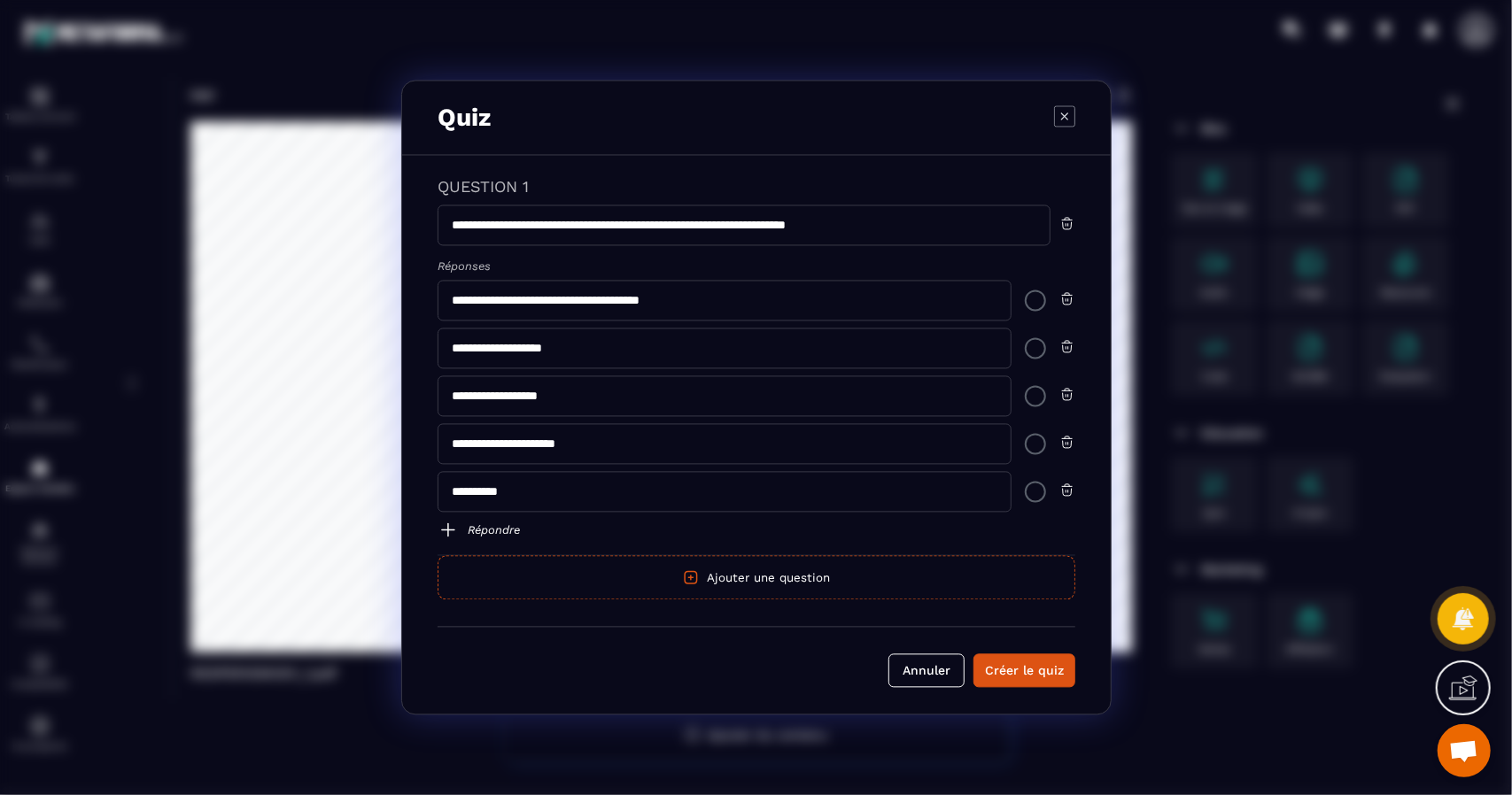 type on "*********" 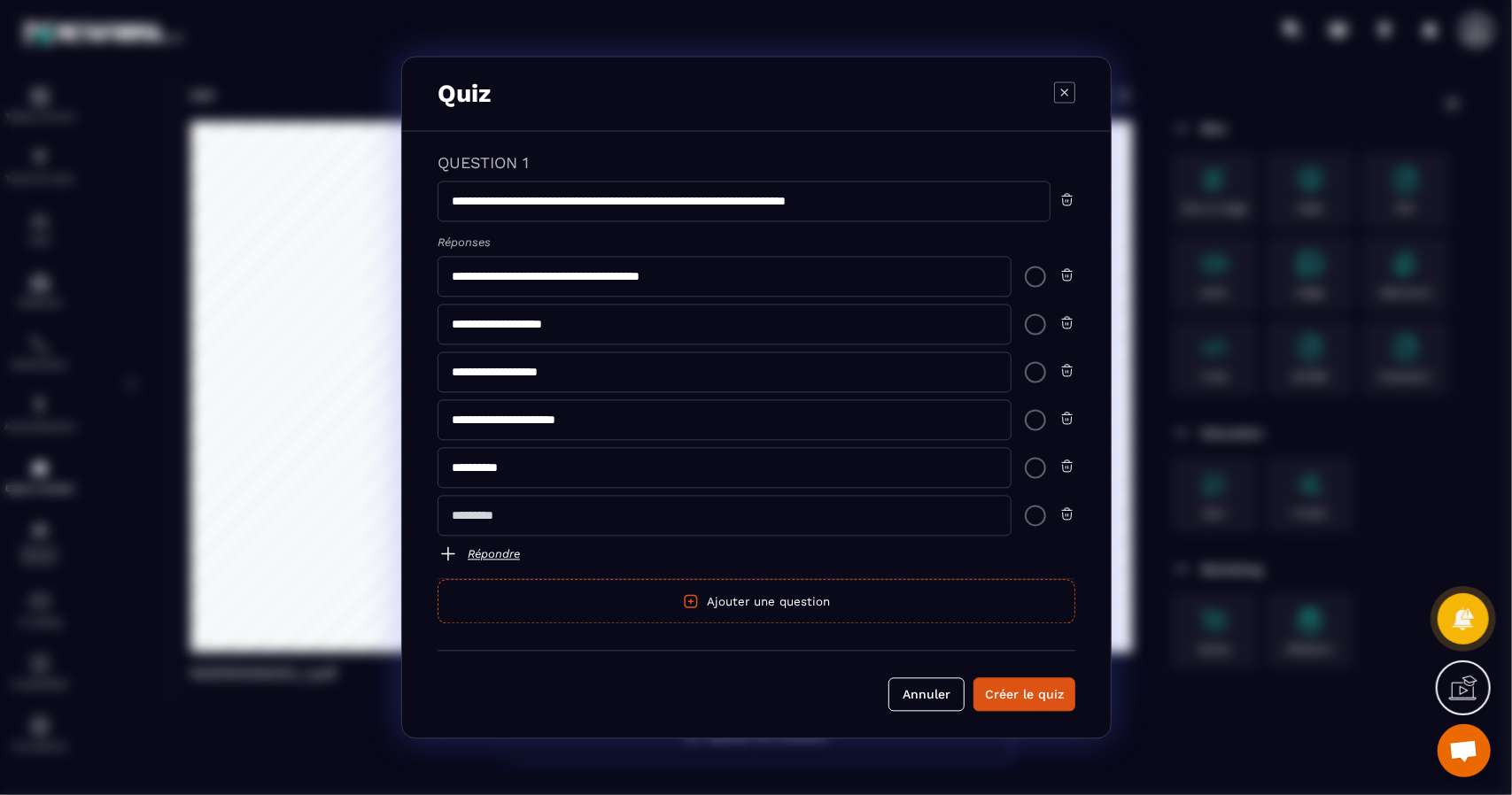 click 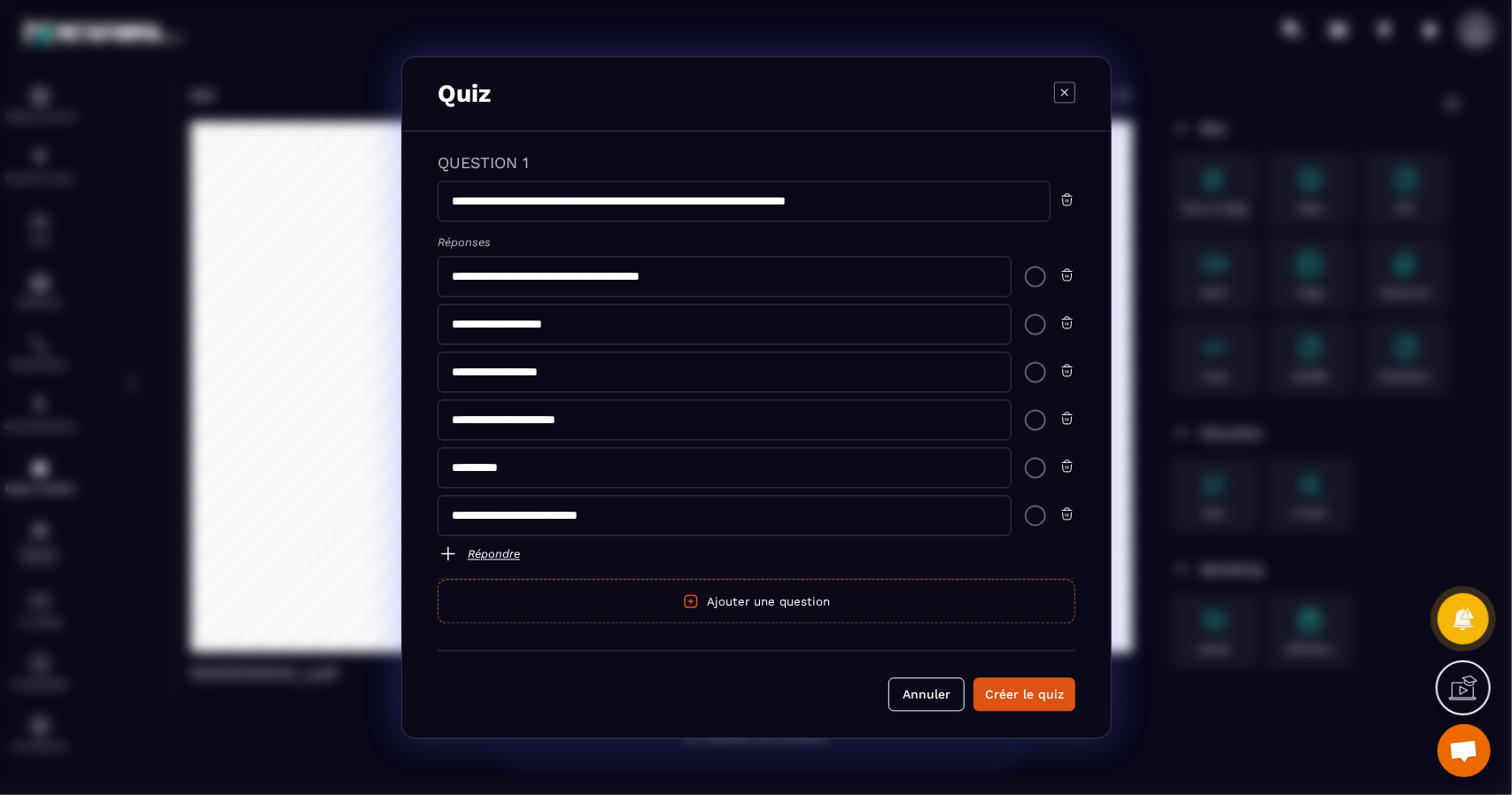drag, startPoint x: 481, startPoint y: 514, endPoint x: 418, endPoint y: 521, distance: 63.3877 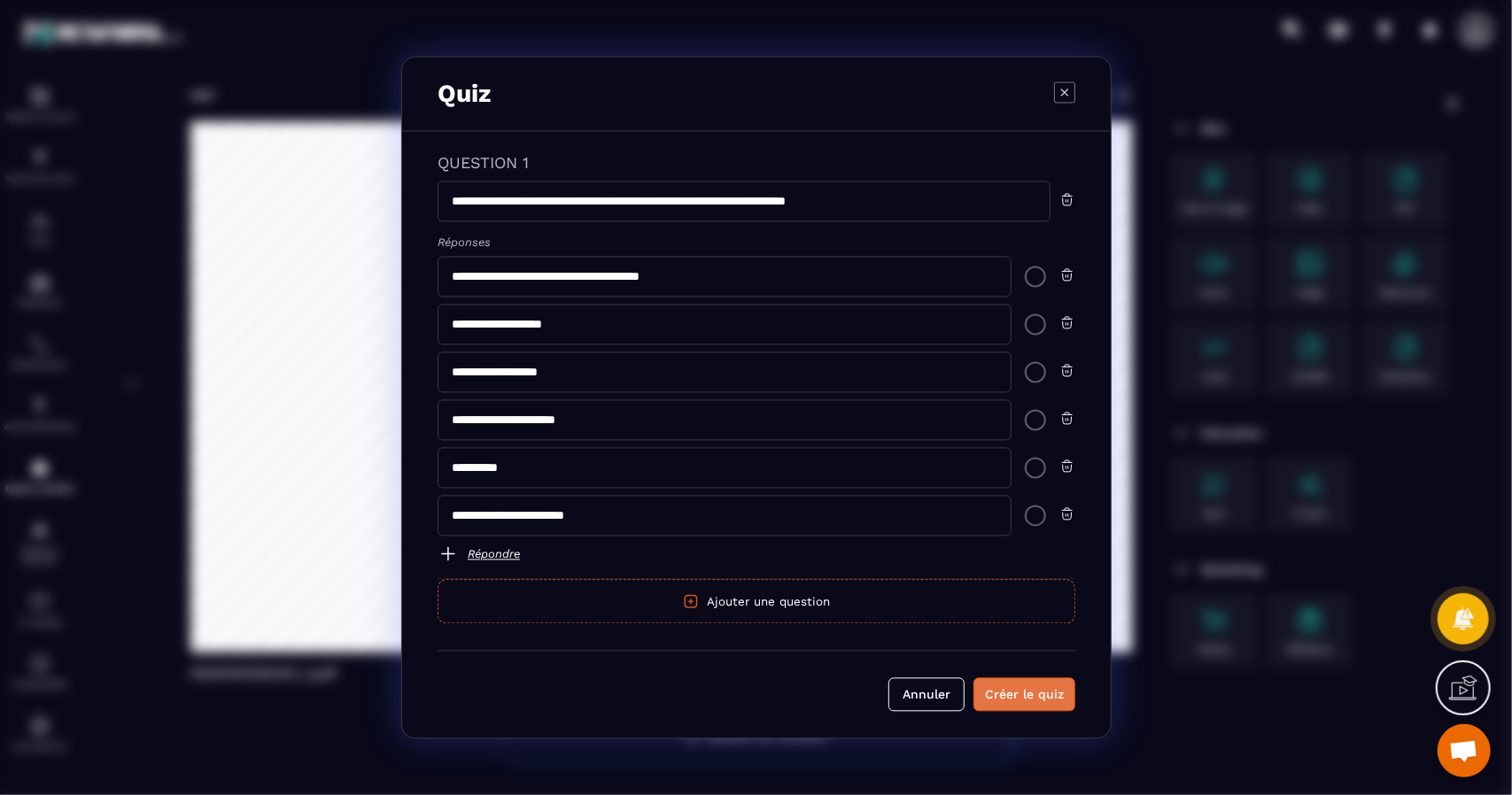 type on "**********" 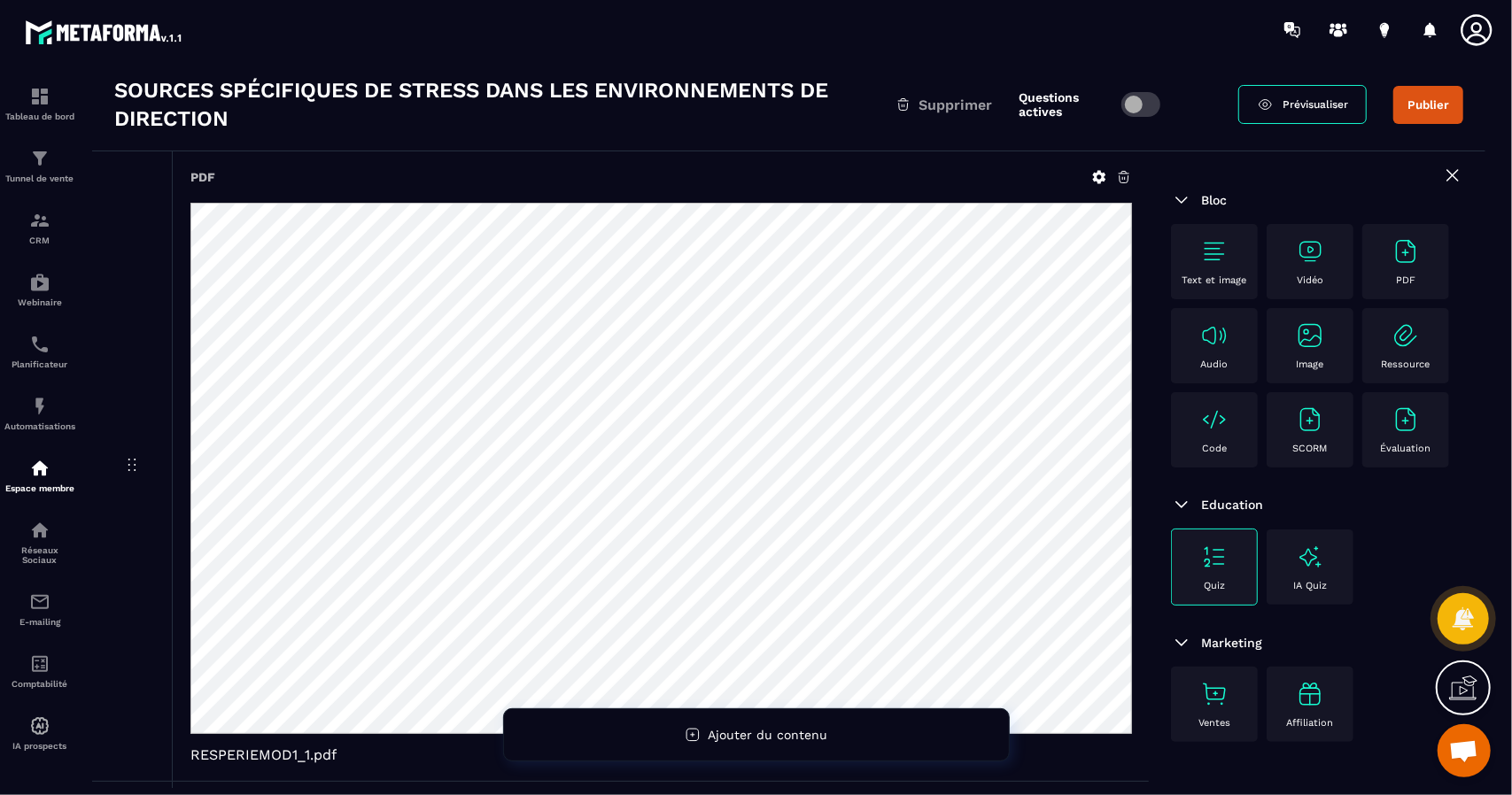 scroll, scrollTop: 0, scrollLeft: 0, axis: both 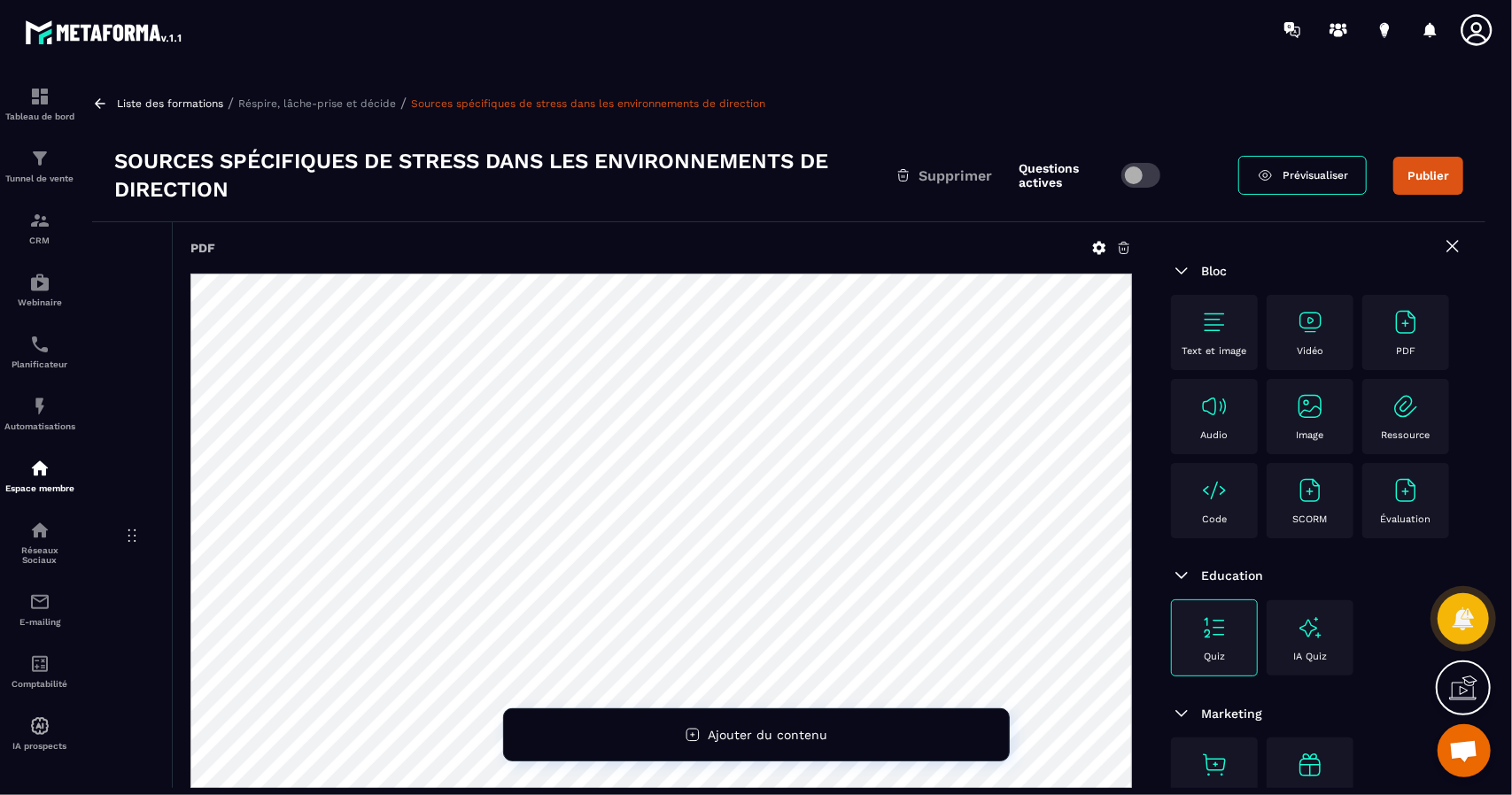 click on "Prévisualiser" at bounding box center [1315, 175] 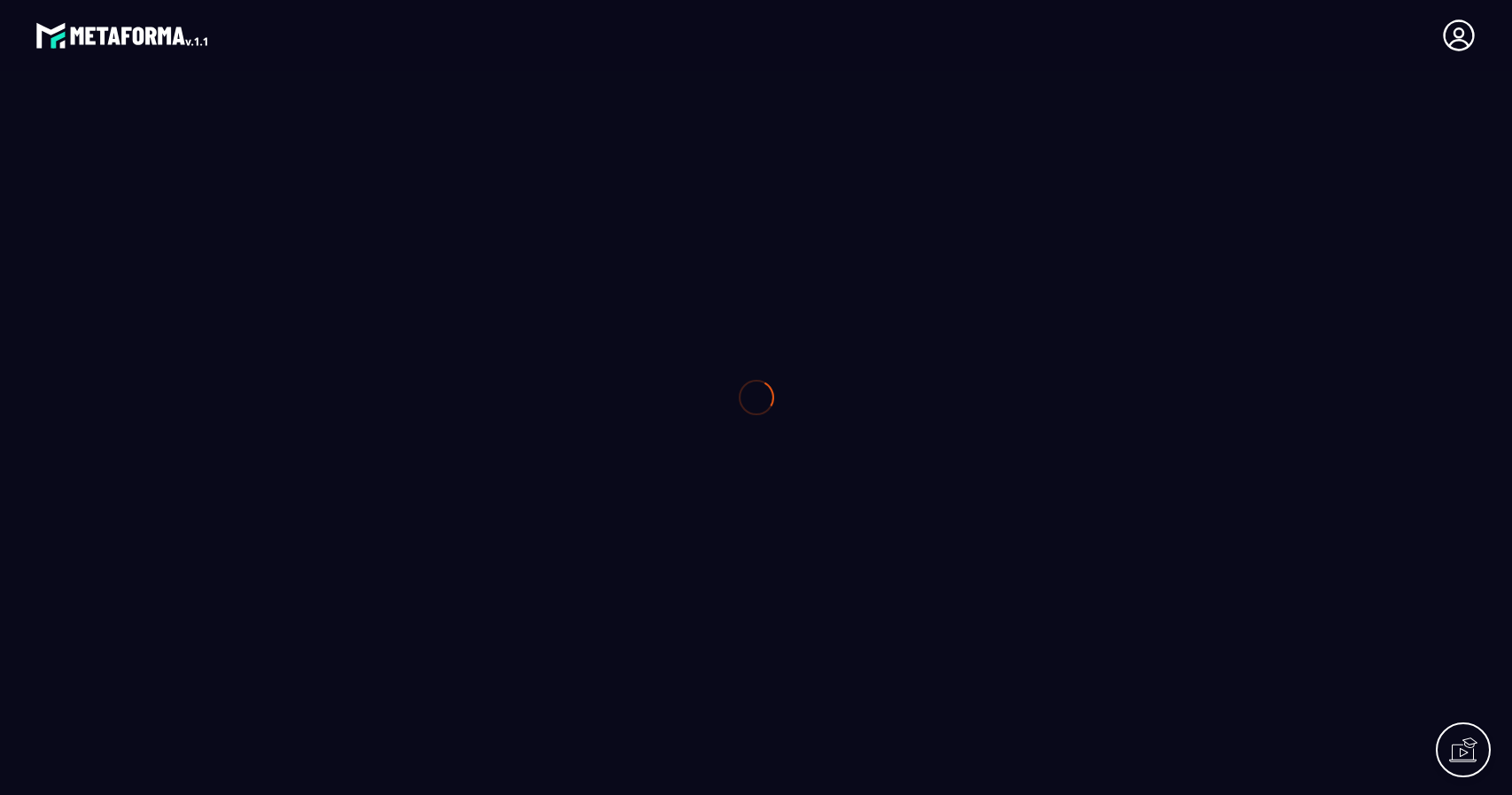 scroll, scrollTop: 0, scrollLeft: 0, axis: both 